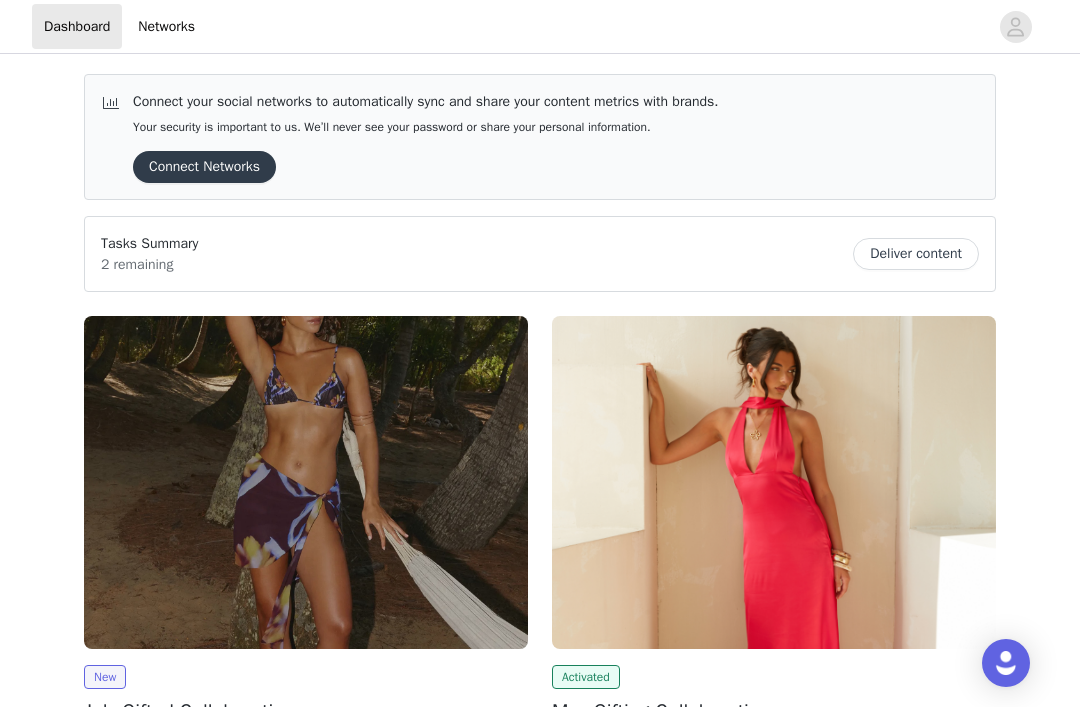 scroll, scrollTop: 0, scrollLeft: 0, axis: both 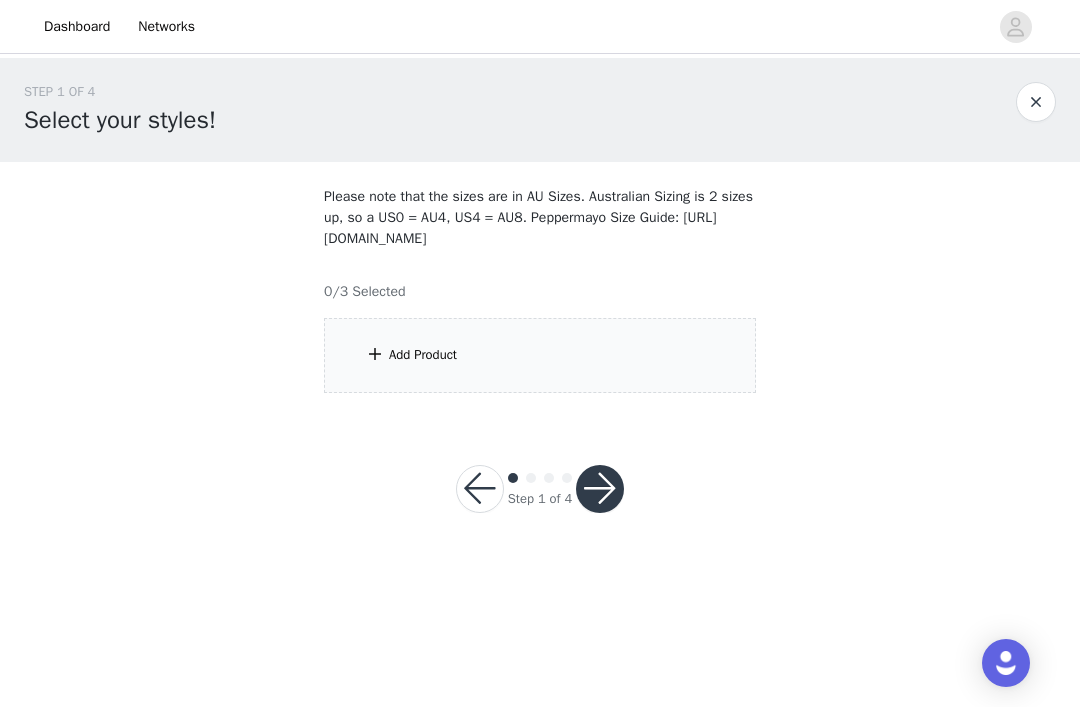 click on "Add Product" at bounding box center (540, 355) 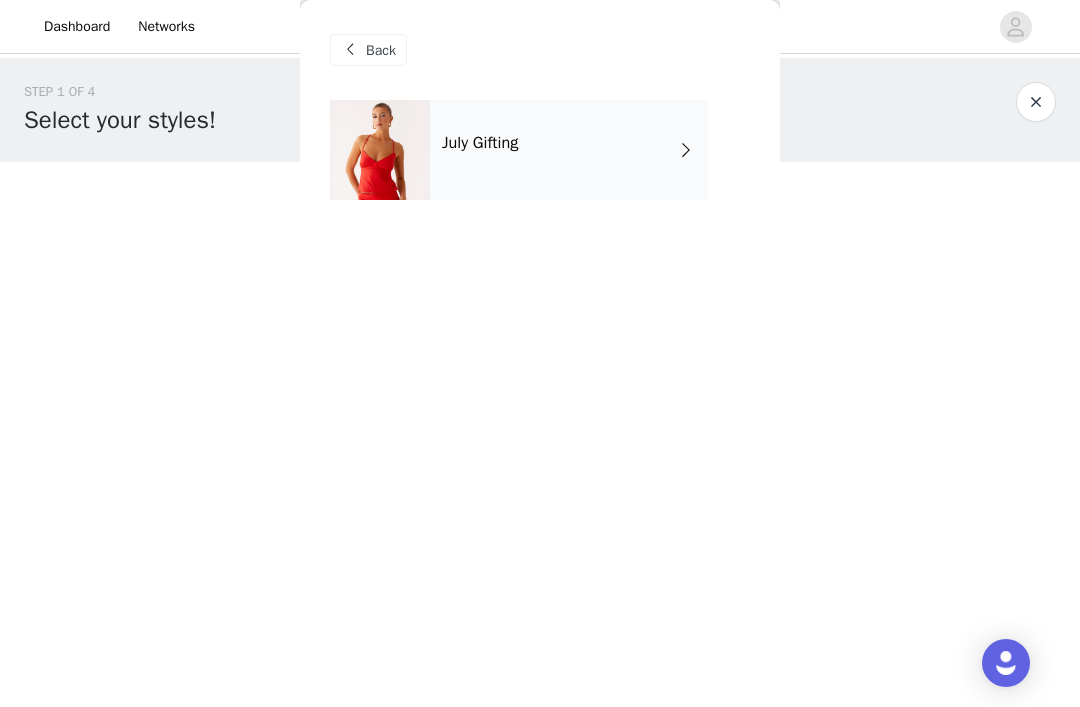 click on "July Gifting" at bounding box center (569, 150) 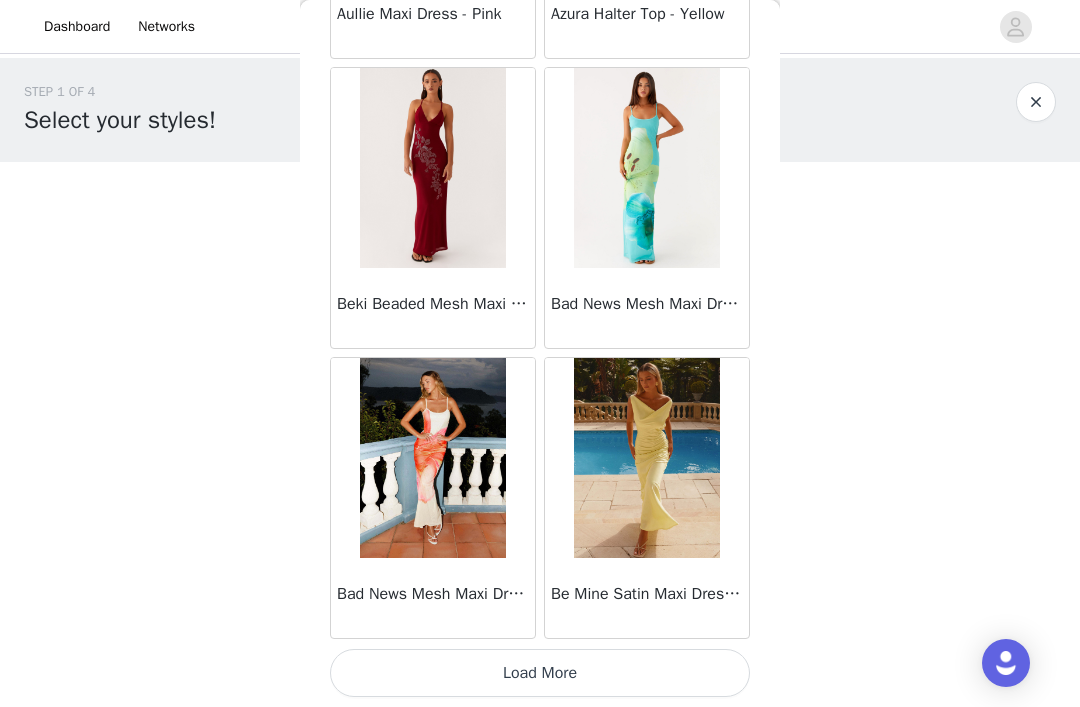 click on "Load More" at bounding box center [540, 673] 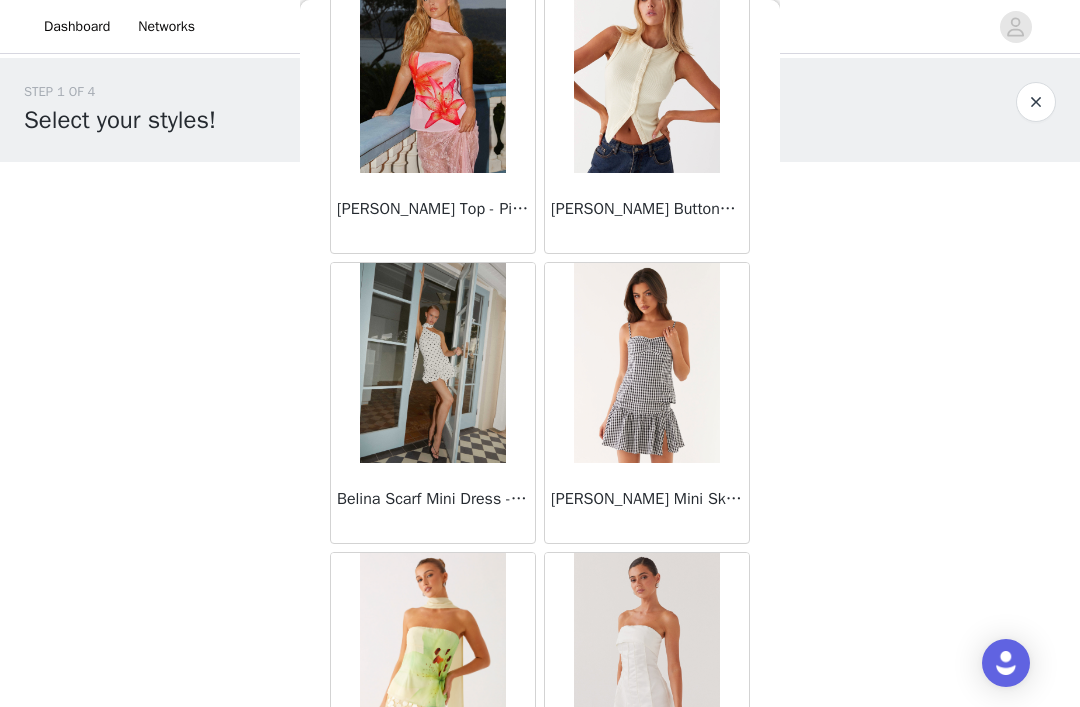 scroll, scrollTop: 3983, scrollLeft: 0, axis: vertical 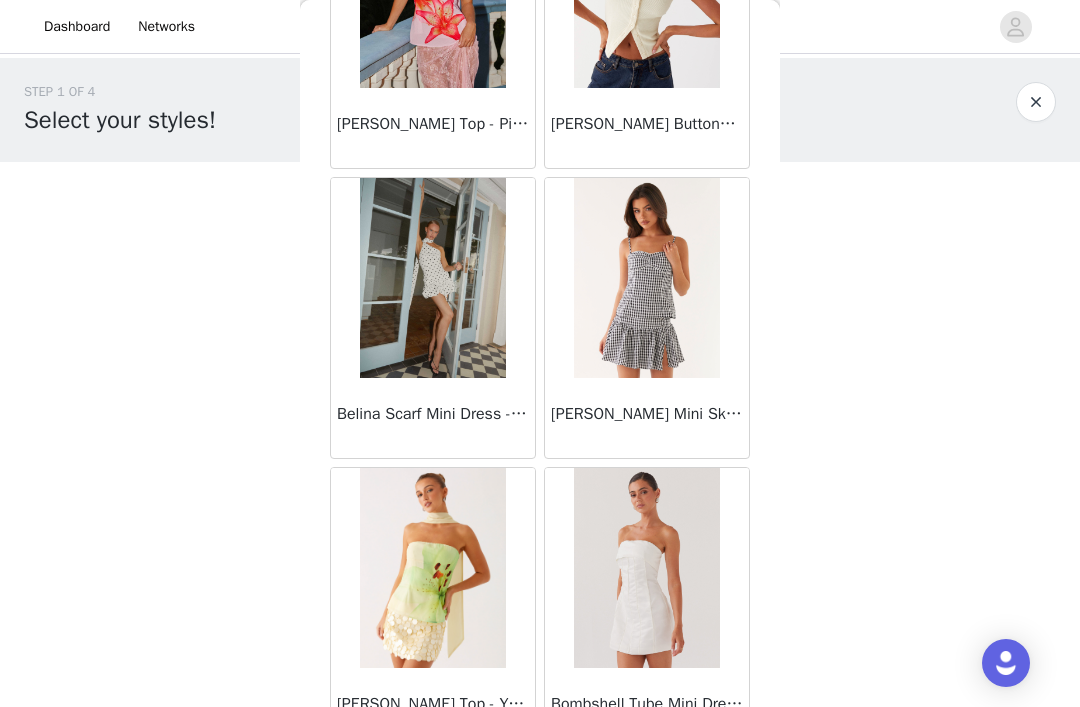 click at bounding box center [432, 278] 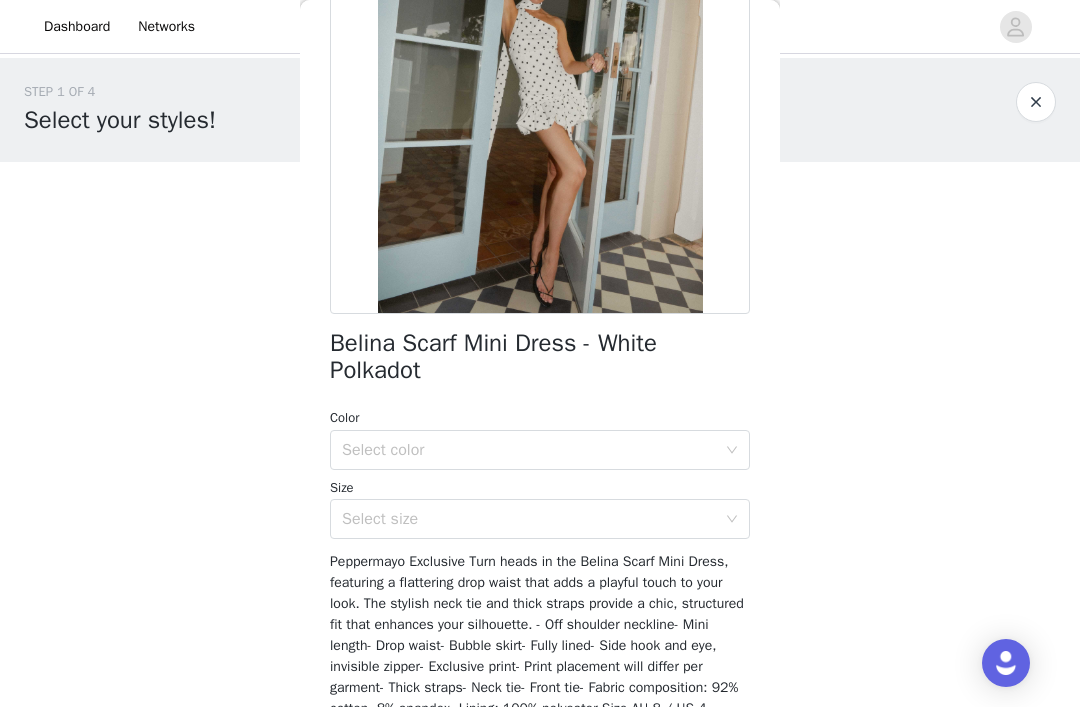 scroll, scrollTop: 246, scrollLeft: 0, axis: vertical 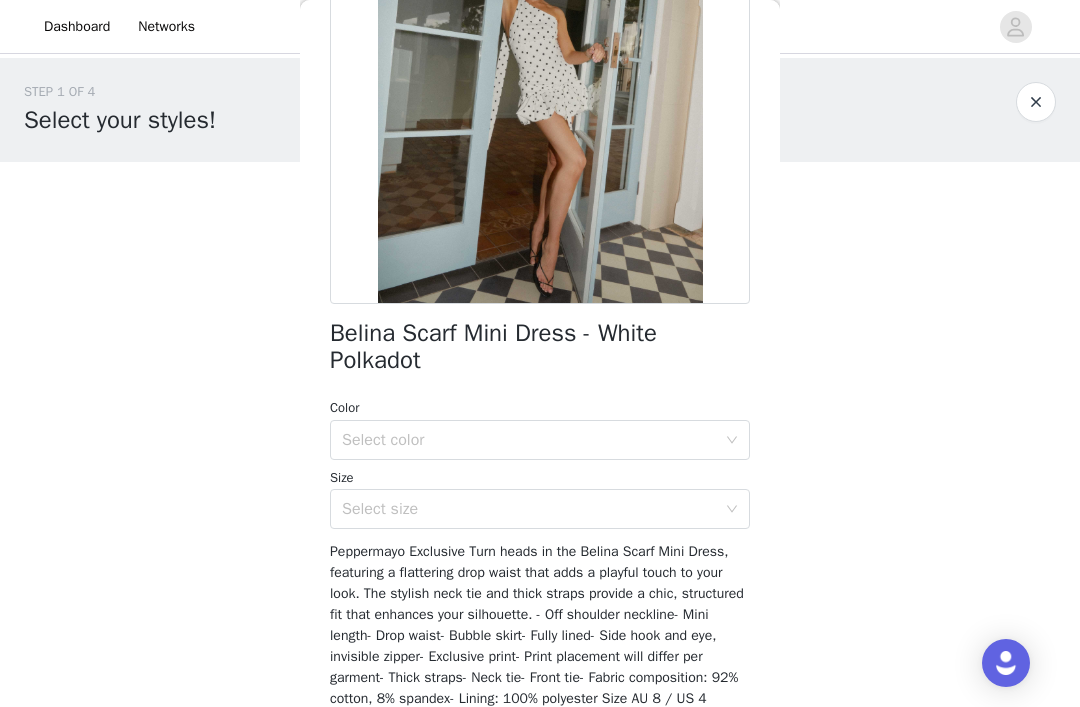 click on "Select color" at bounding box center (529, 440) 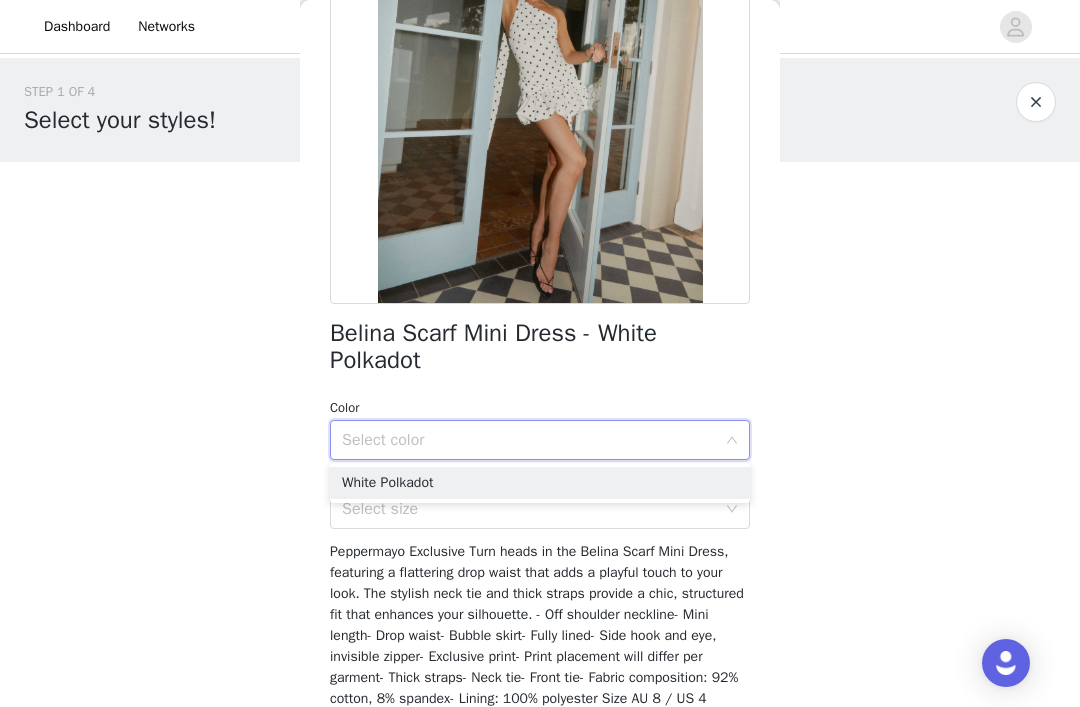 click on "White Polkadot" at bounding box center [540, 483] 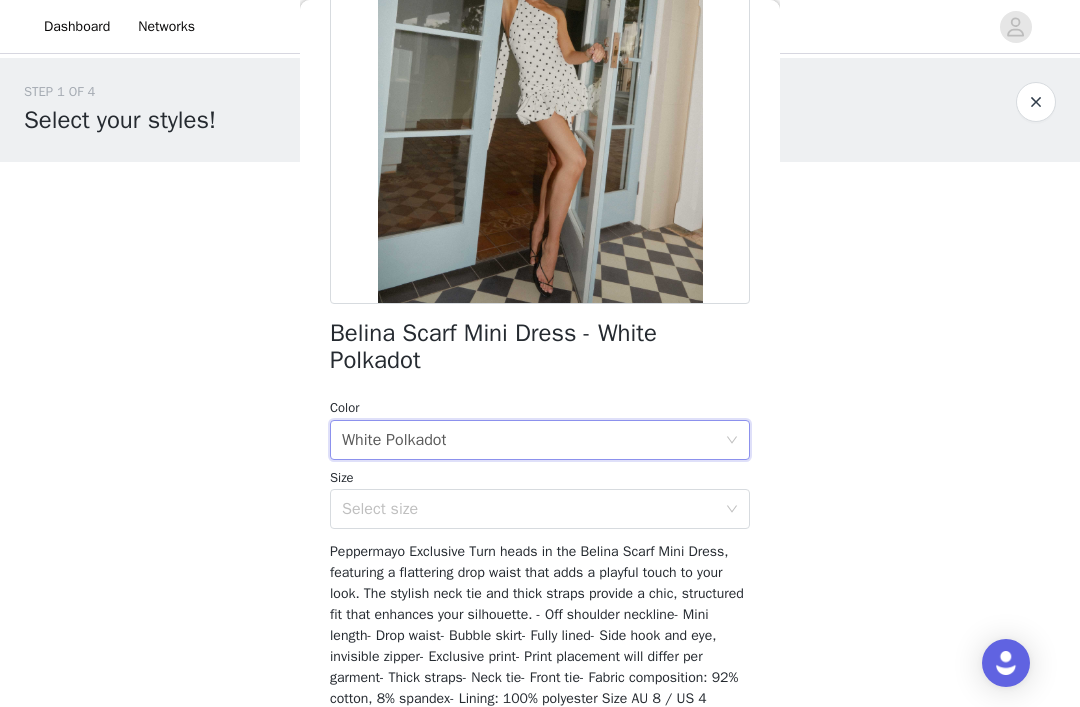 click on "Select size" at bounding box center (529, 509) 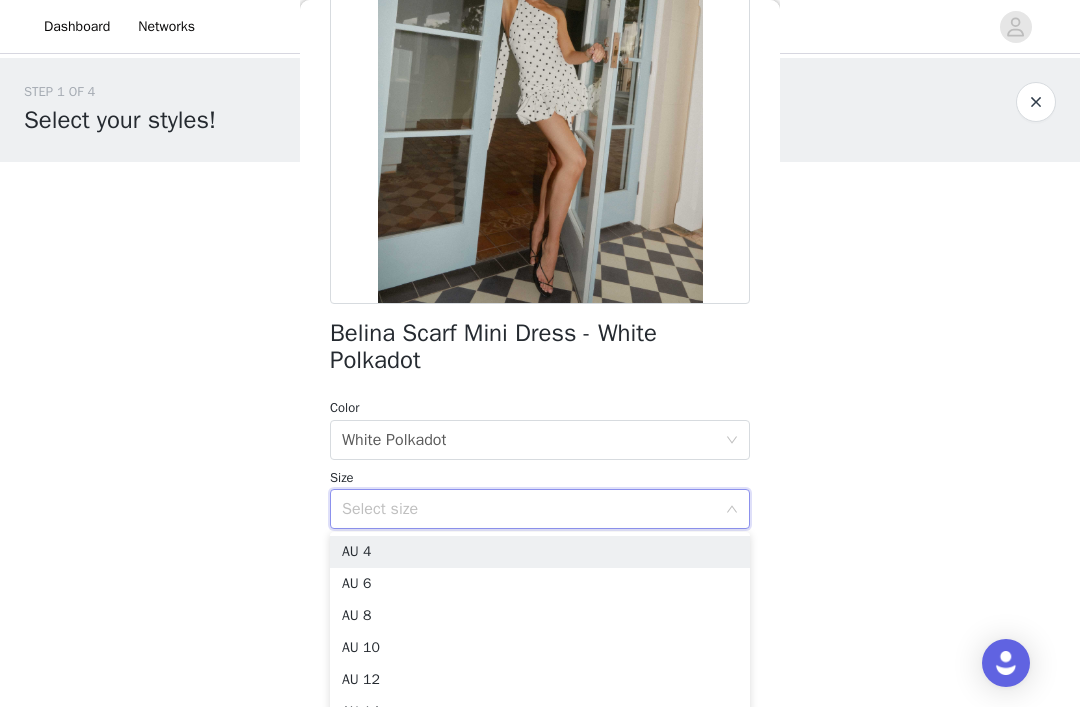click on "AU 4" at bounding box center (540, 552) 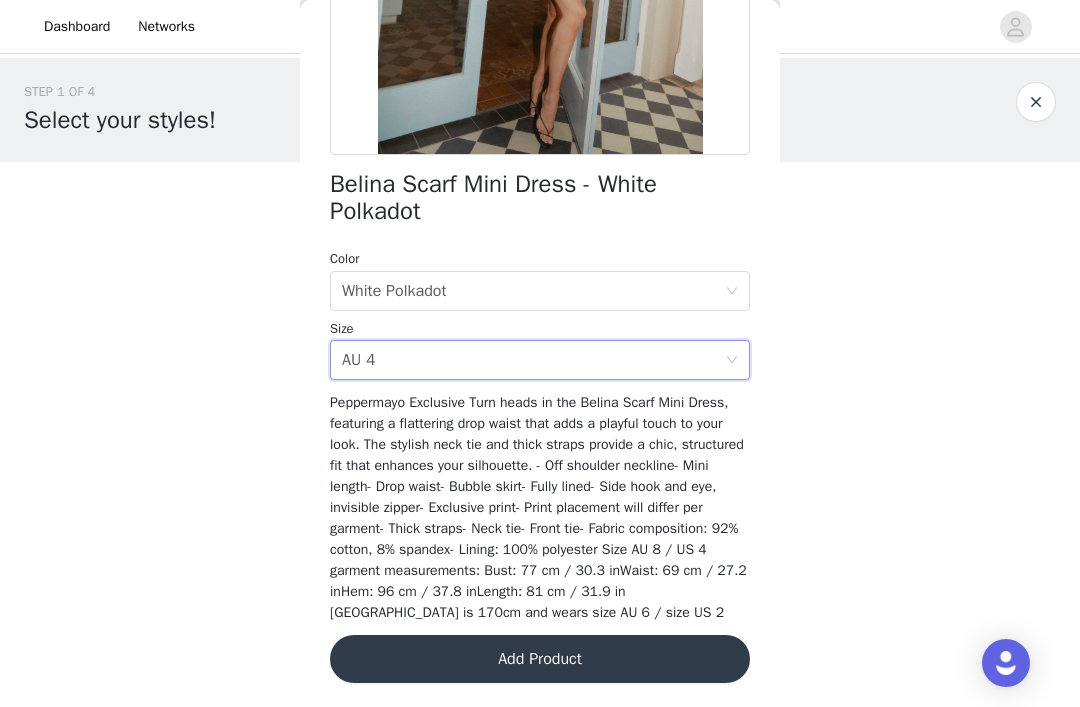 scroll, scrollTop: 394, scrollLeft: 0, axis: vertical 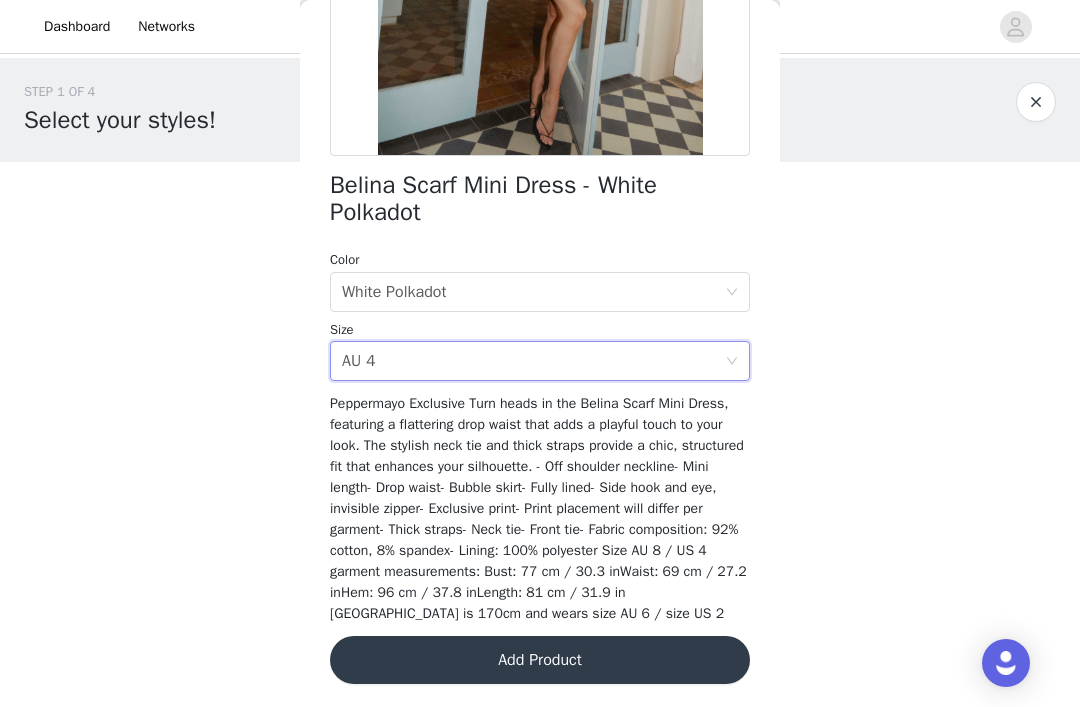 click on "Add Product" at bounding box center [540, 660] 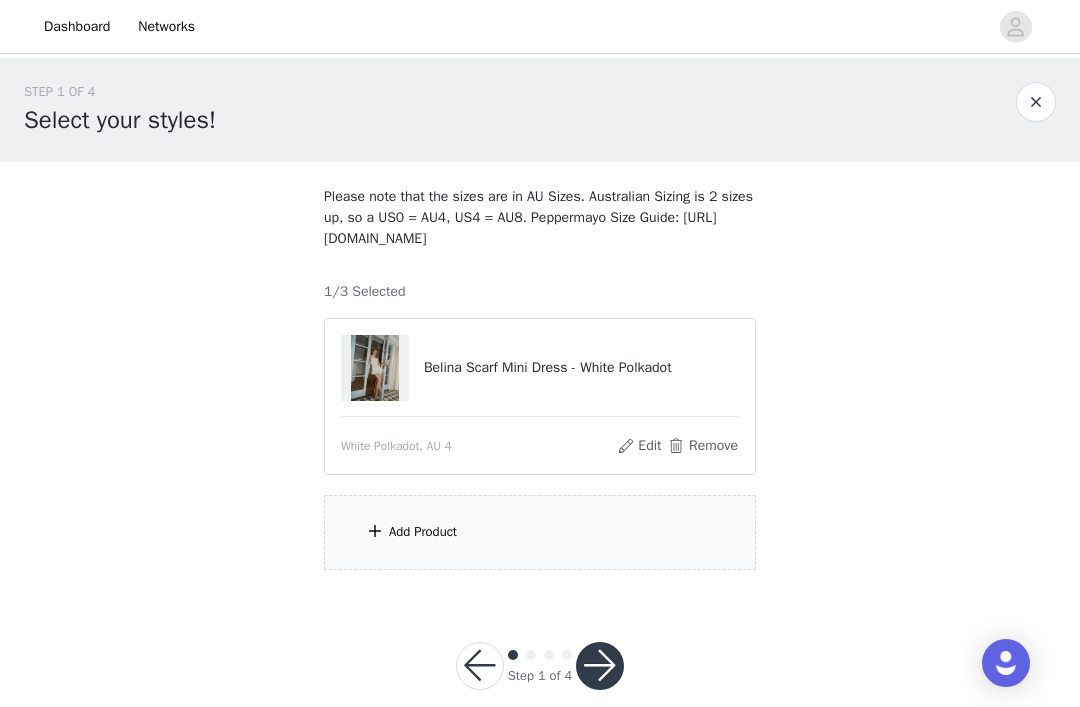 click on "Add Product" at bounding box center [540, 532] 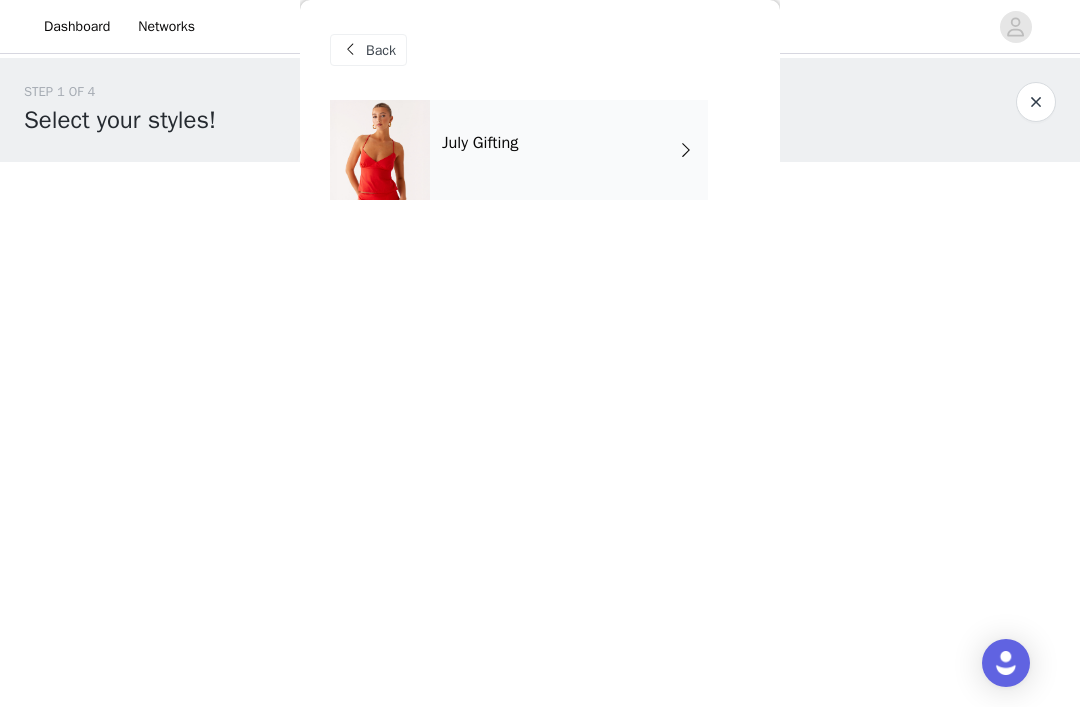 click on "July Gifting" at bounding box center (569, 150) 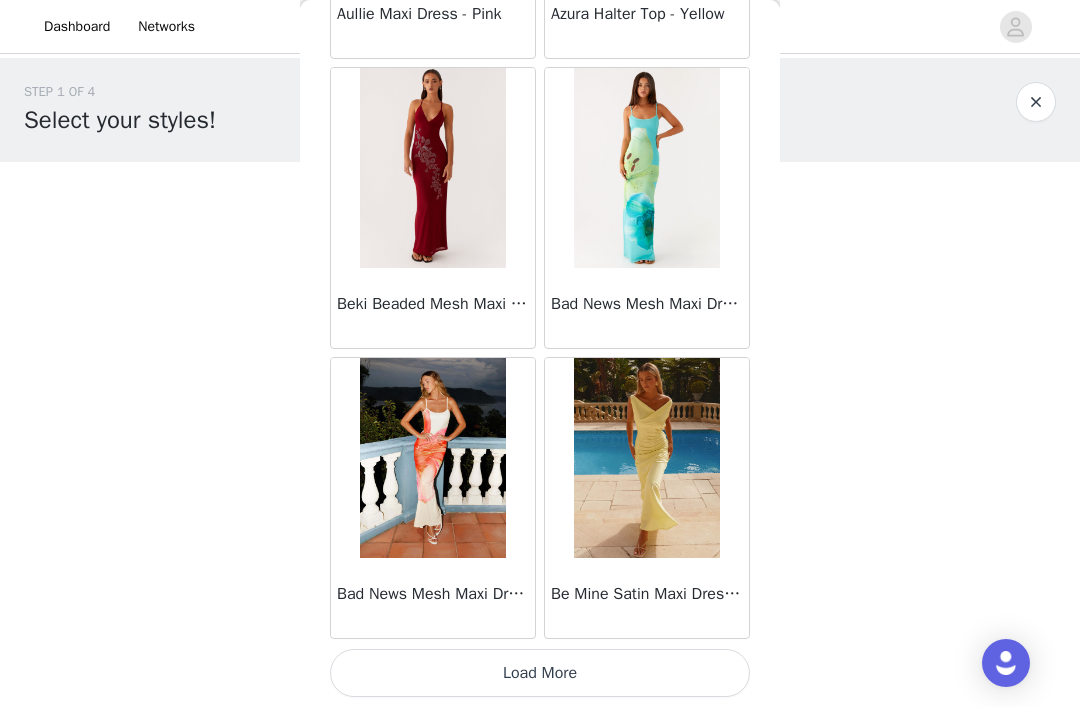 click on "Load More" at bounding box center (540, 673) 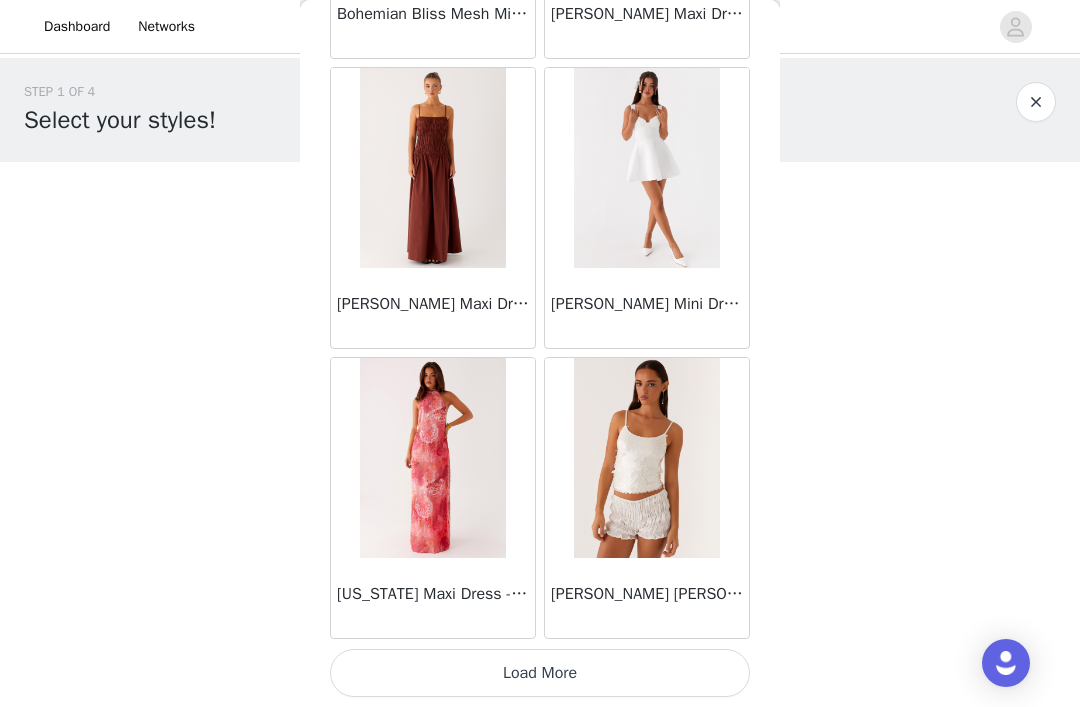 click on "Load More" at bounding box center [540, 673] 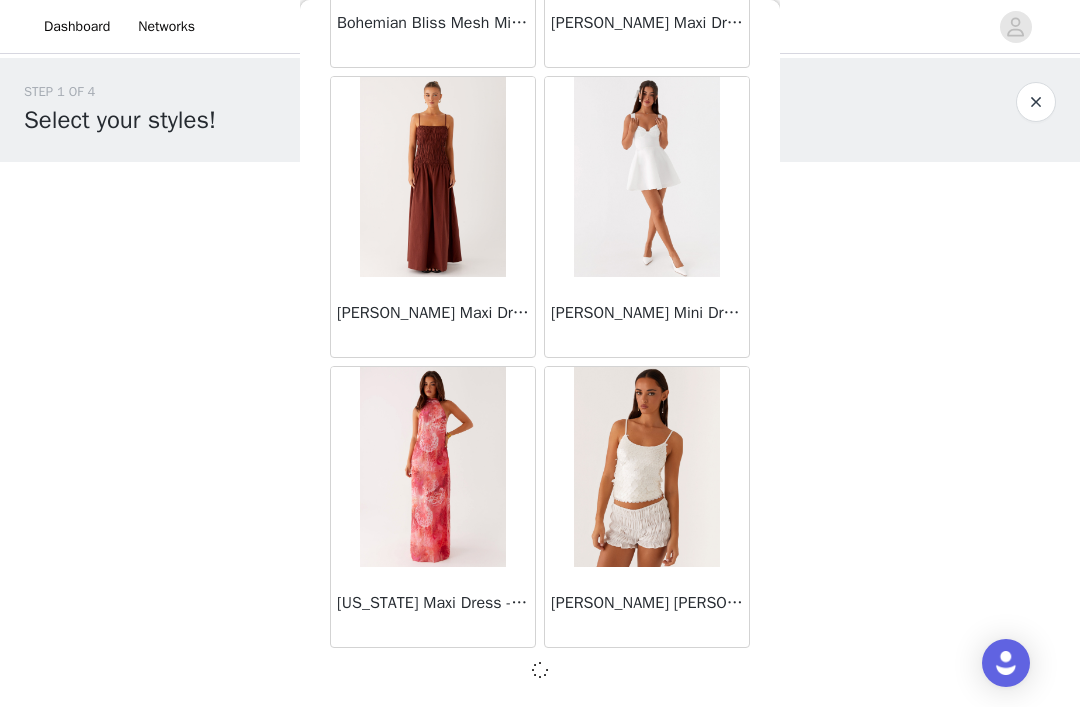 scroll, scrollTop: 5244, scrollLeft: 0, axis: vertical 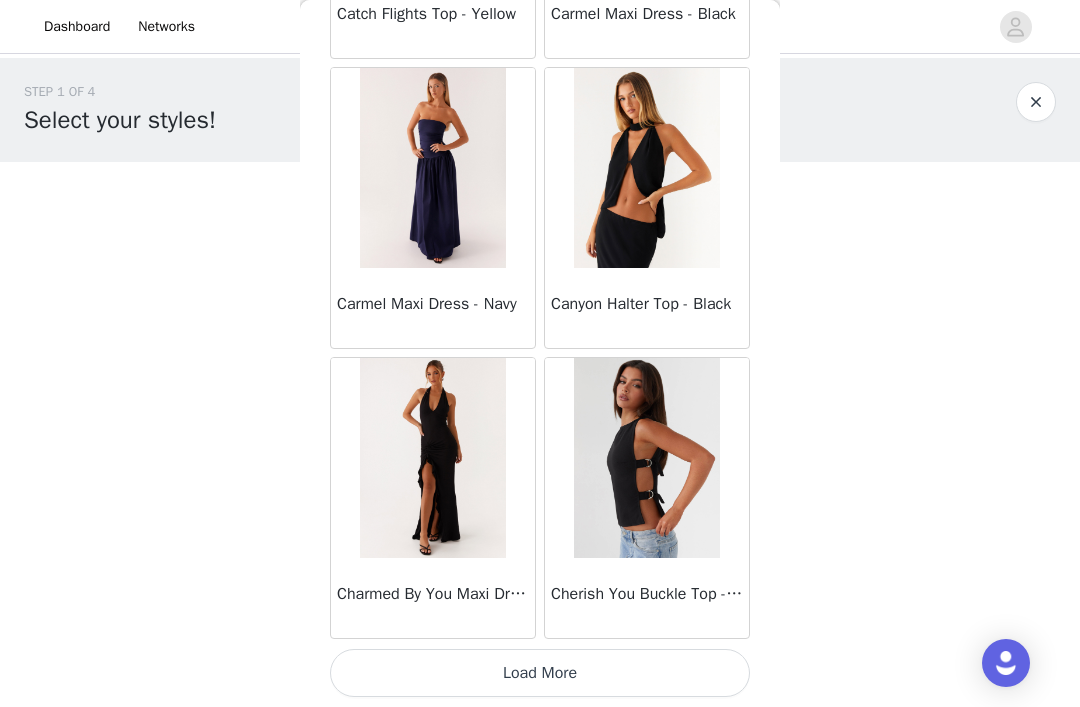 click on "Load More" at bounding box center [540, 673] 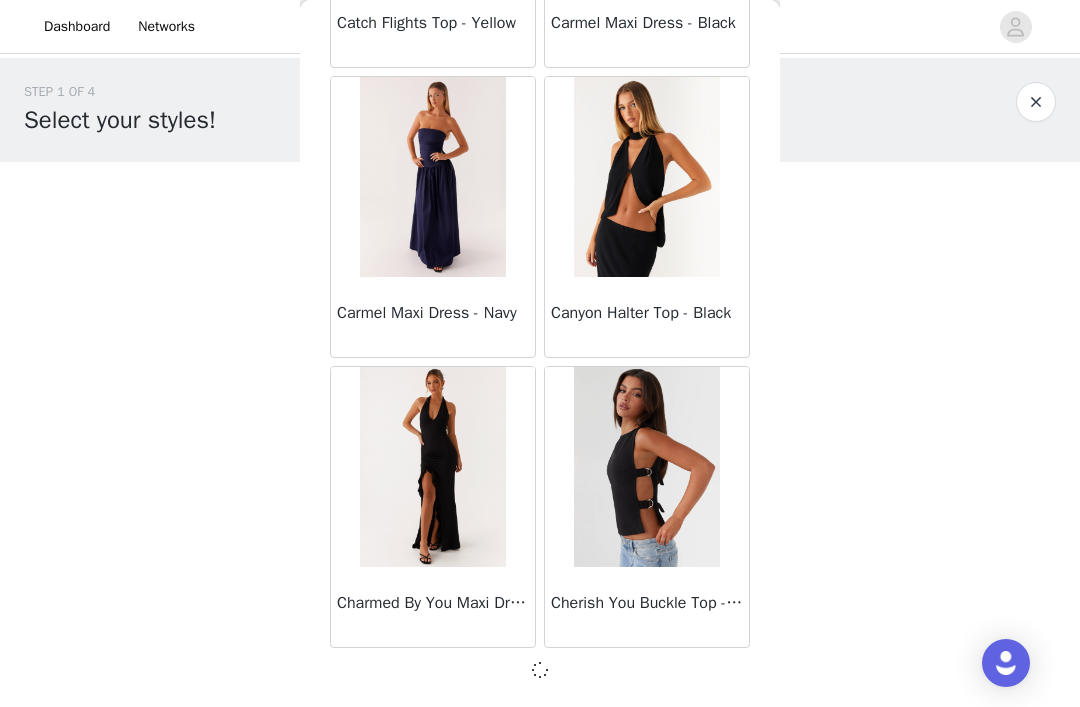 scroll, scrollTop: 8144, scrollLeft: 0, axis: vertical 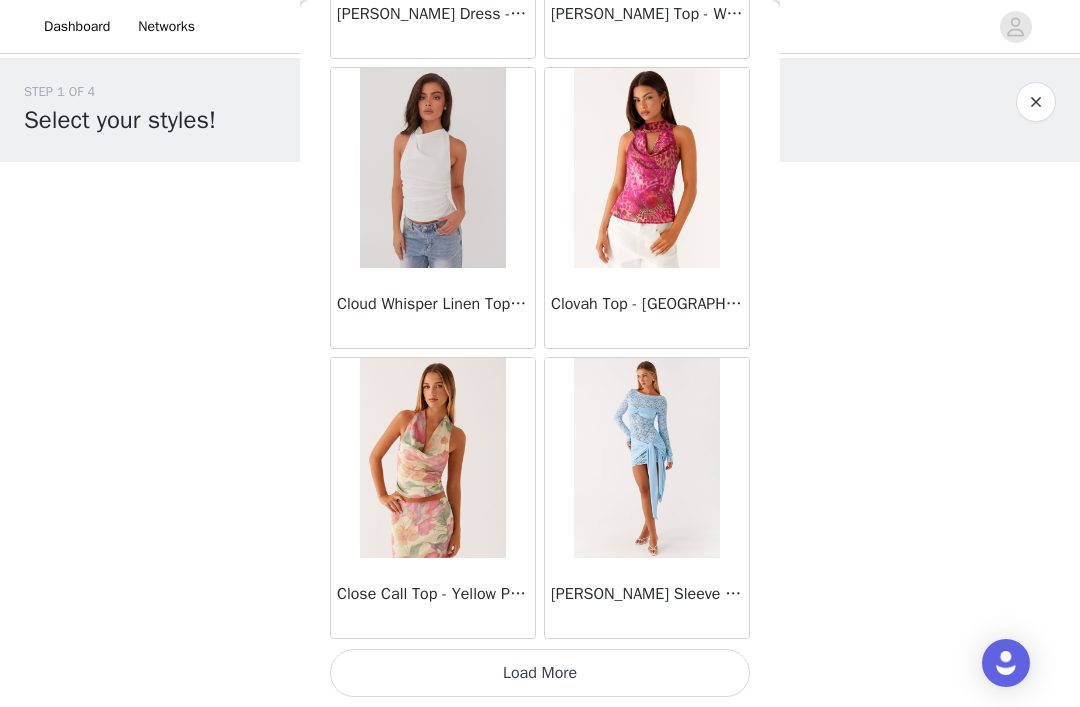 click on "Load More" at bounding box center (540, 673) 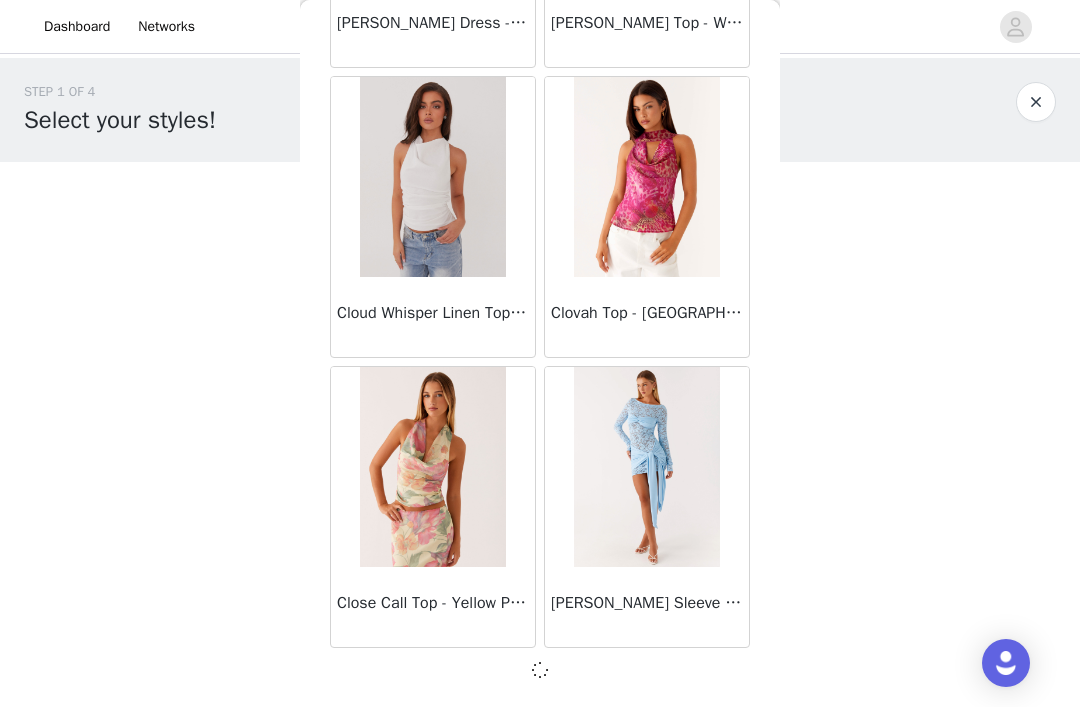 scroll, scrollTop: 11044, scrollLeft: 0, axis: vertical 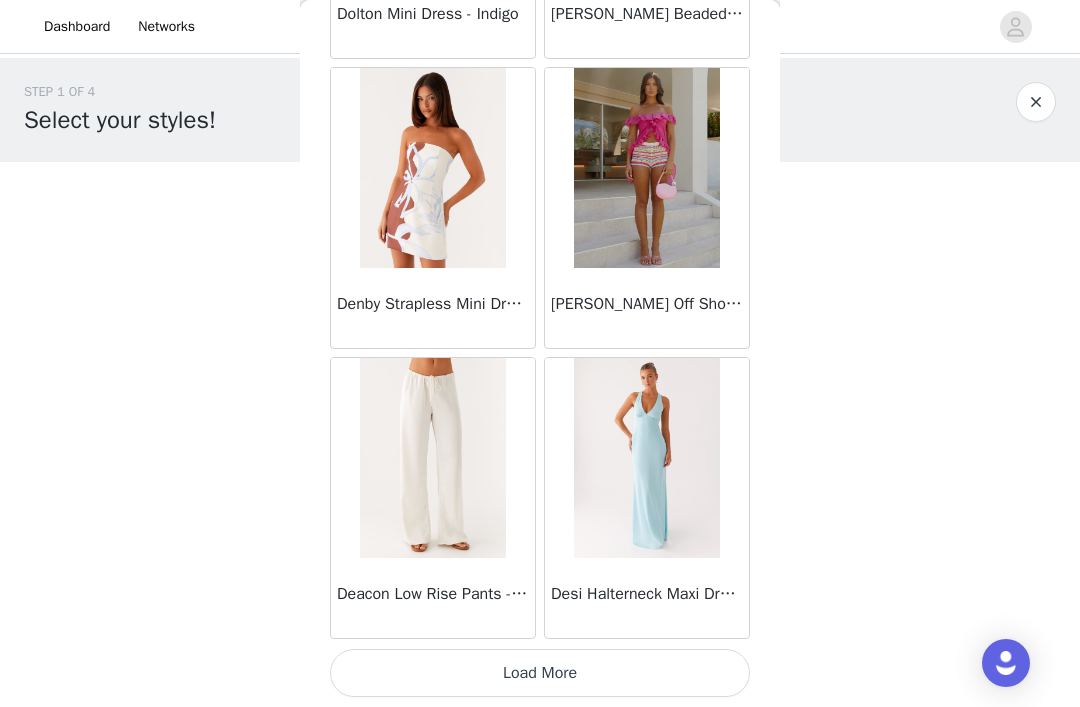 click on "Load More" at bounding box center [540, 673] 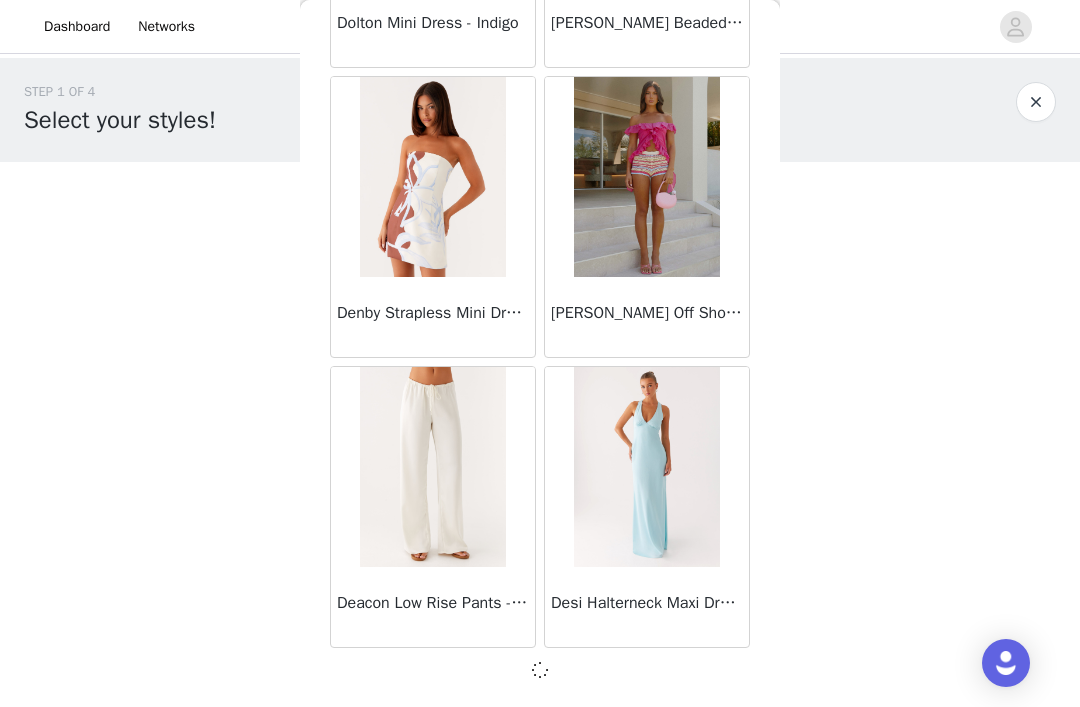 scroll, scrollTop: 13944, scrollLeft: 0, axis: vertical 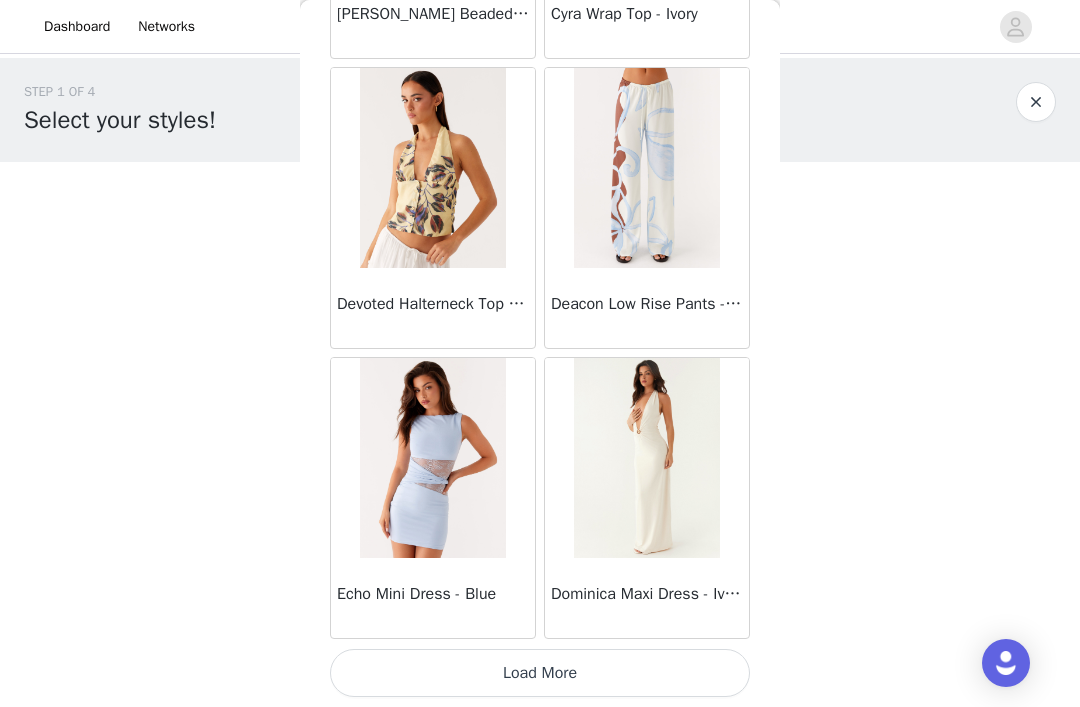 click on "Load More" at bounding box center (540, 673) 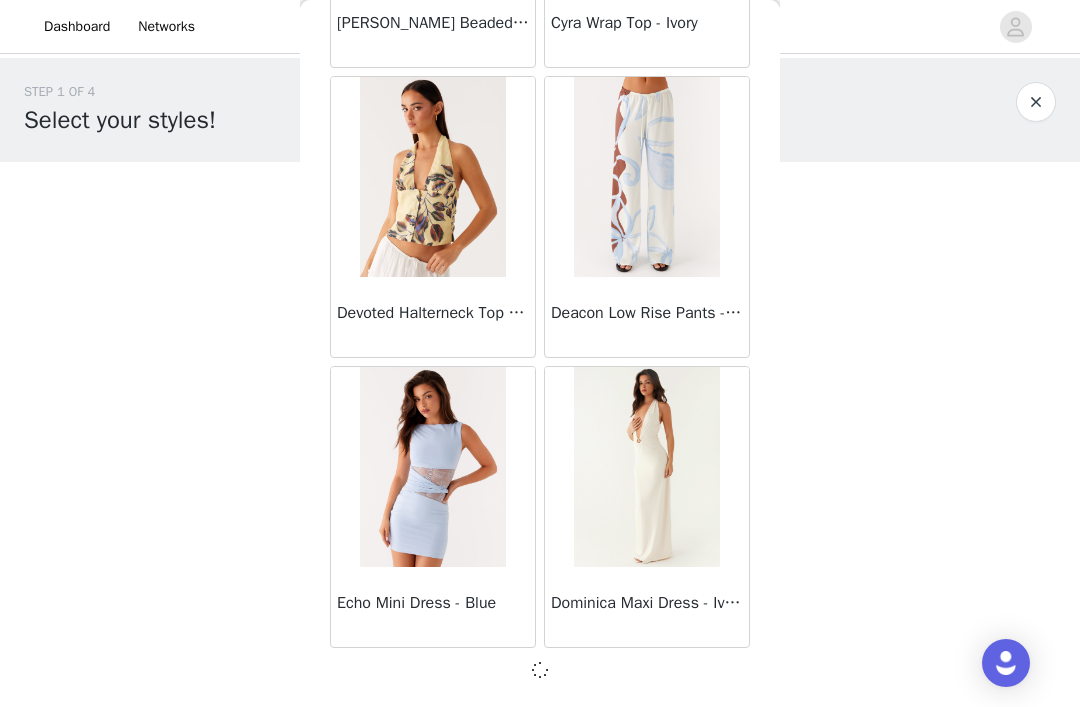 scroll, scrollTop: 16844, scrollLeft: 0, axis: vertical 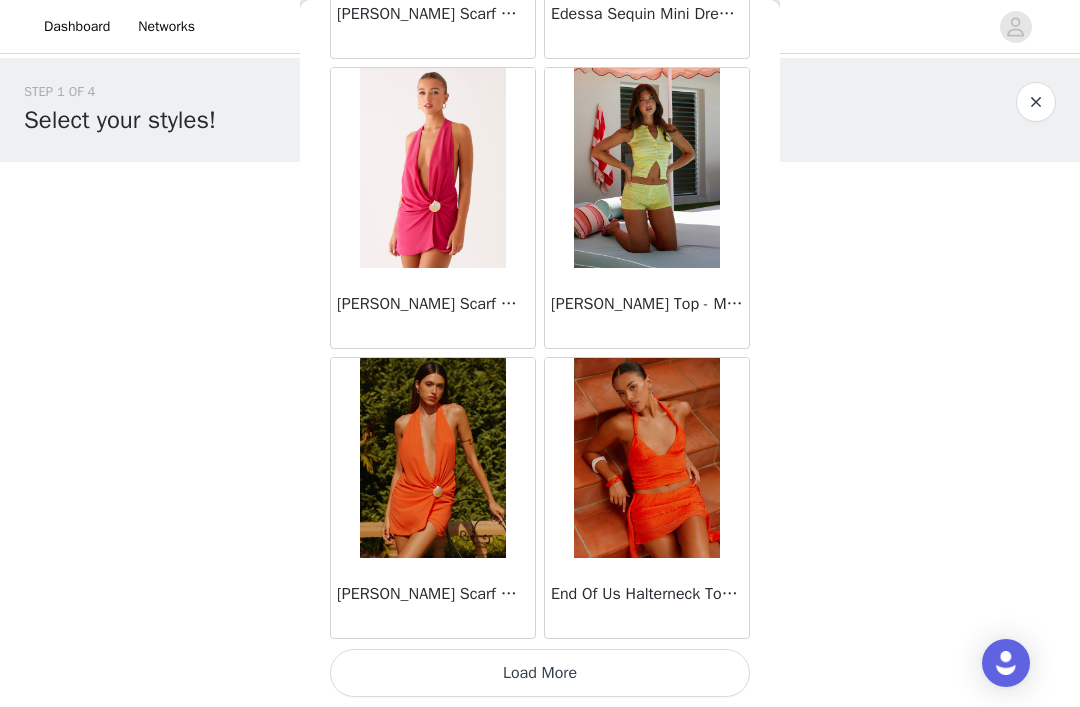 click on "Load More" at bounding box center (540, 673) 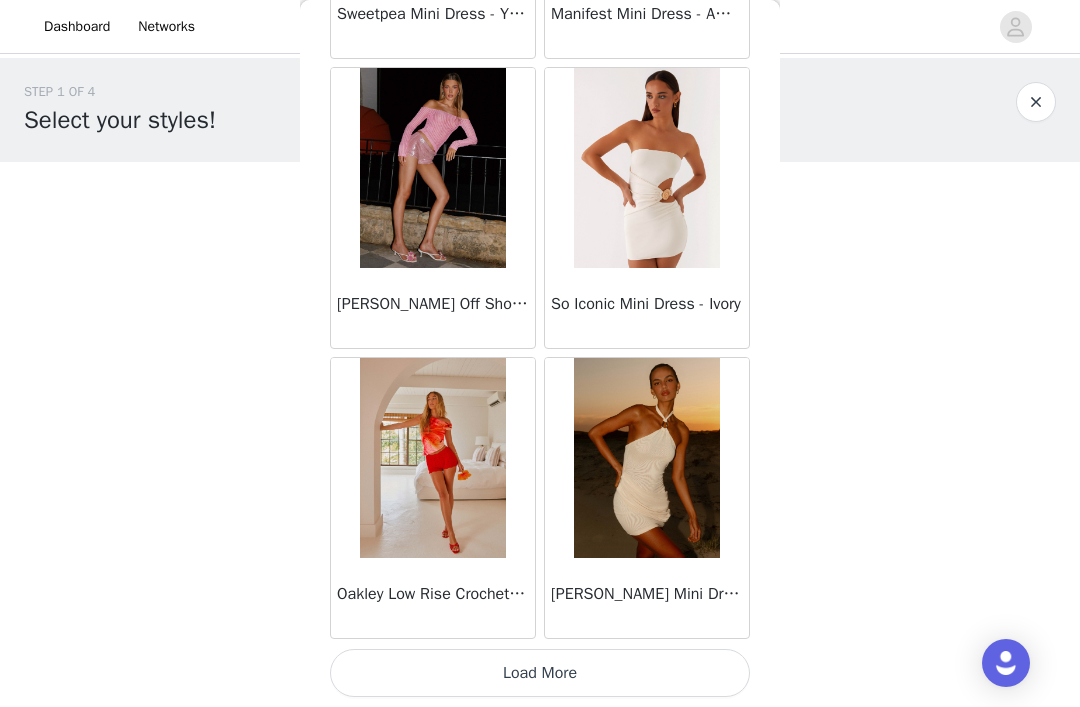 click on "Load More" at bounding box center (540, 673) 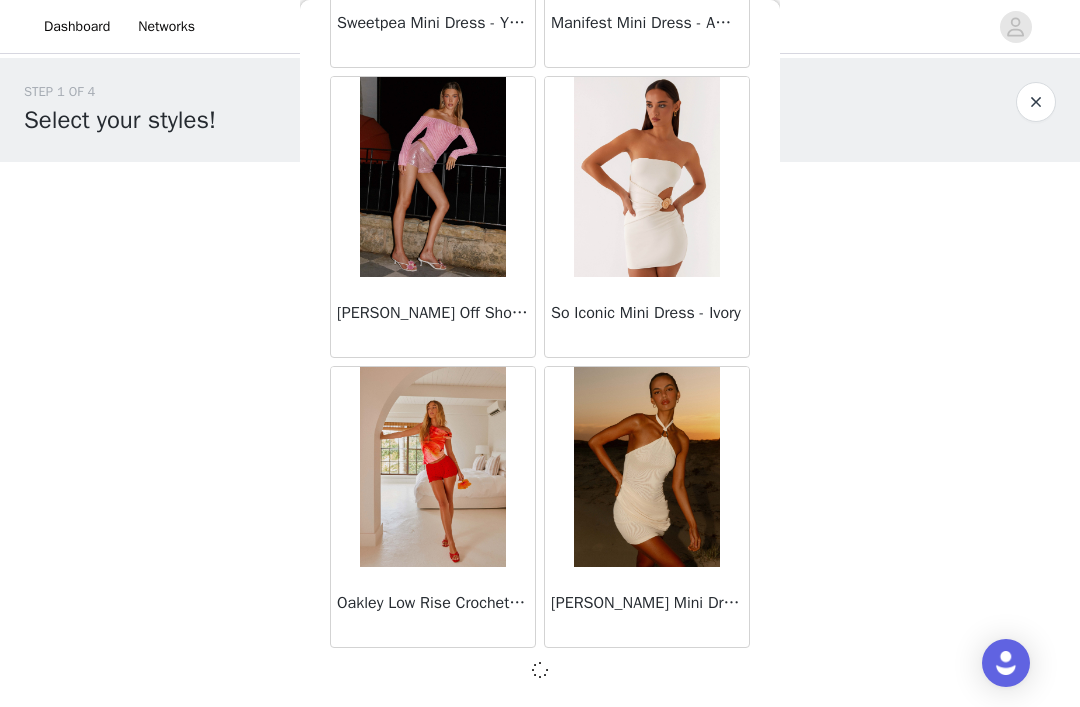 scroll, scrollTop: 22644, scrollLeft: 0, axis: vertical 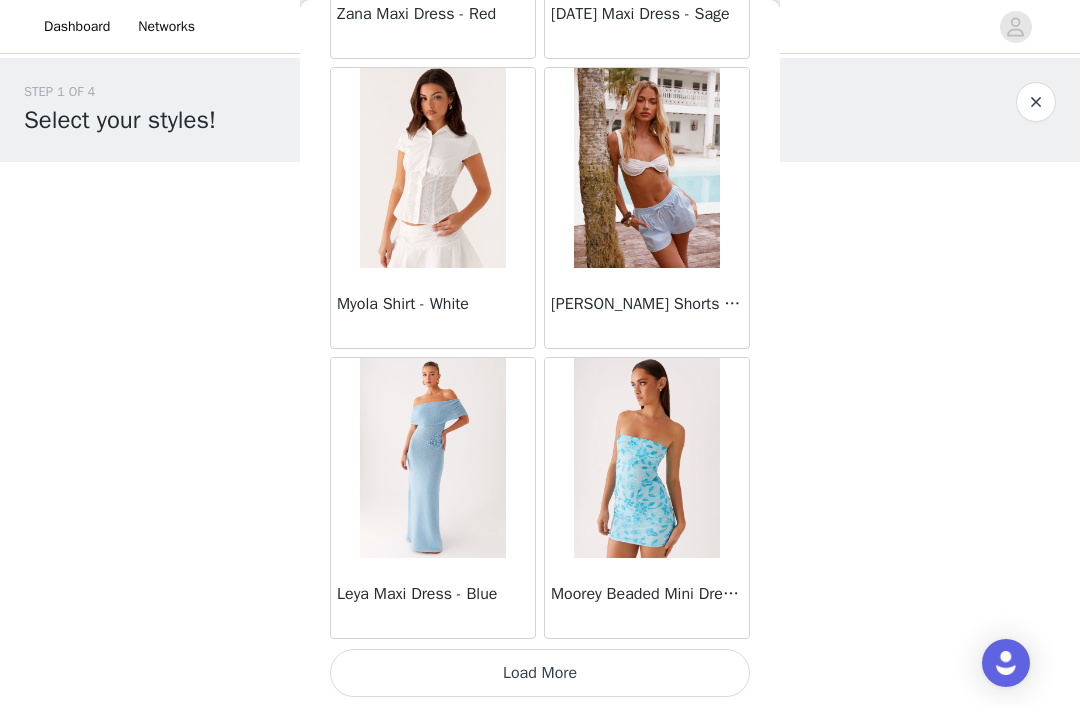 click on "Load More" at bounding box center (540, 673) 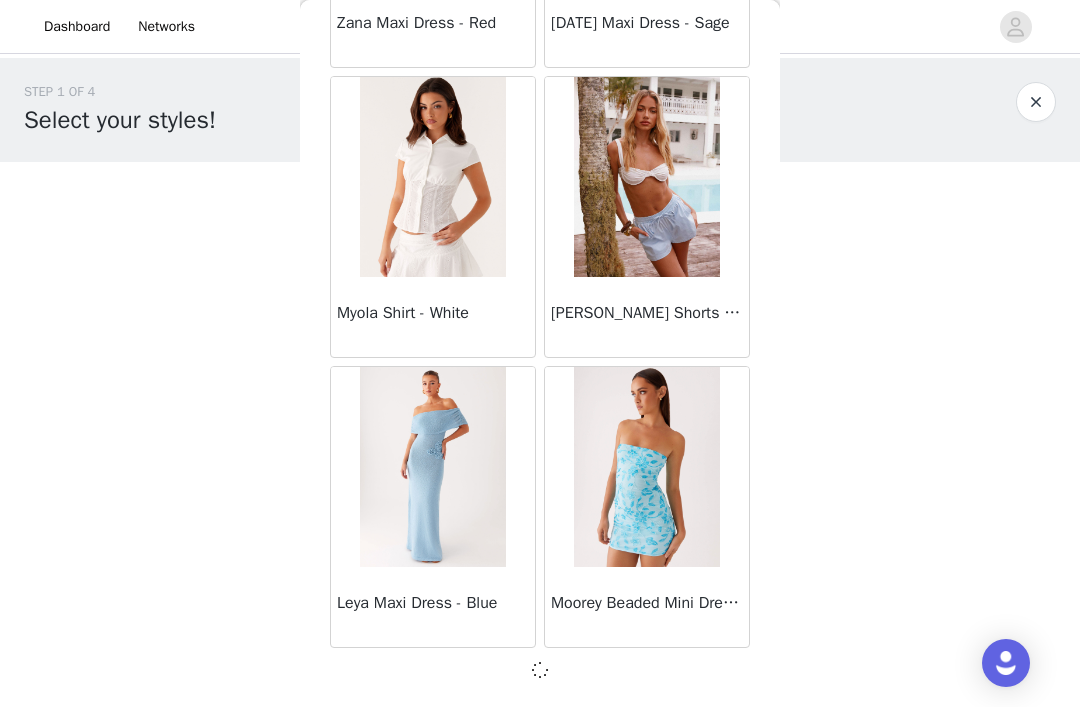 scroll, scrollTop: 25544, scrollLeft: 0, axis: vertical 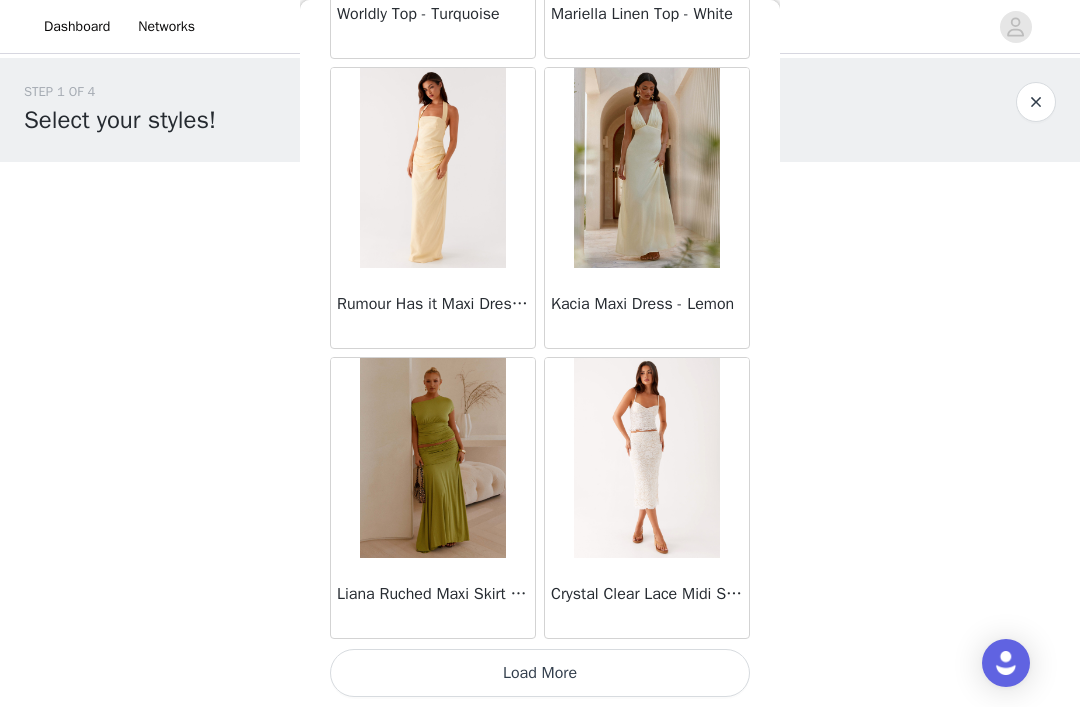 click on "Load More" at bounding box center (540, 673) 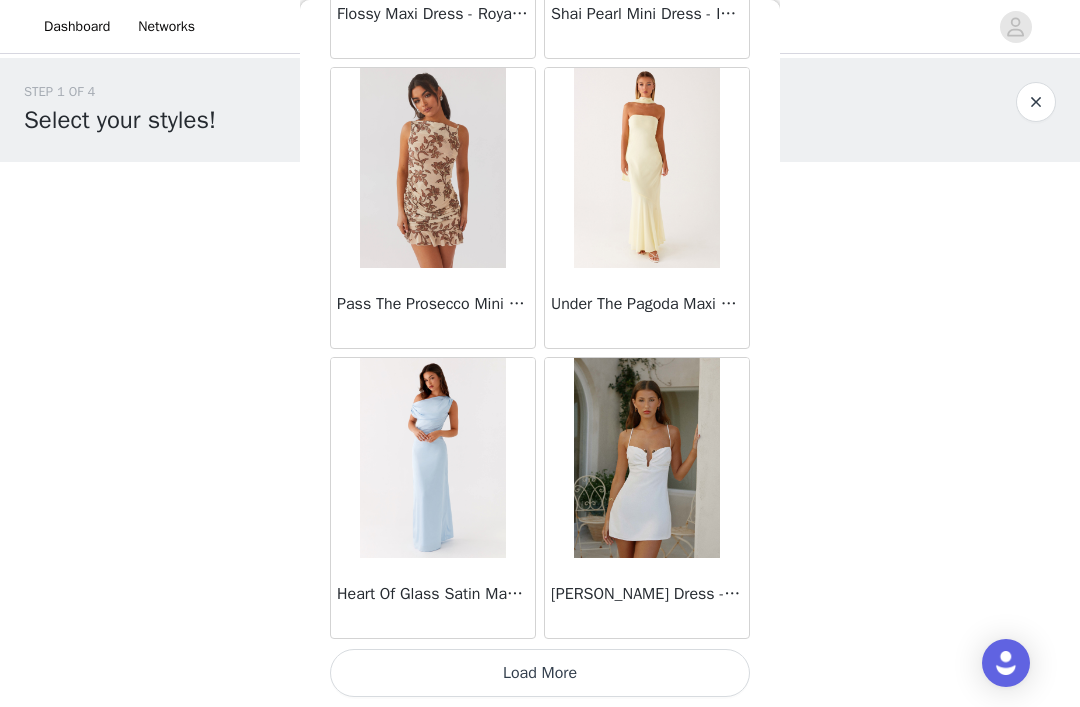 click on "Load More" at bounding box center [540, 673] 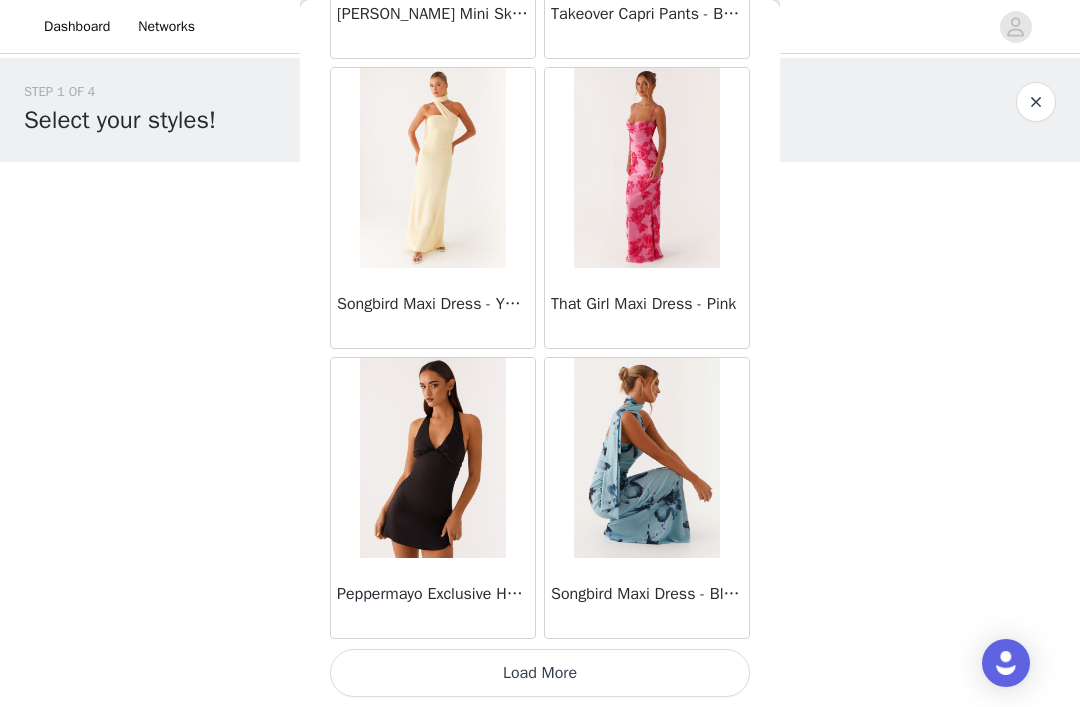 click on "Load More" at bounding box center [540, 673] 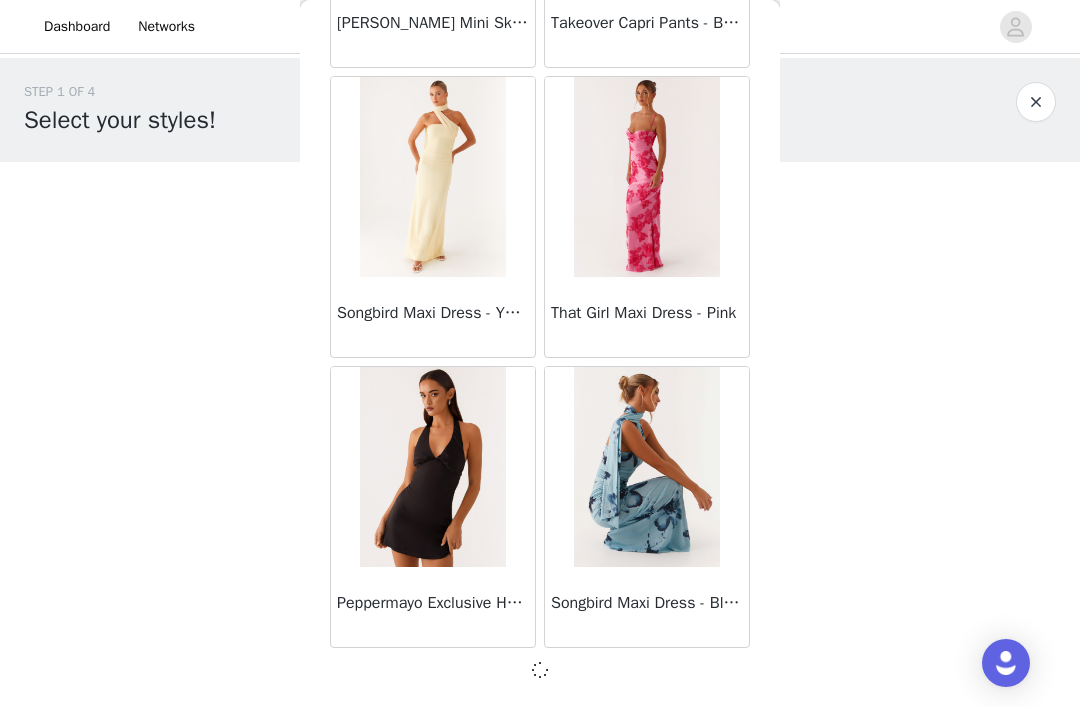 scroll, scrollTop: 34244, scrollLeft: 0, axis: vertical 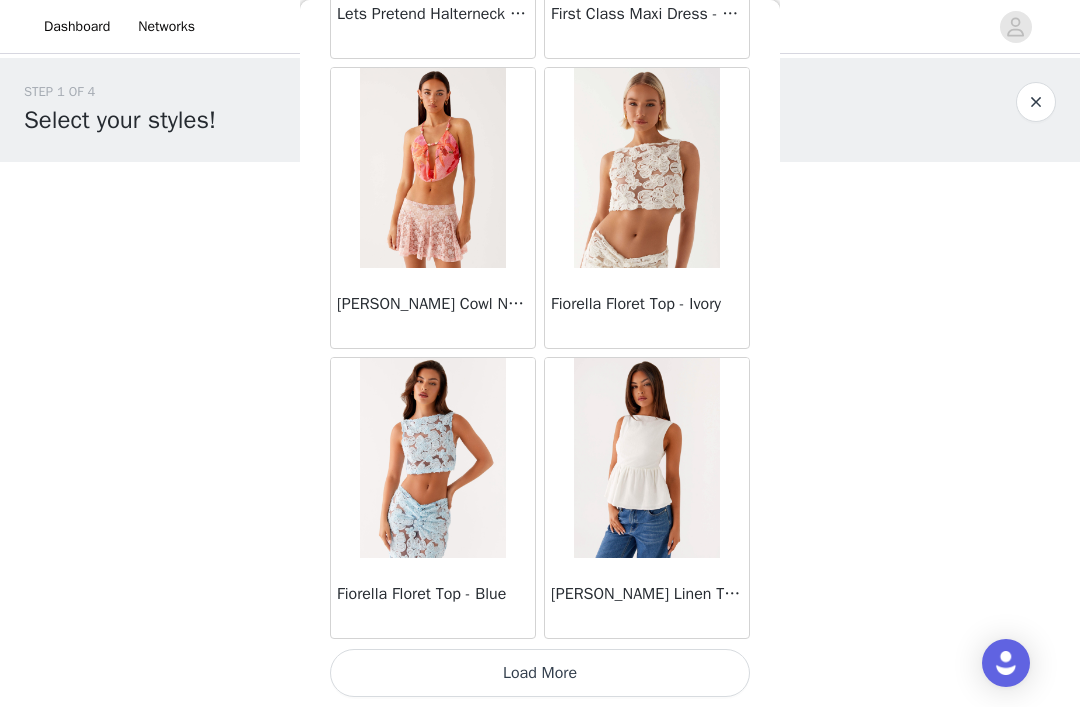 click on "Load More" at bounding box center (540, 673) 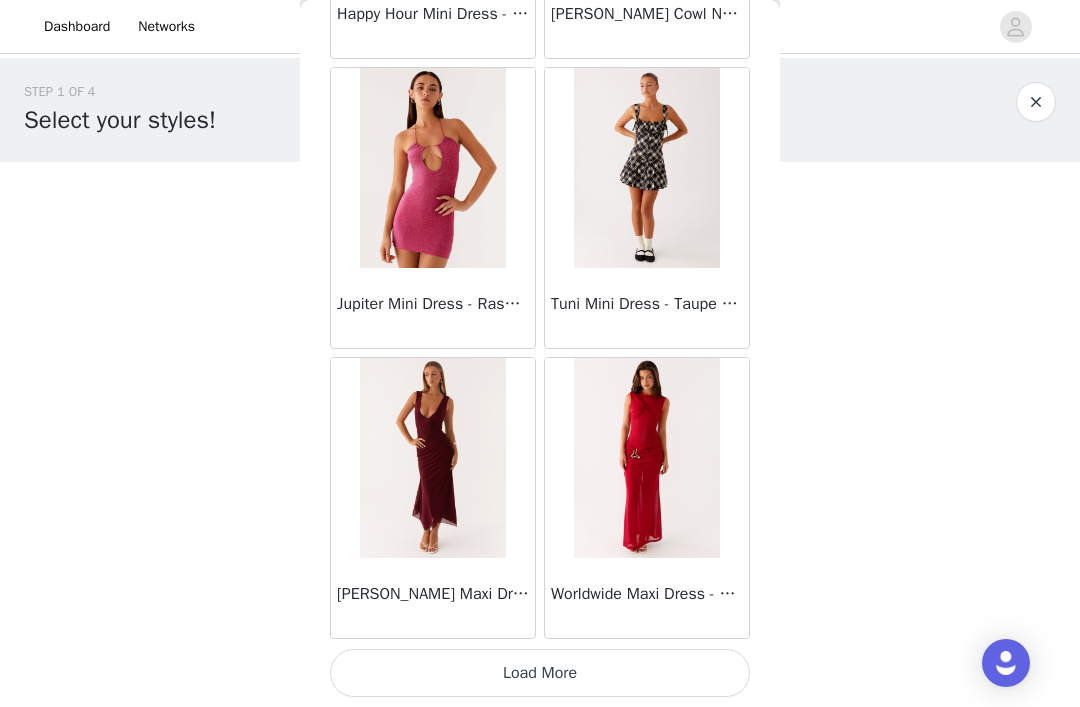 click on "Load More" at bounding box center (540, 673) 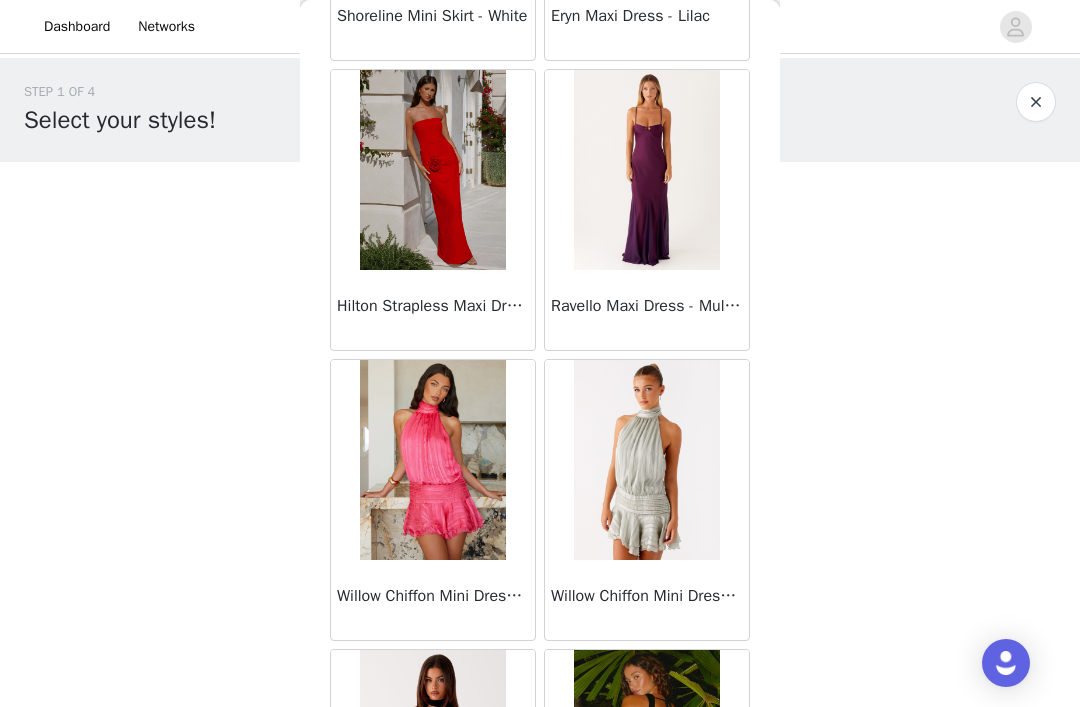 scroll, scrollTop: 42368, scrollLeft: 0, axis: vertical 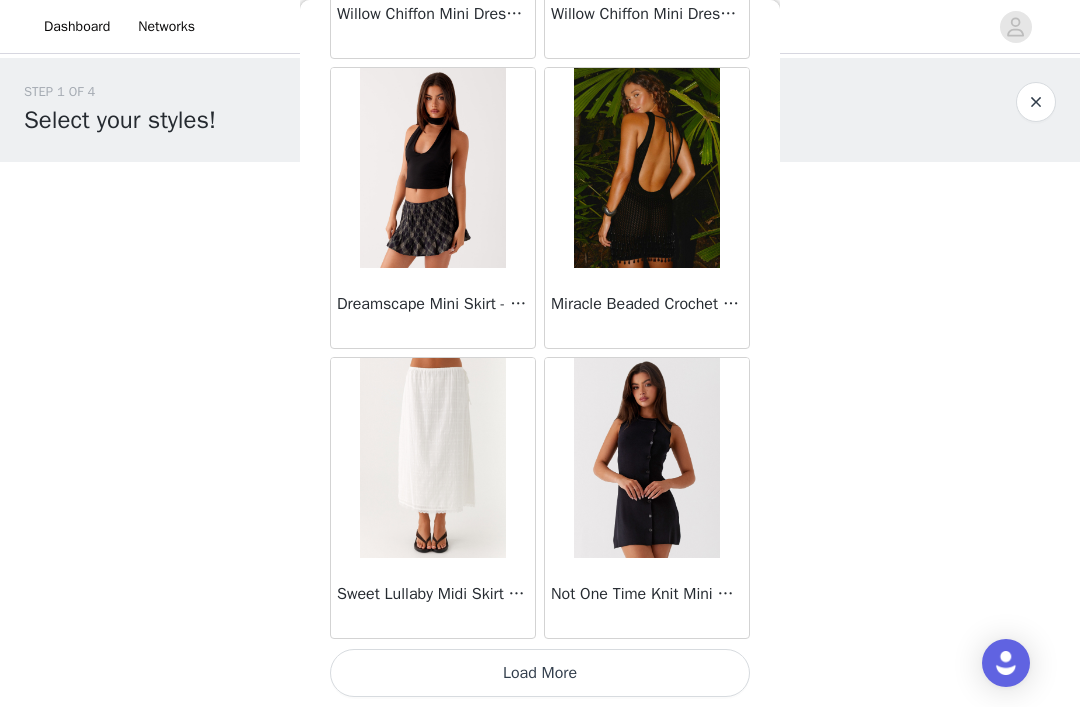 click on "Load More" at bounding box center [540, 673] 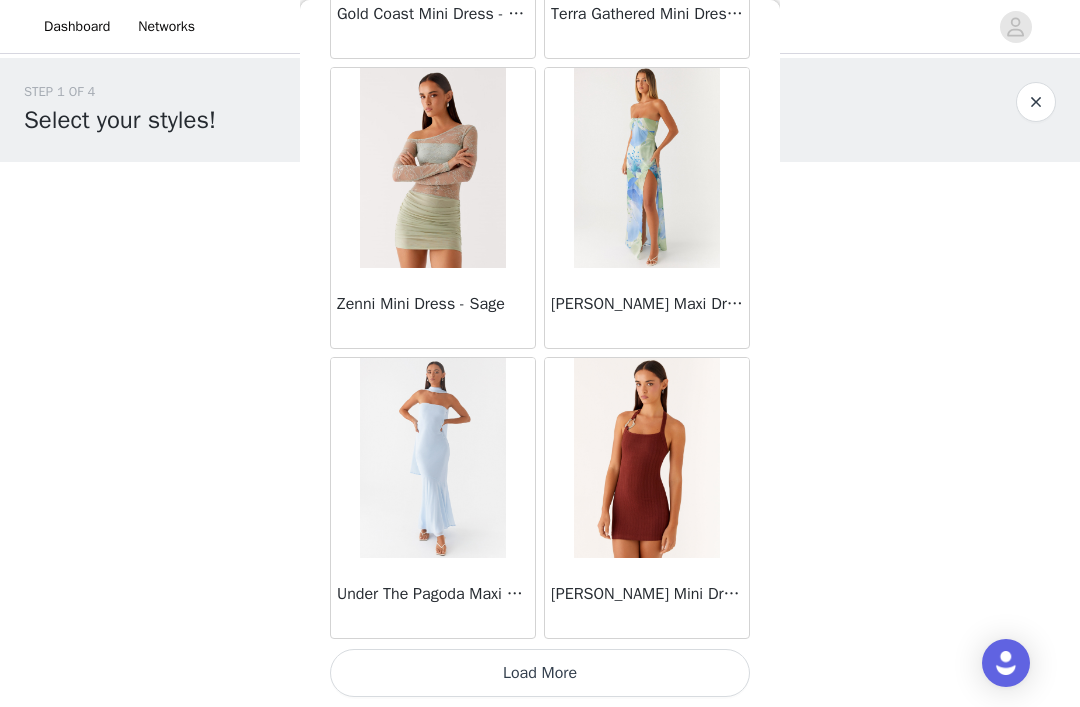 click on "Load More" at bounding box center [540, 673] 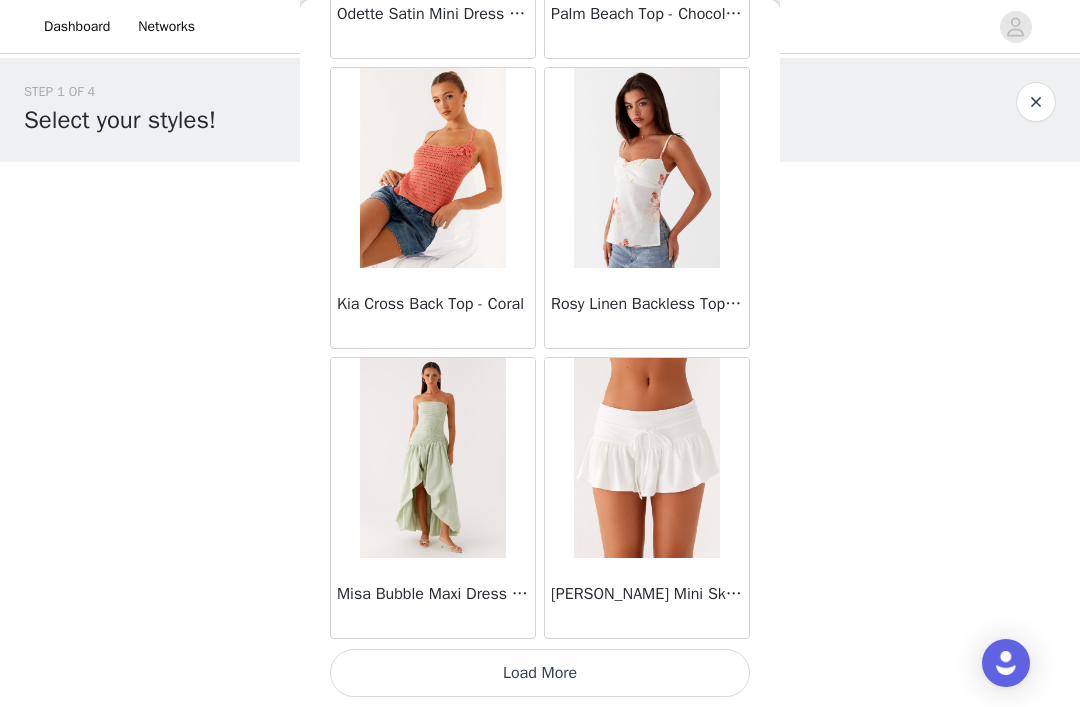 click on "Load More" at bounding box center [540, 673] 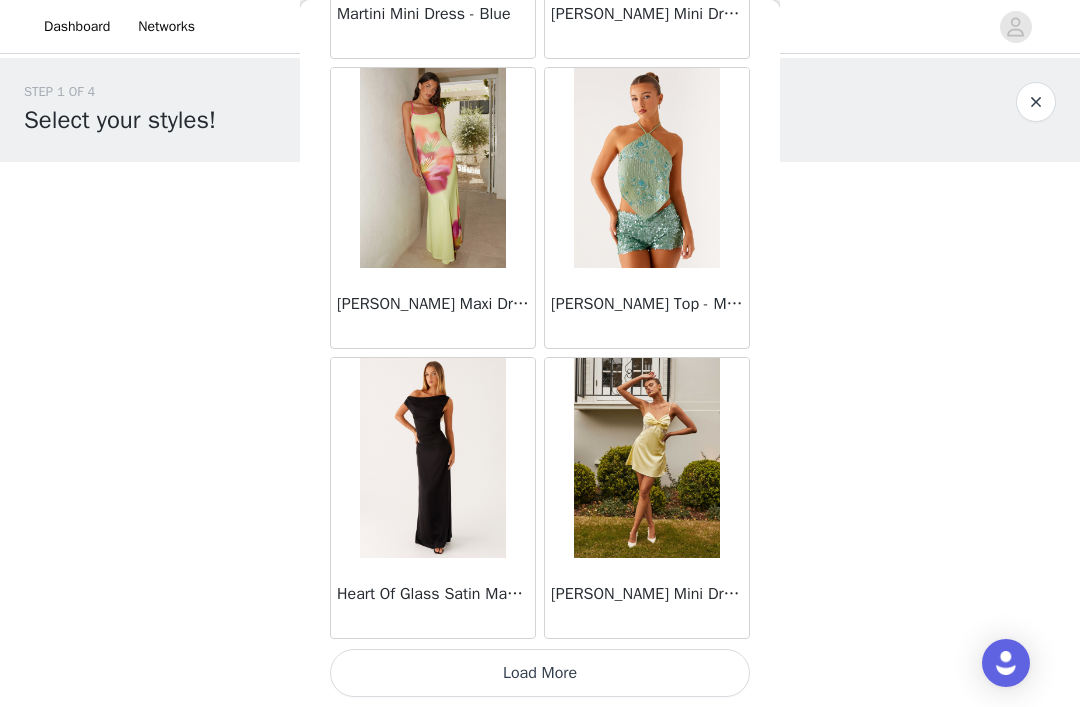 click on "Load More" at bounding box center [540, 673] 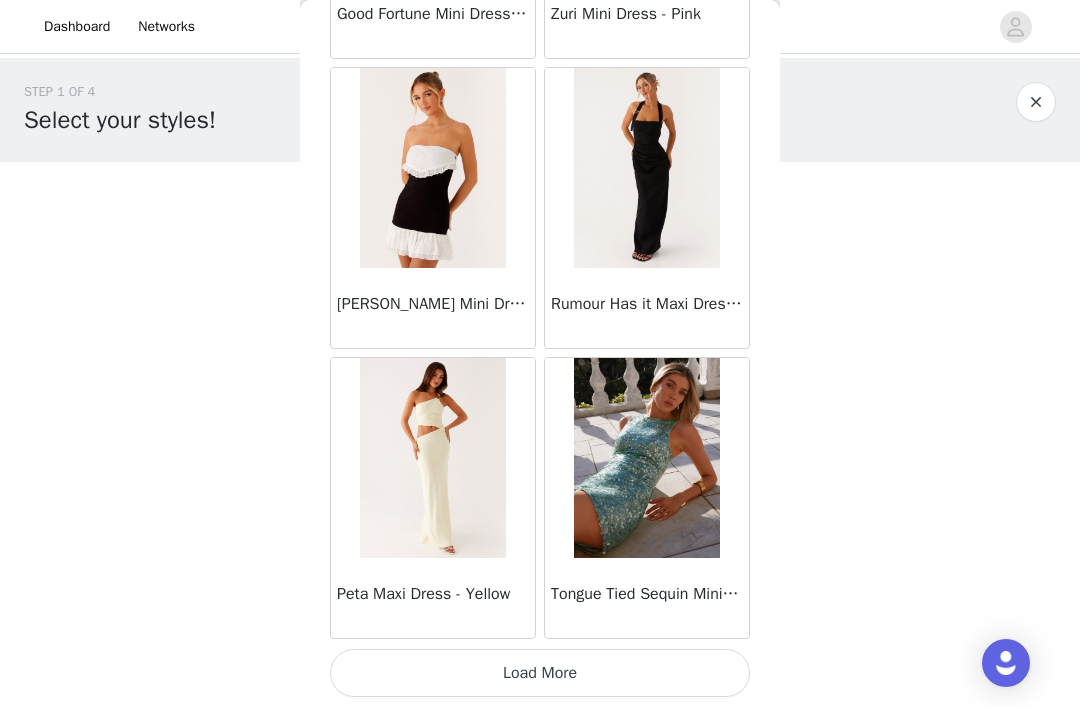click on "Load More" at bounding box center (540, 673) 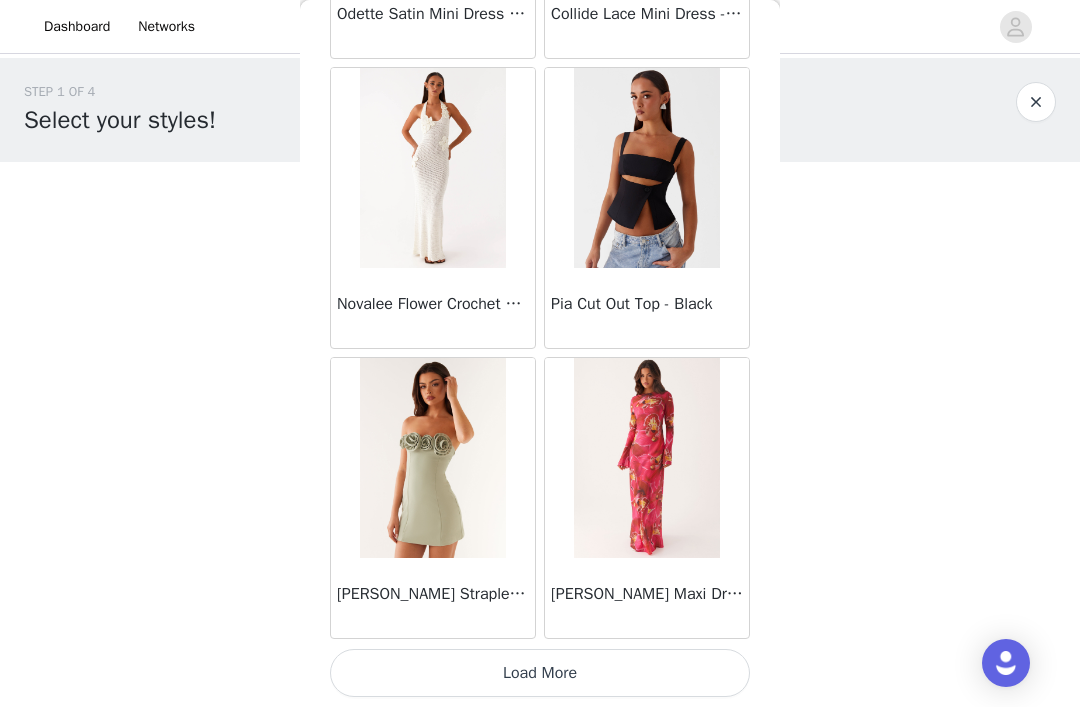 scroll, scrollTop: 57453, scrollLeft: 0, axis: vertical 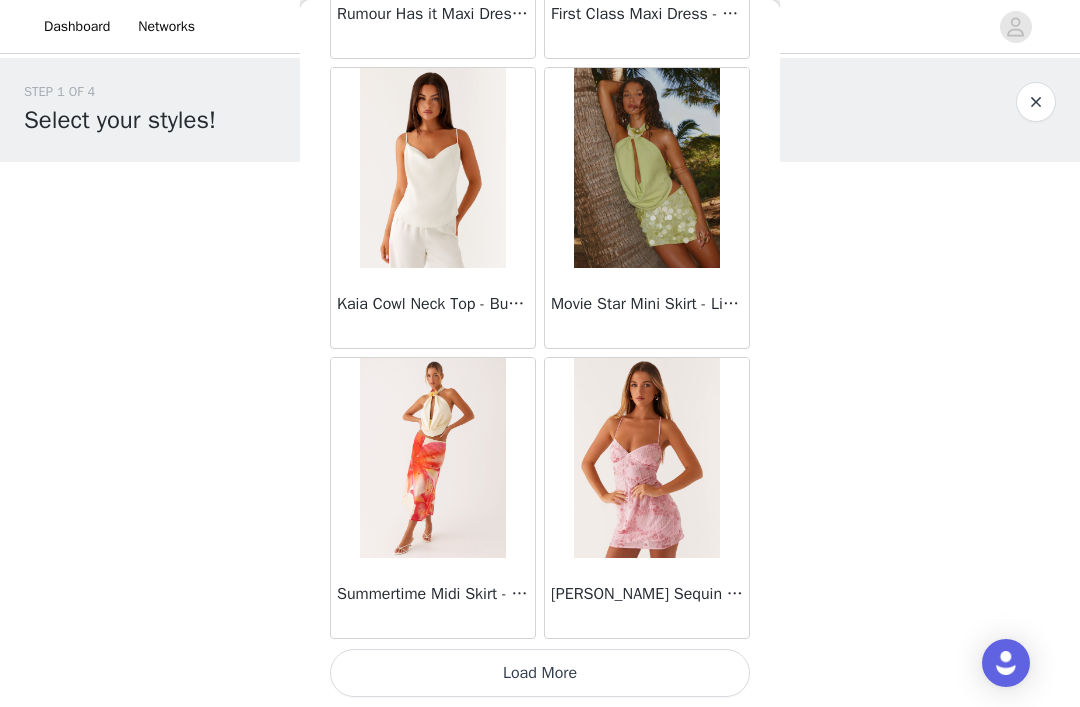 click on "Load More" at bounding box center [540, 673] 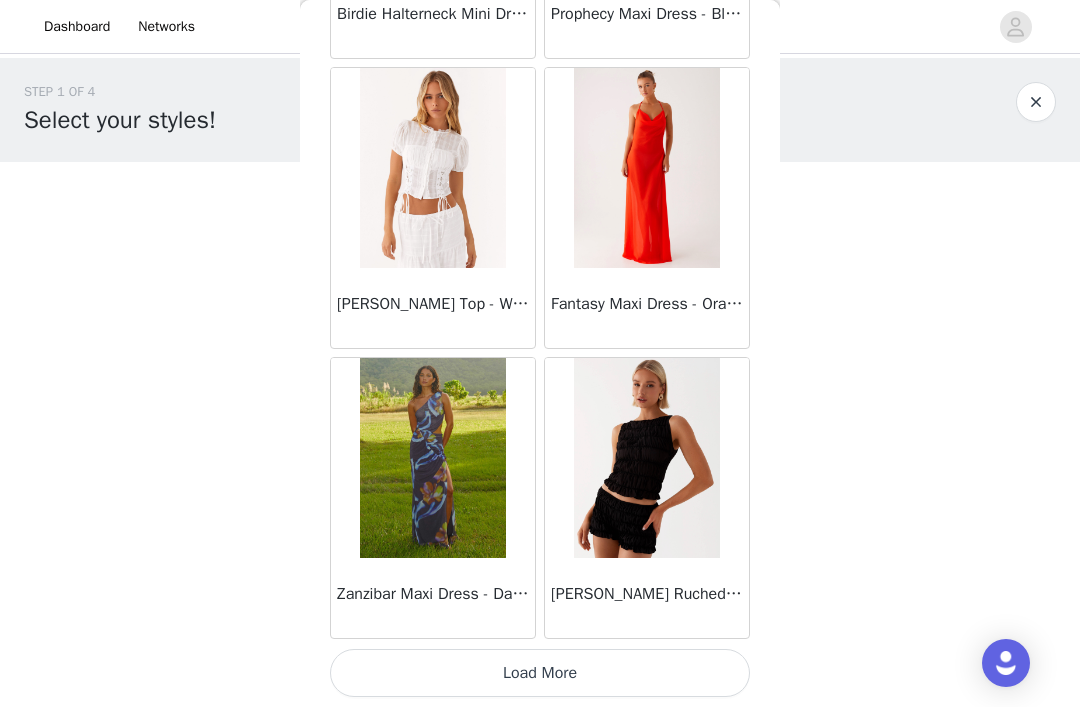 click on "Load More" at bounding box center (540, 673) 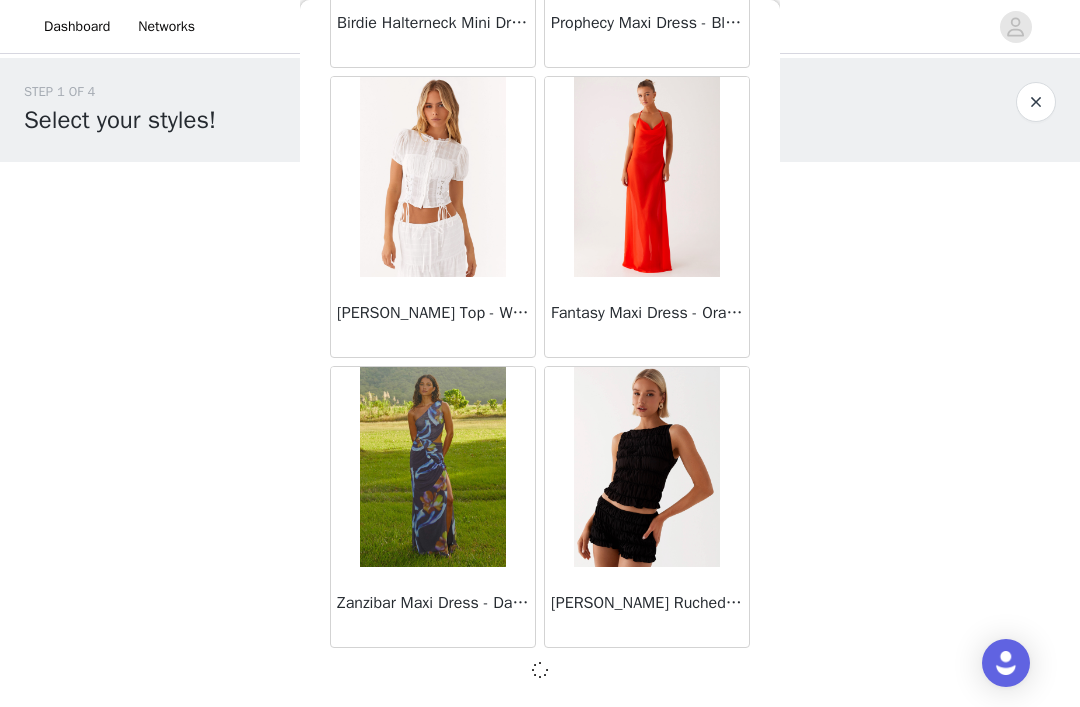 scroll, scrollTop: 63244, scrollLeft: 0, axis: vertical 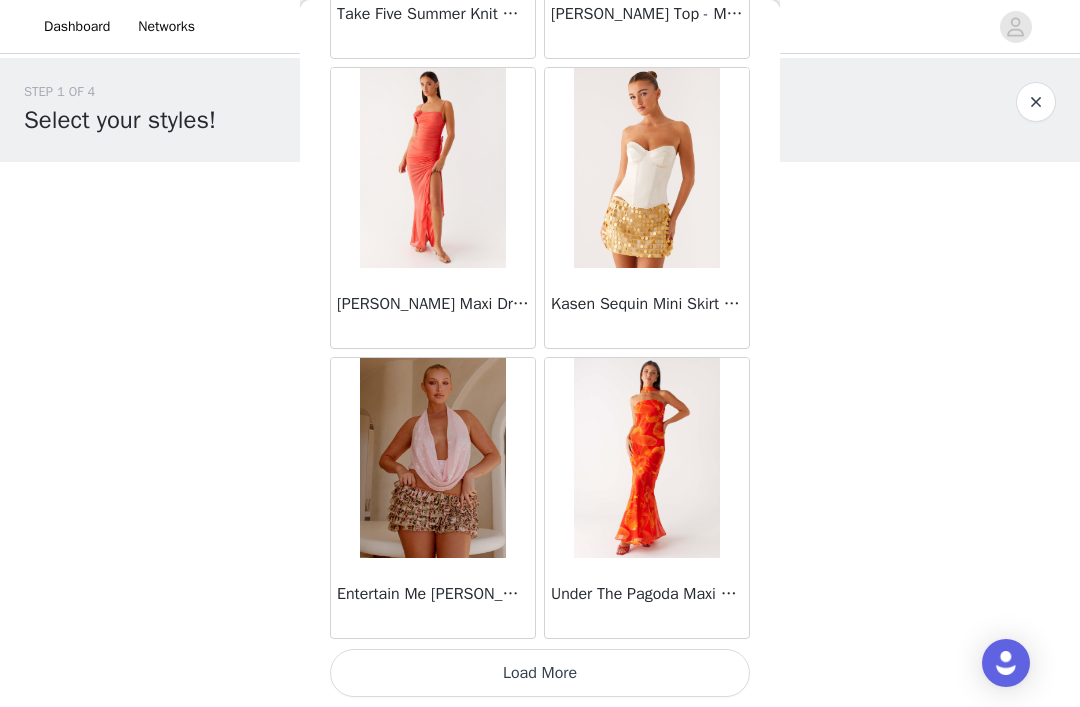 click on "Load More" at bounding box center (540, 673) 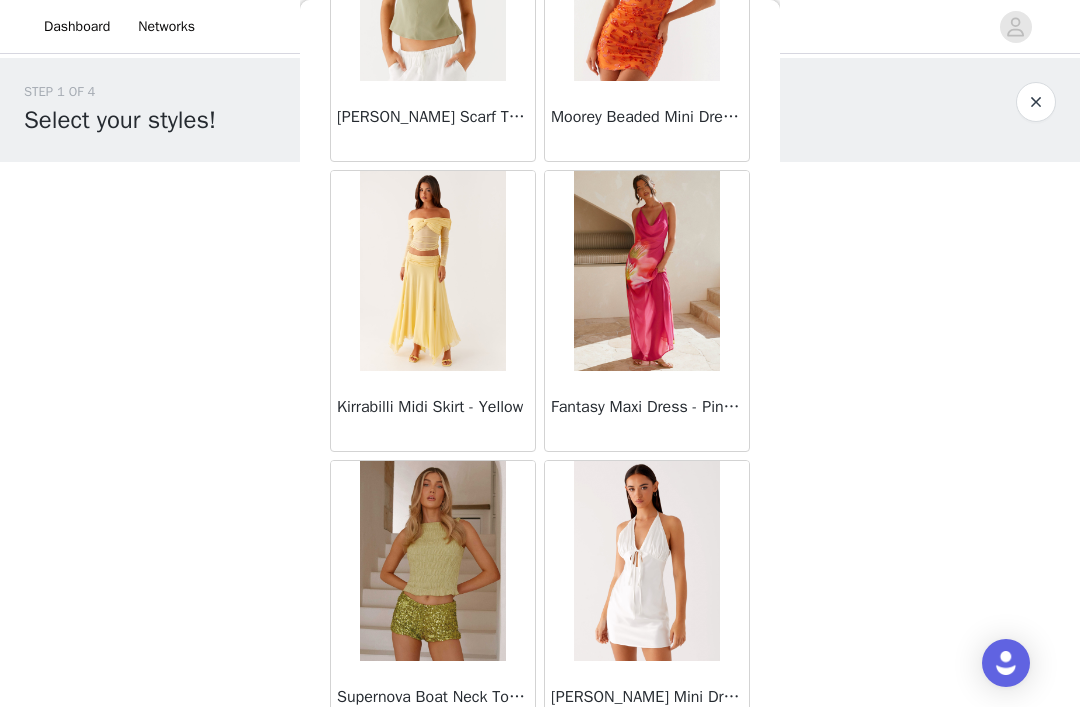 scroll, scrollTop: 68345, scrollLeft: 0, axis: vertical 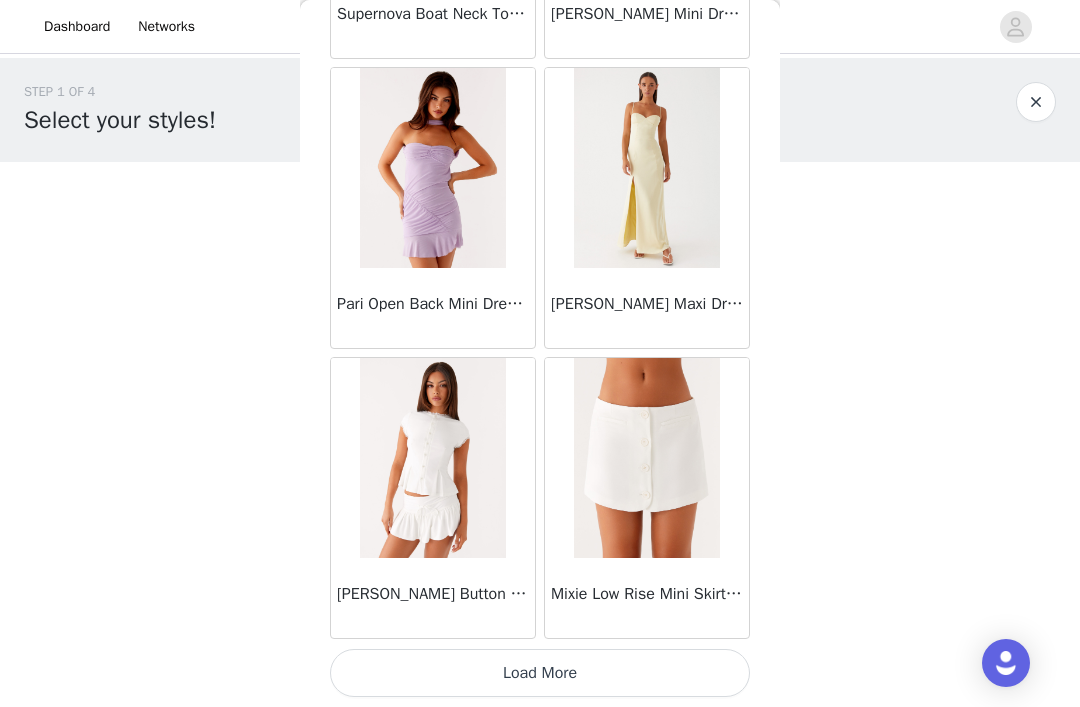click on "Load More" at bounding box center [540, 673] 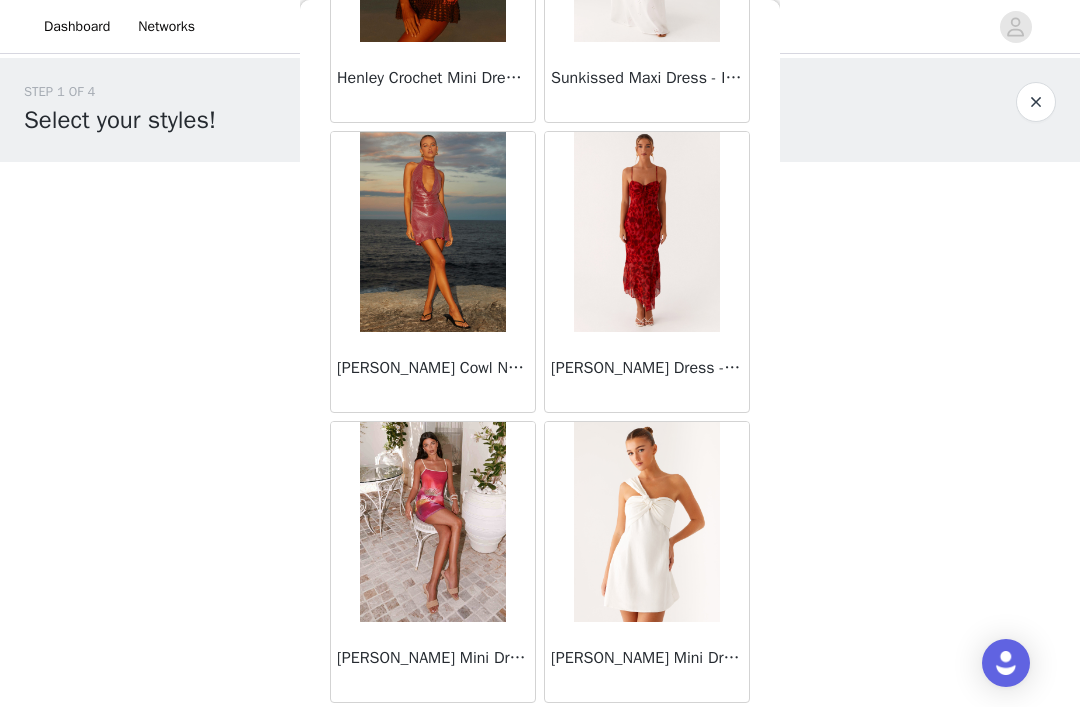scroll, scrollTop: 71603, scrollLeft: 0, axis: vertical 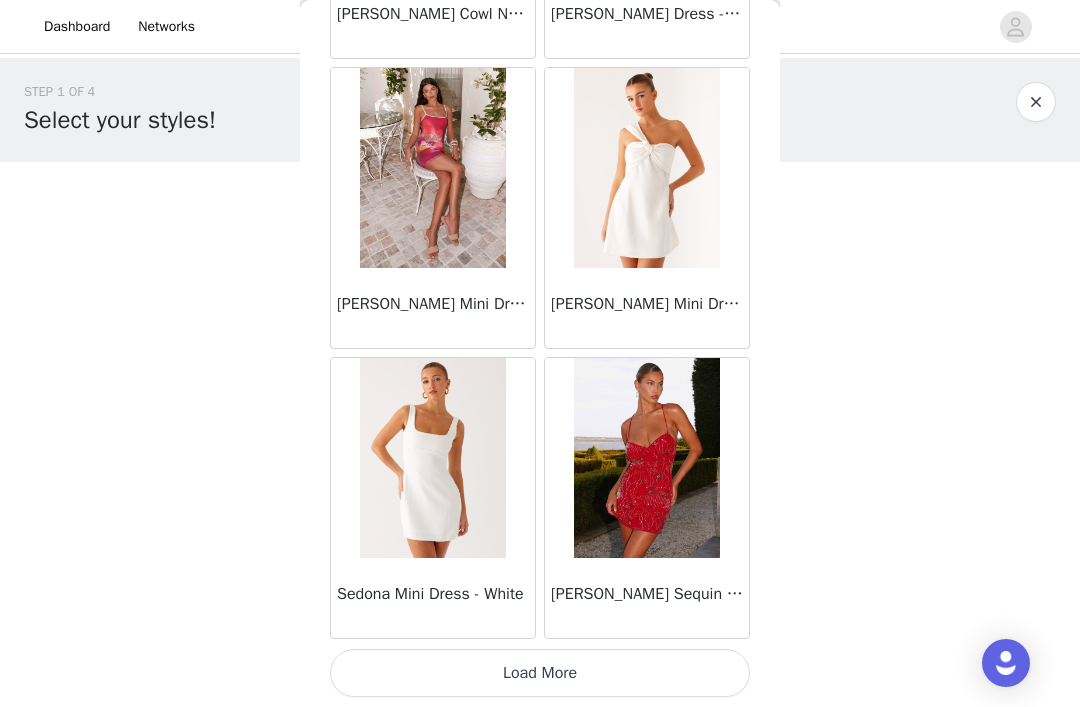 click on "Load More" at bounding box center (540, 673) 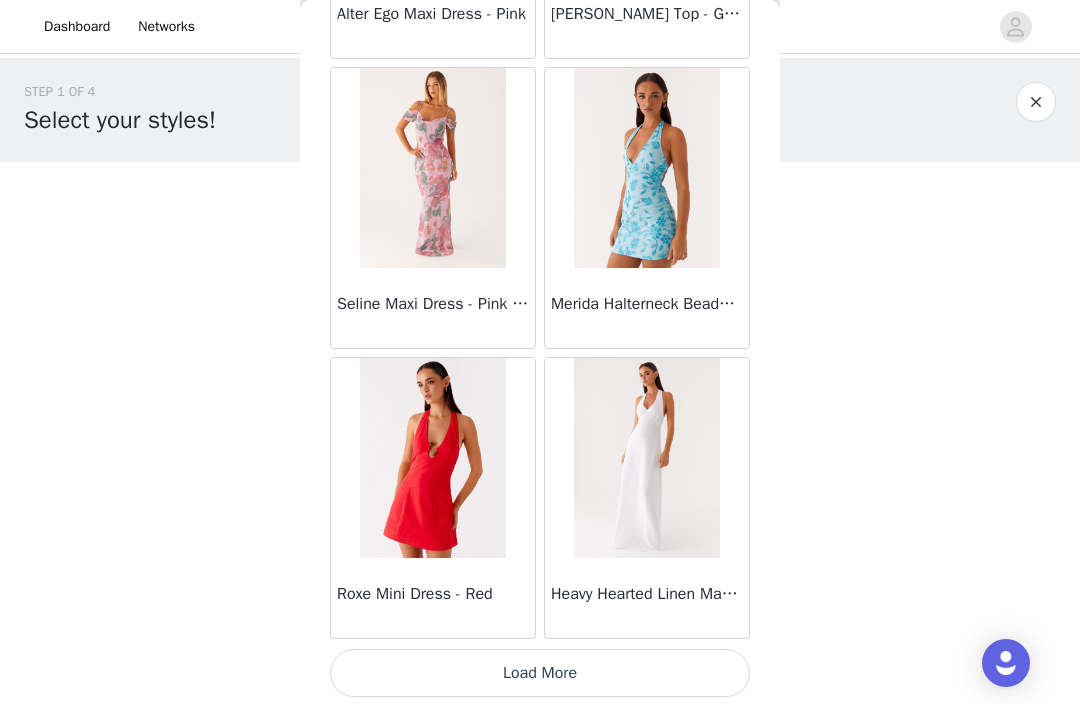 click on "Load More" at bounding box center (540, 673) 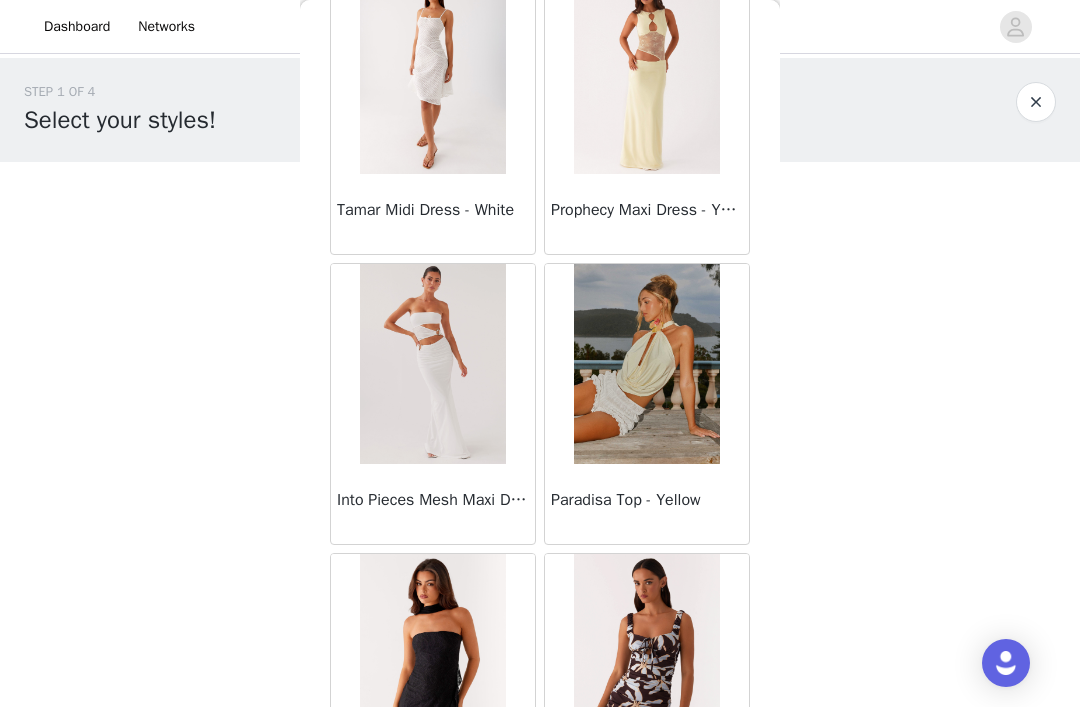 scroll, scrollTop: 76688, scrollLeft: 0, axis: vertical 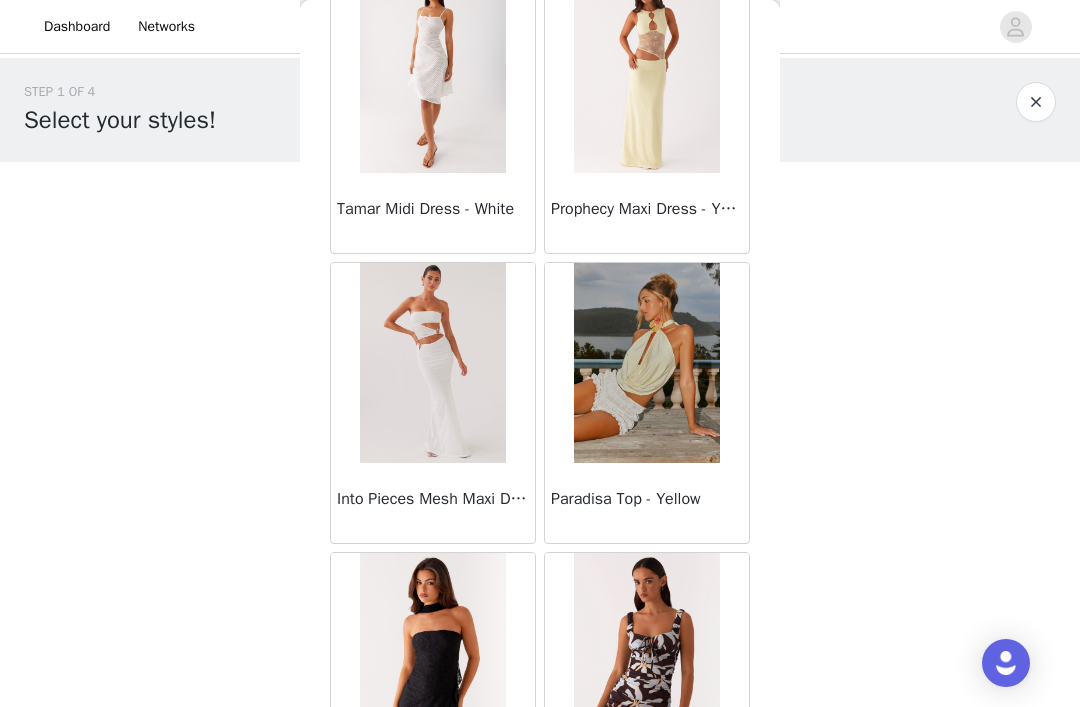 click at bounding box center (432, 363) 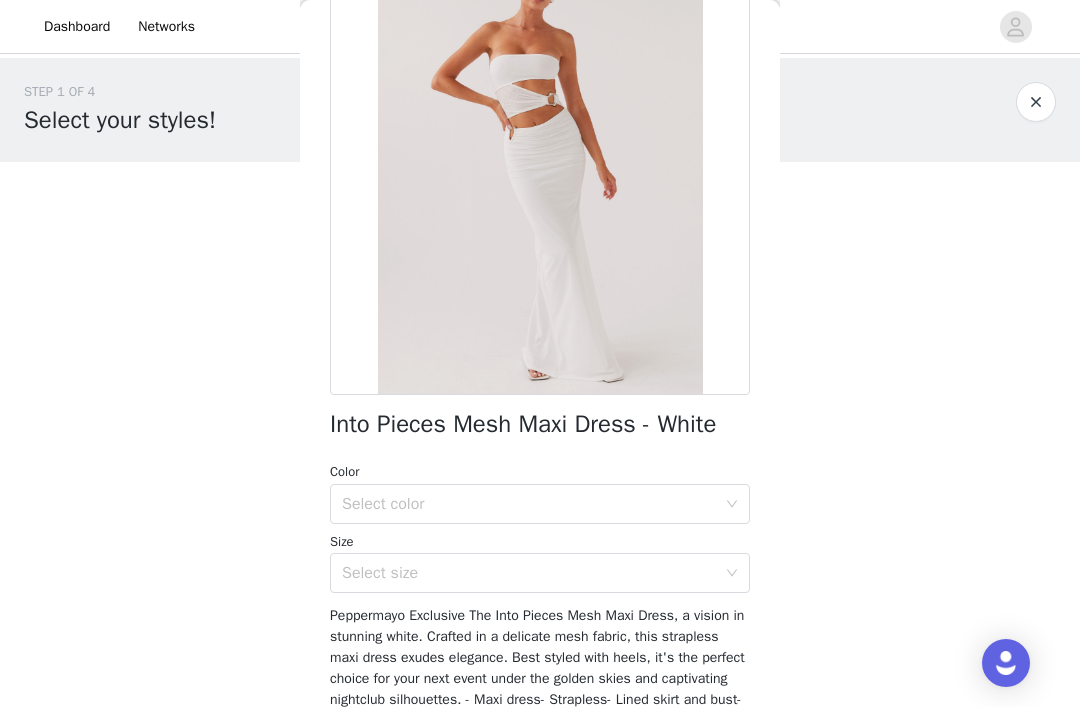scroll, scrollTop: 165, scrollLeft: 0, axis: vertical 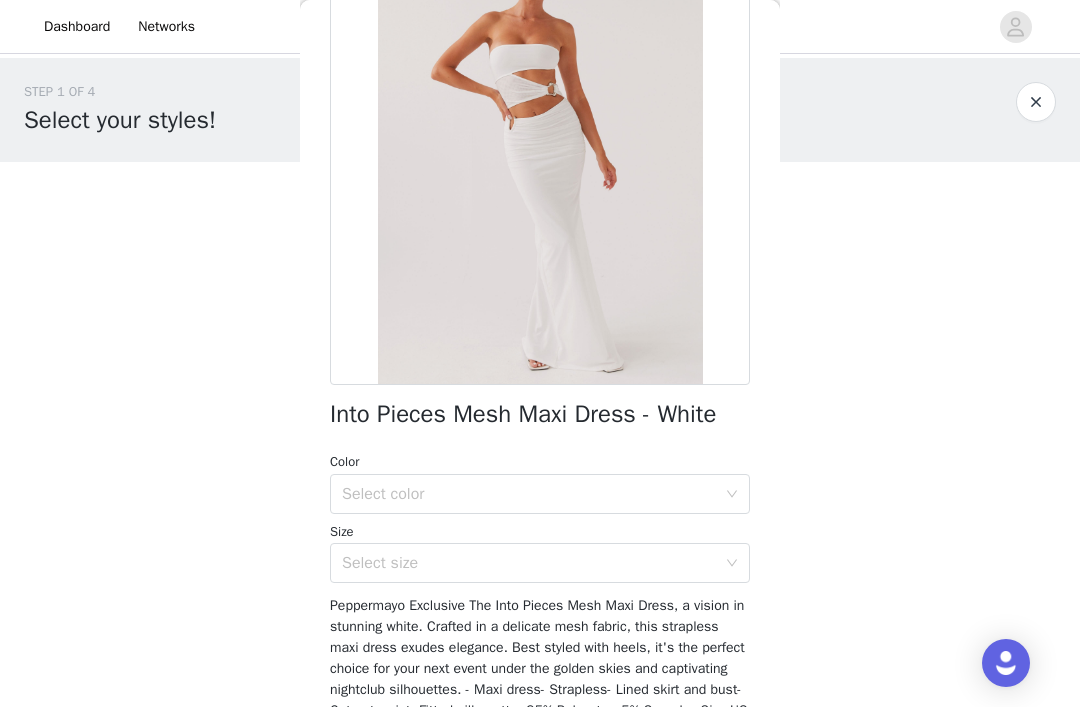 click on "Select color" at bounding box center [529, 494] 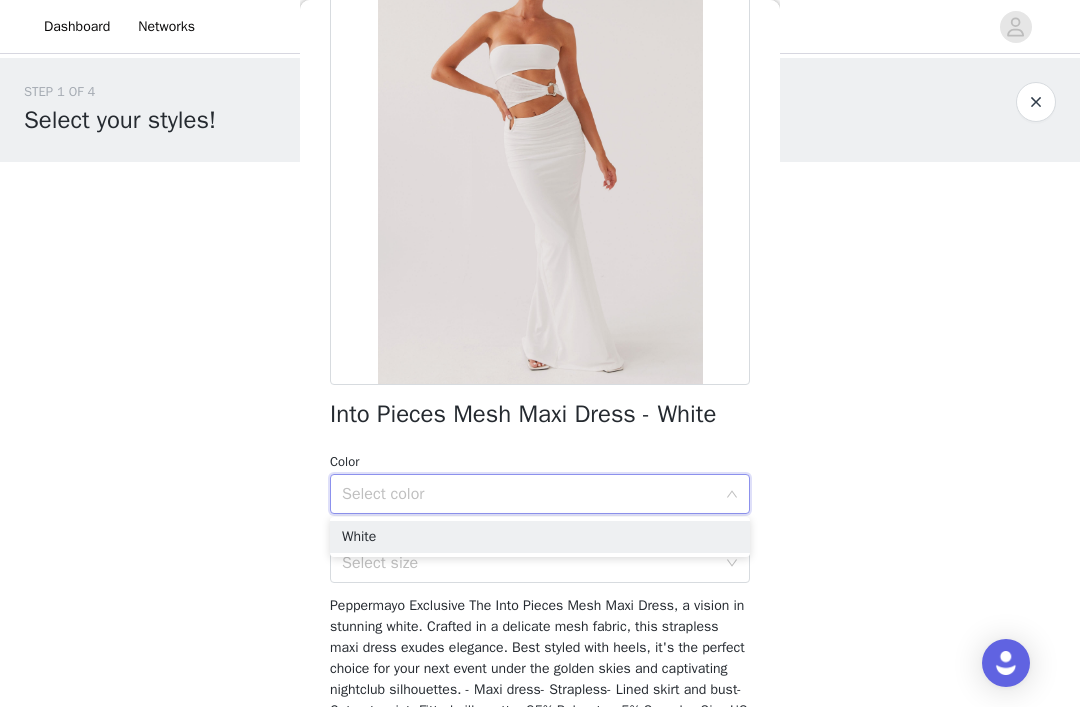 click on "White" at bounding box center [540, 537] 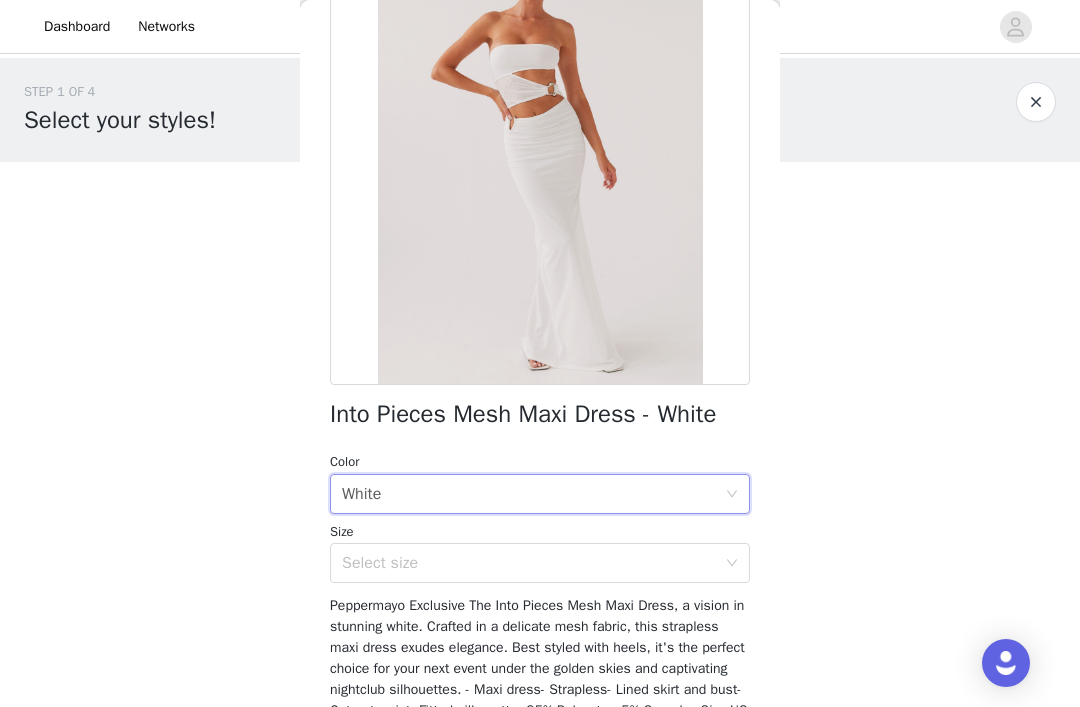 click on "Select size" at bounding box center [529, 563] 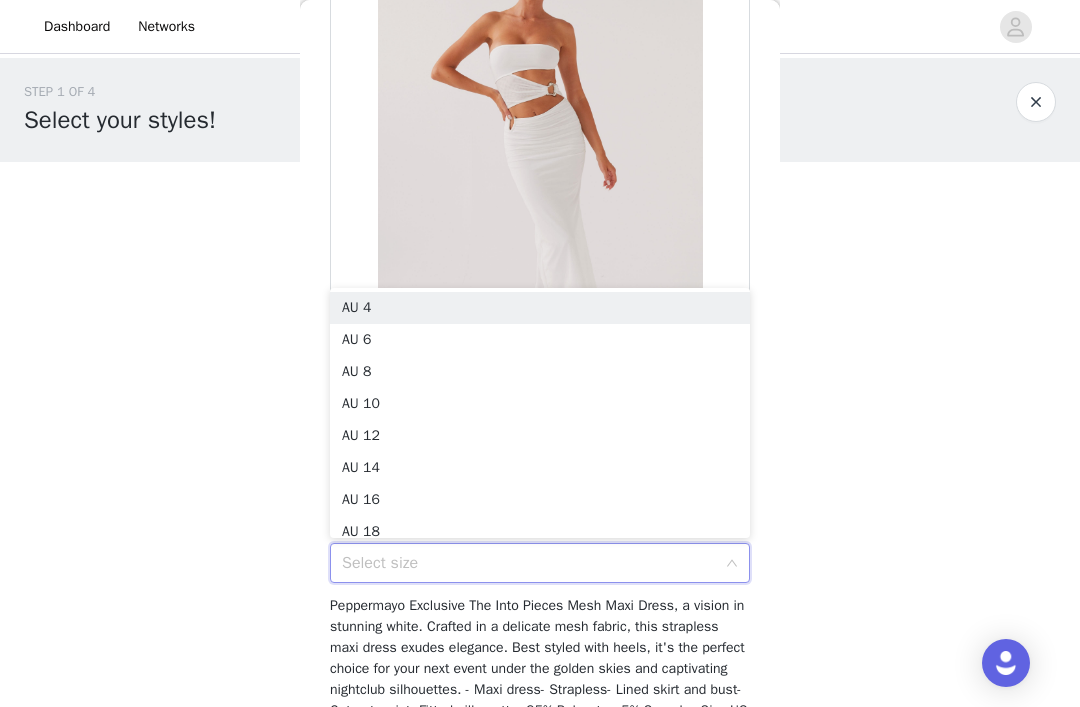 click on "AU 4" at bounding box center (540, 308) 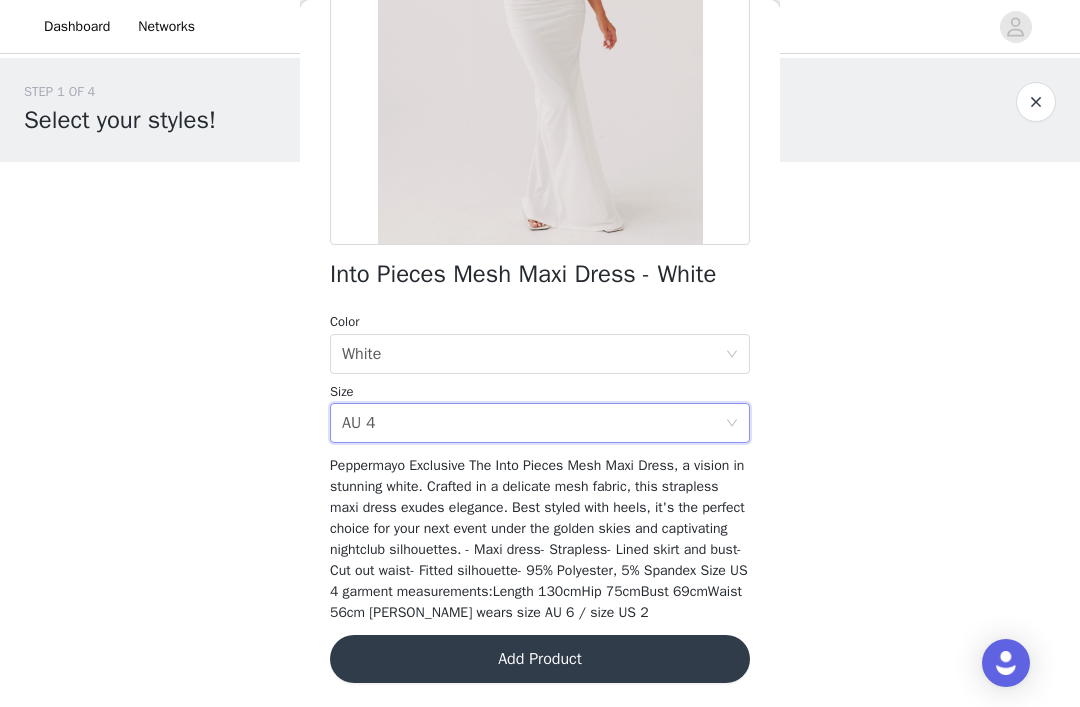 scroll, scrollTop: 325, scrollLeft: 0, axis: vertical 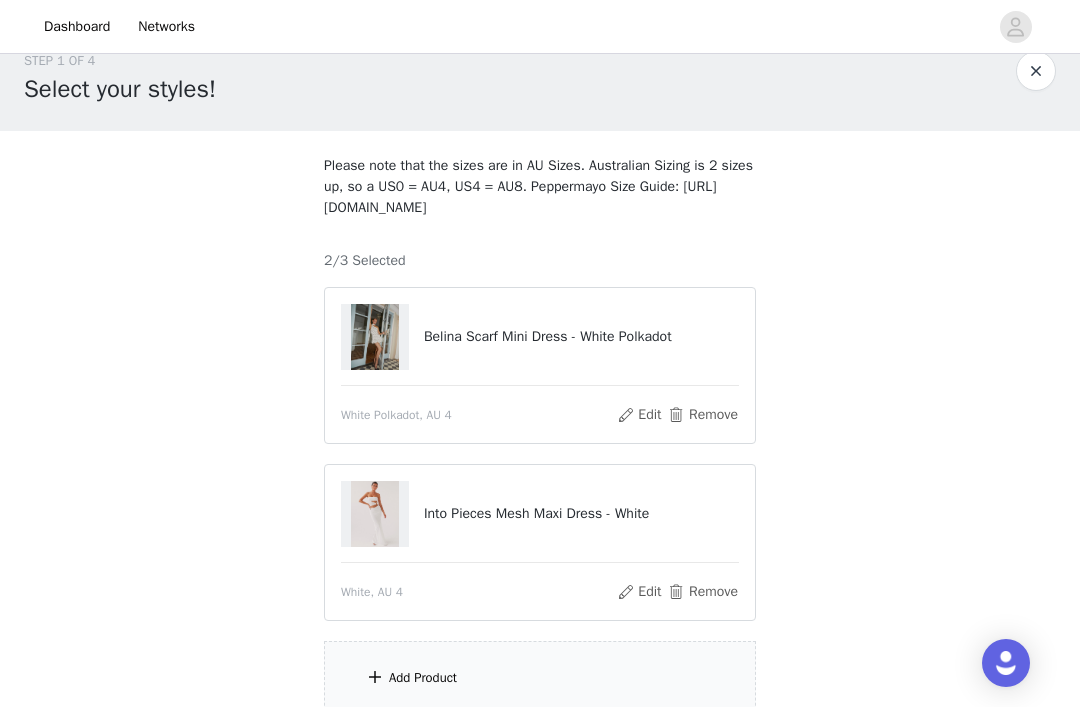 click on "Add Product" at bounding box center [540, 678] 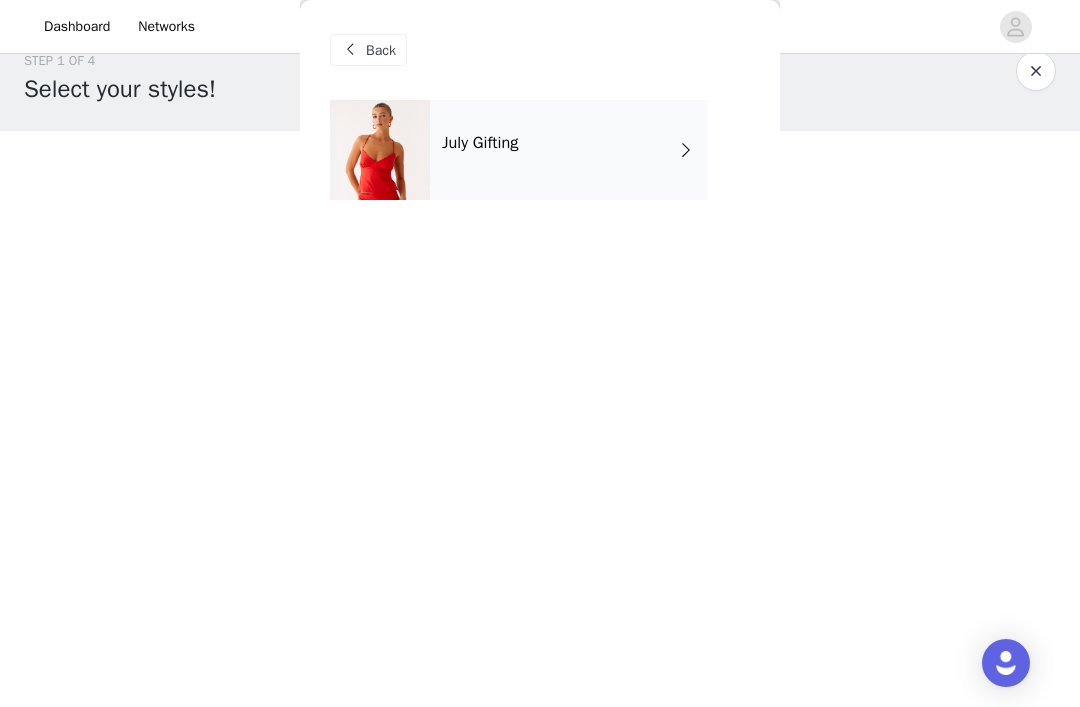 click on "July Gifting" at bounding box center [569, 150] 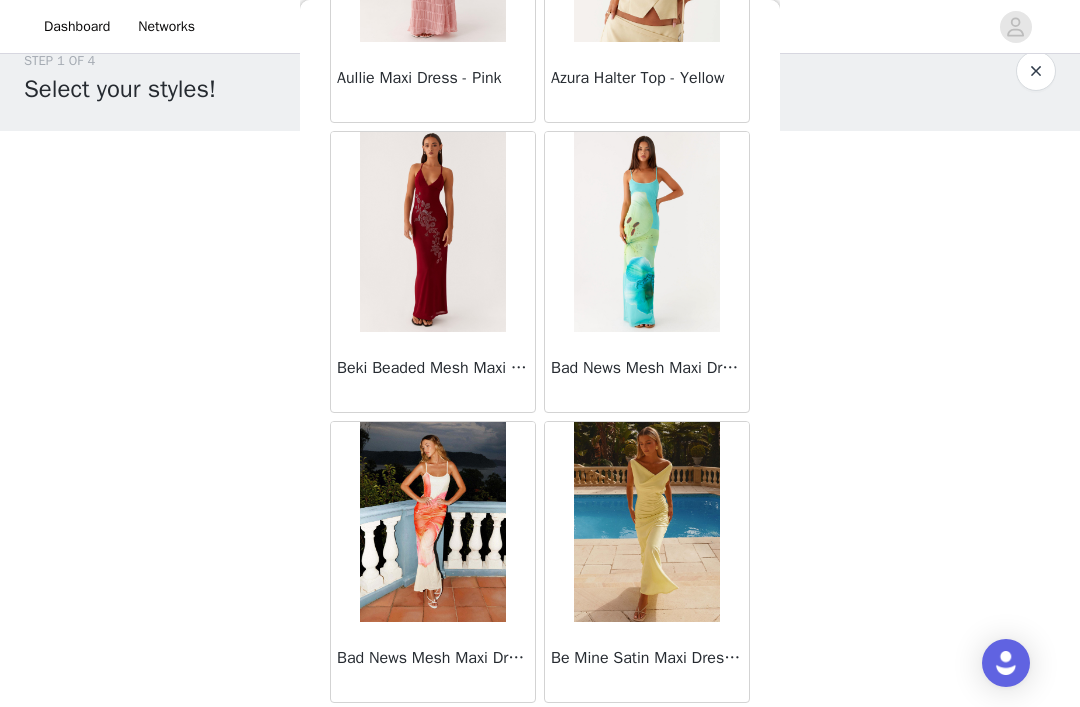 click on "Load More" at bounding box center [540, 737] 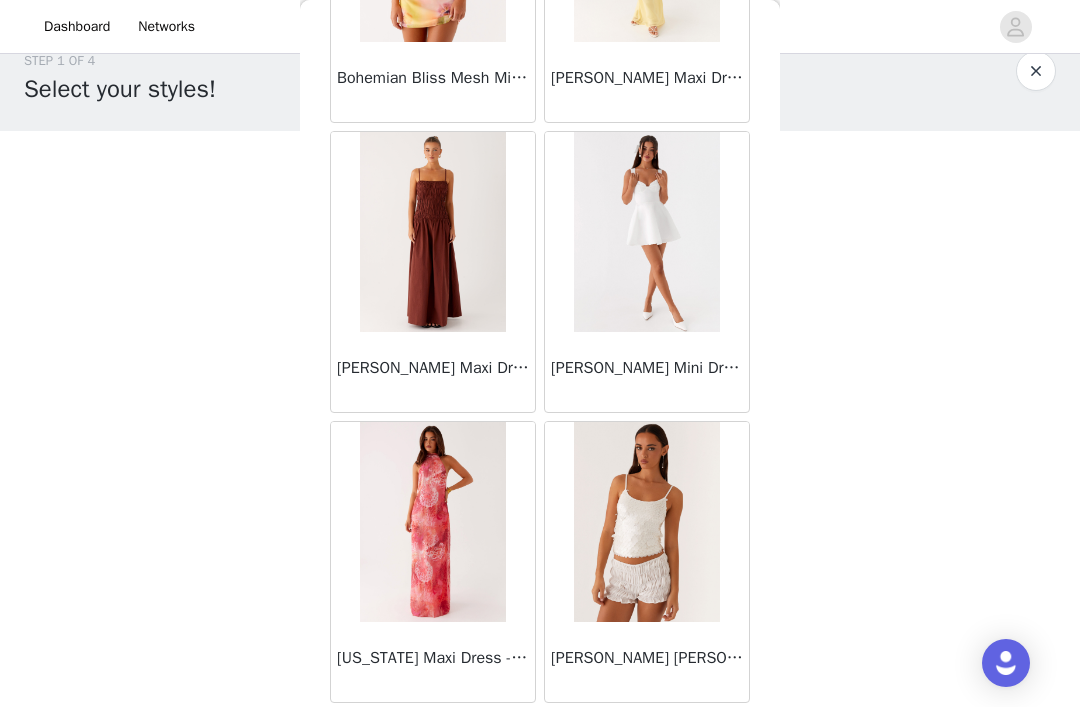 click on "Load More" at bounding box center [540, 737] 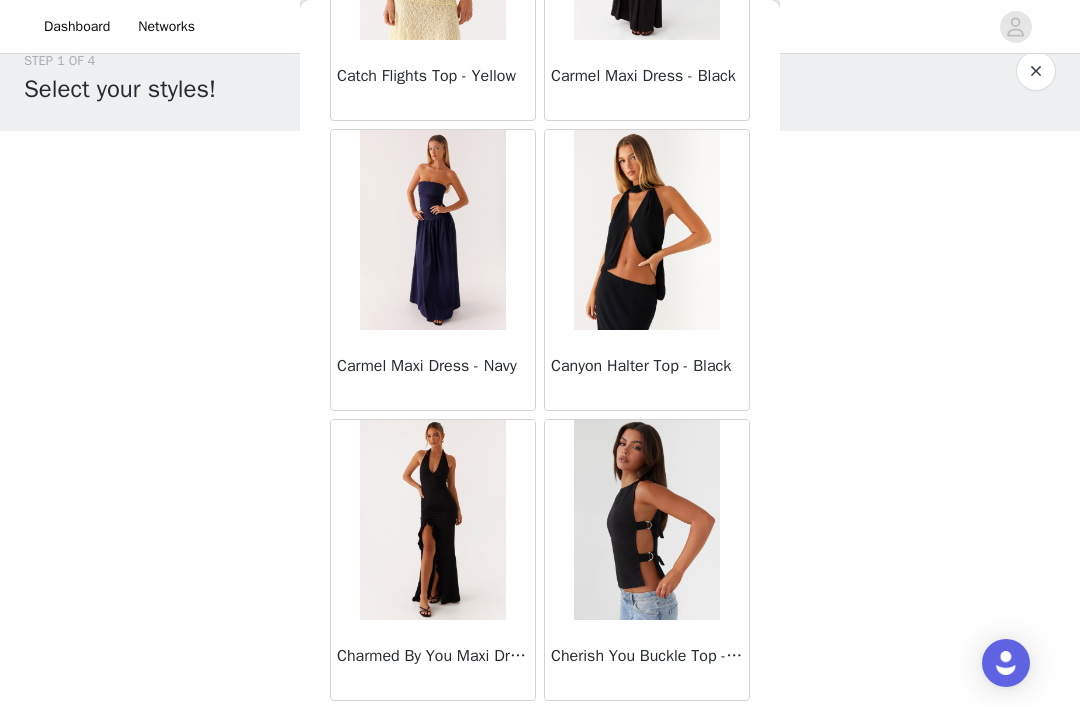 scroll, scrollTop: 8089, scrollLeft: 0, axis: vertical 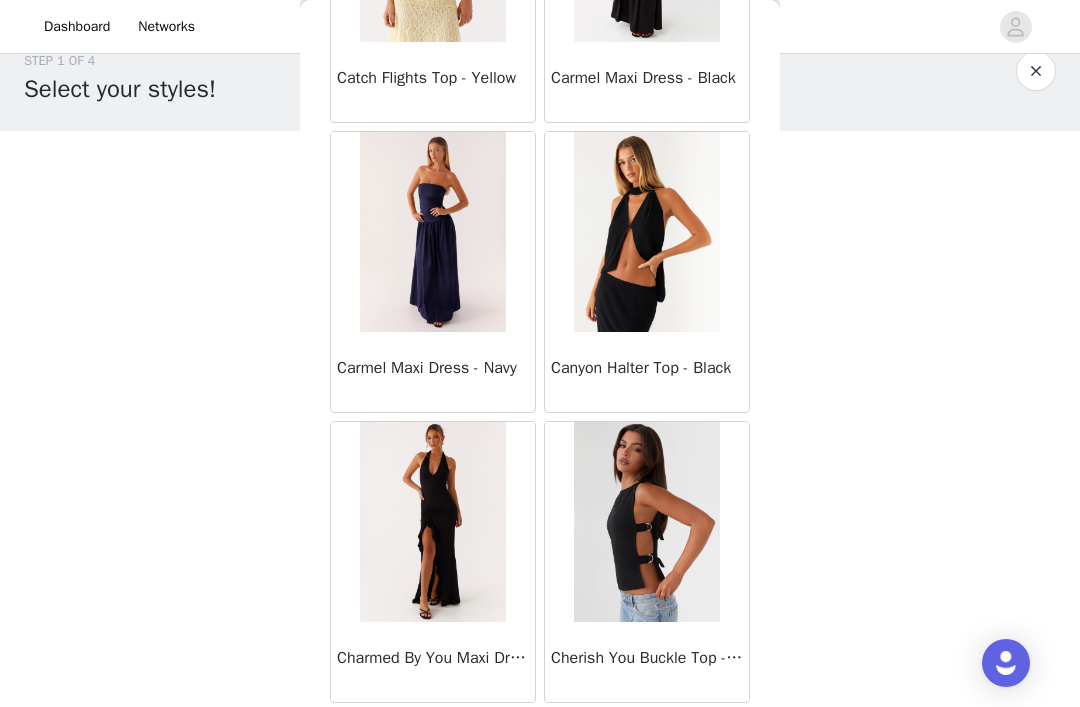 click on "Load More" at bounding box center (540, 737) 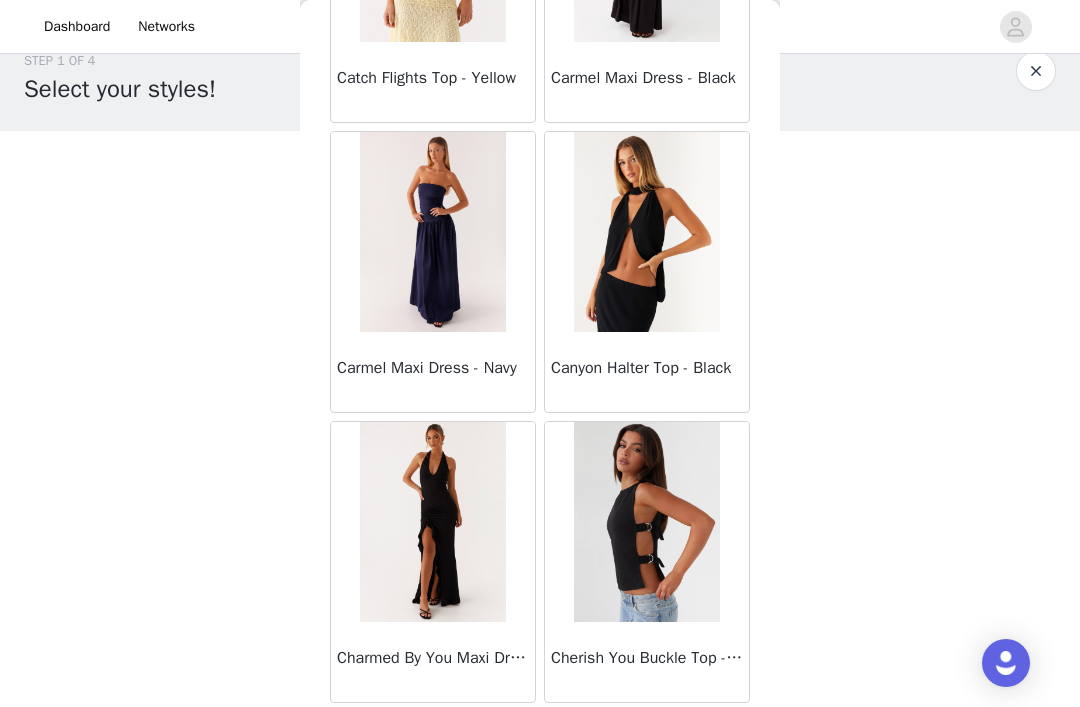 scroll, scrollTop: 8080, scrollLeft: 0, axis: vertical 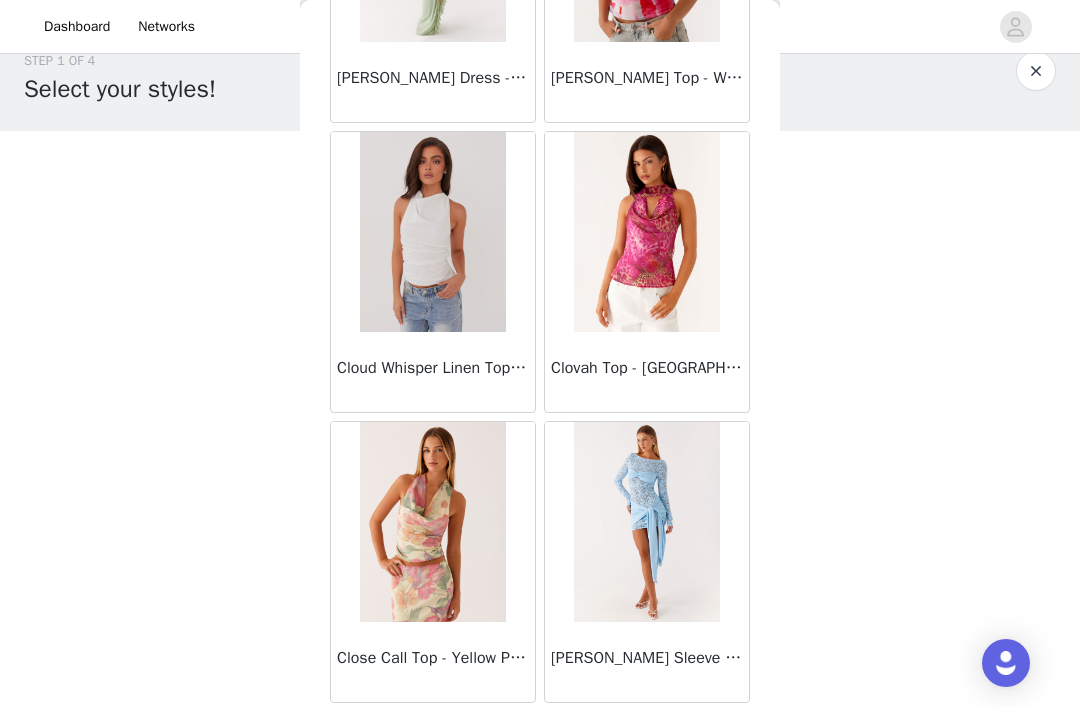 click on "Load More" at bounding box center (540, 737) 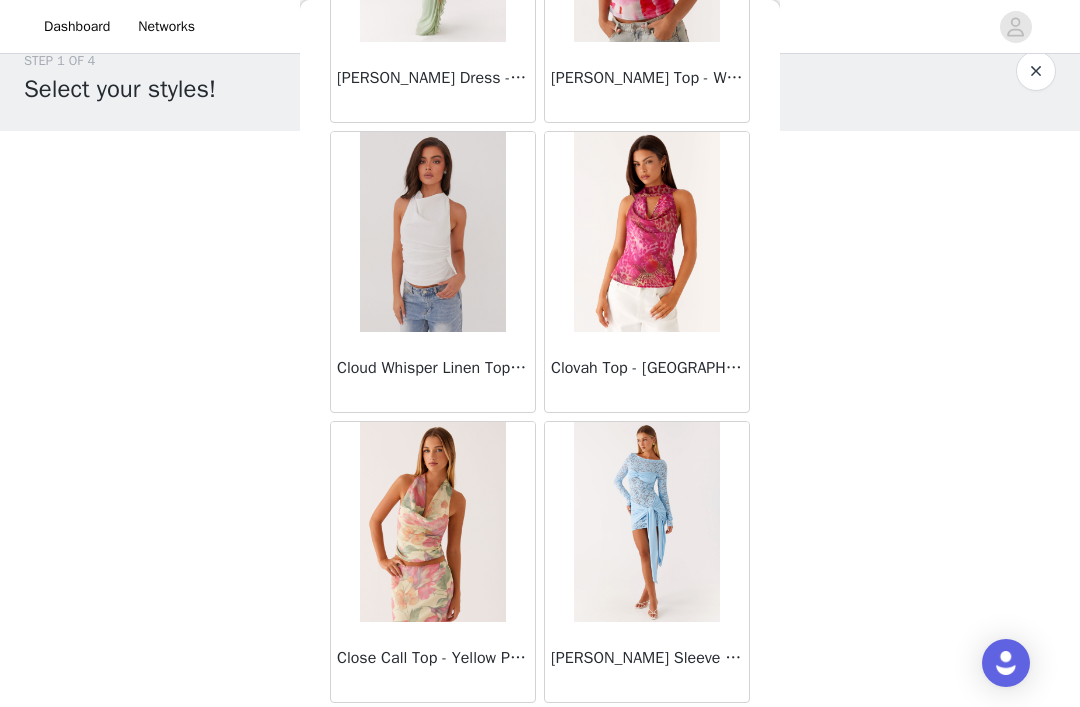 scroll, scrollTop: 10980, scrollLeft: 0, axis: vertical 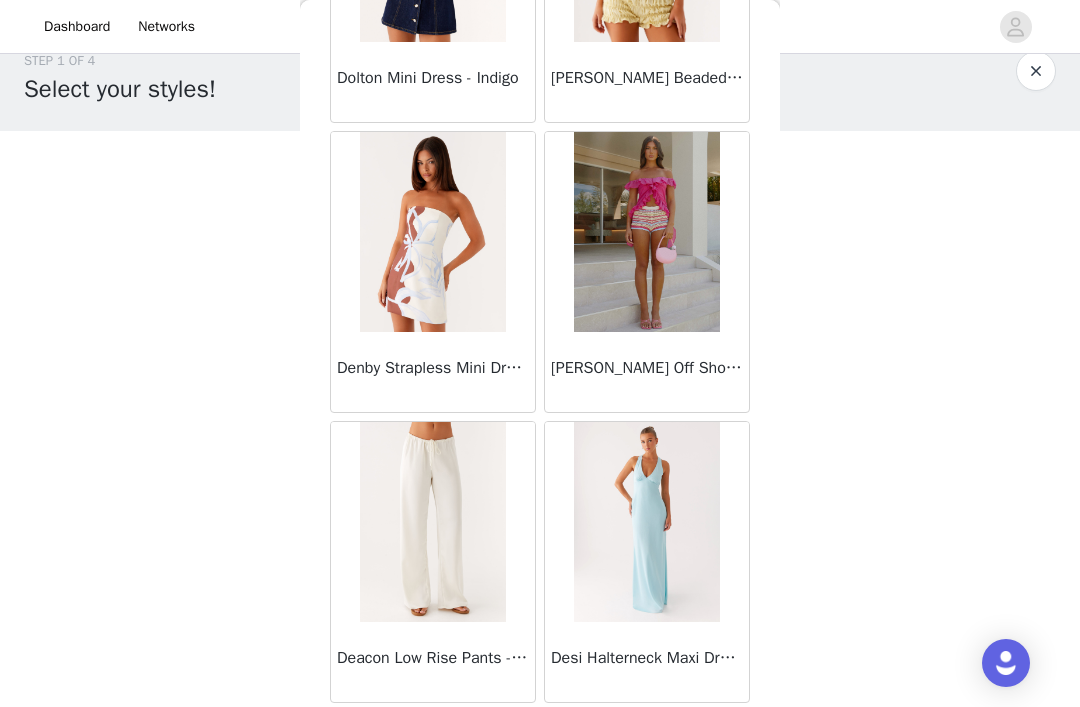 click on "Load More" at bounding box center (540, 737) 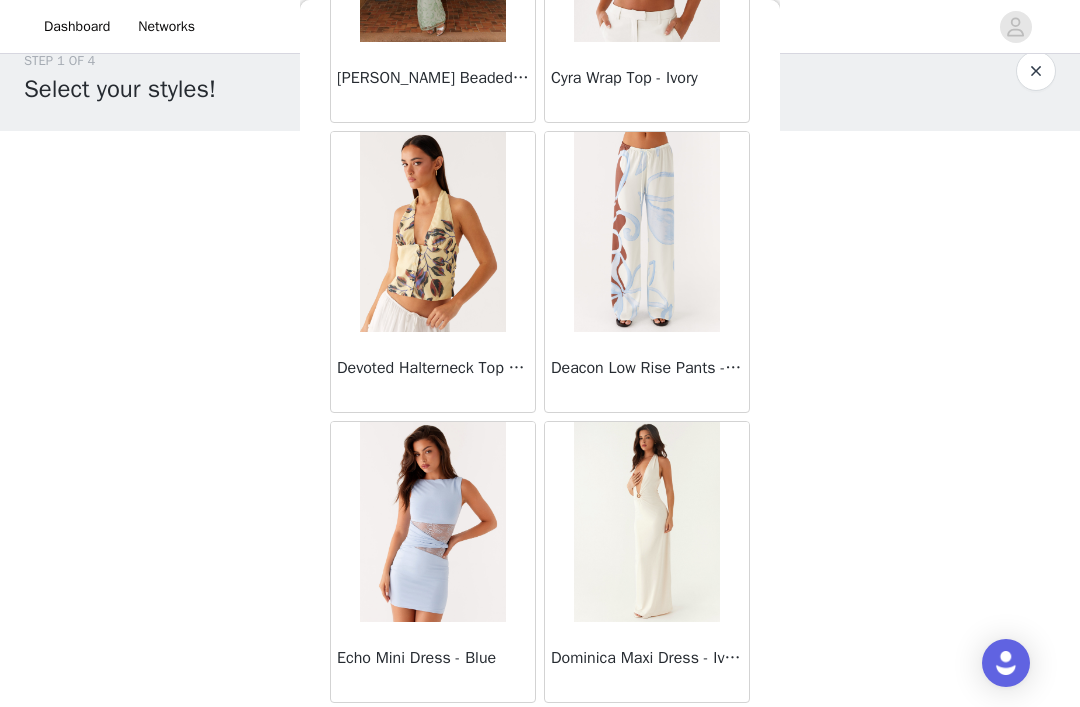 click on "Load More" at bounding box center (540, 737) 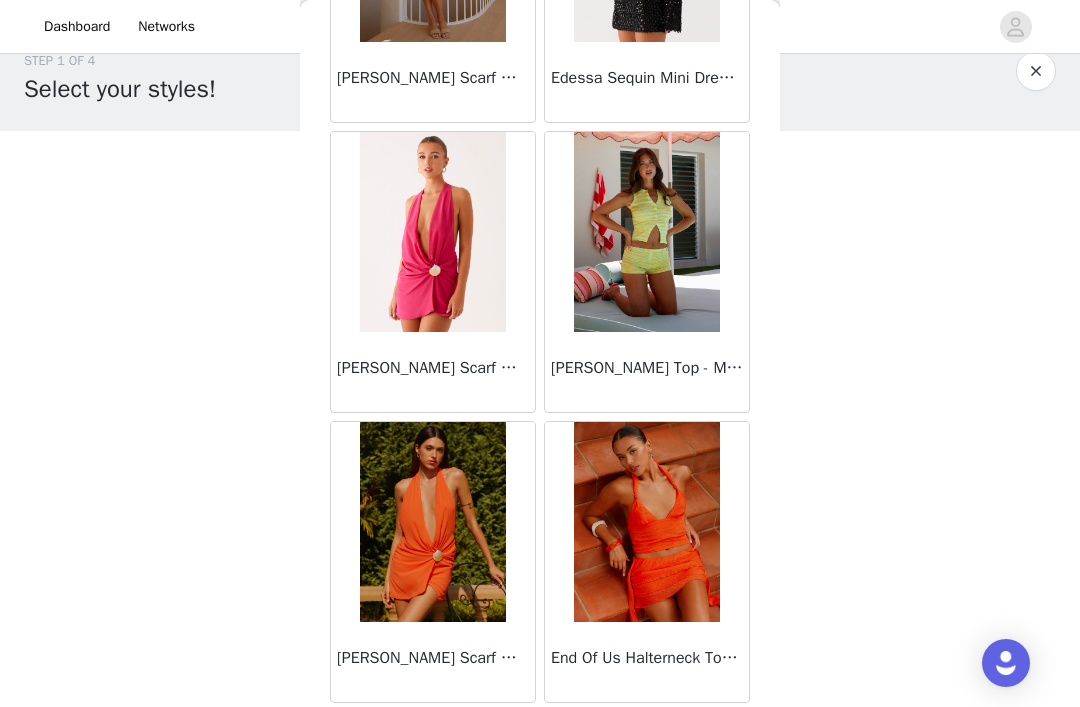 click on "Load More" at bounding box center [540, 737] 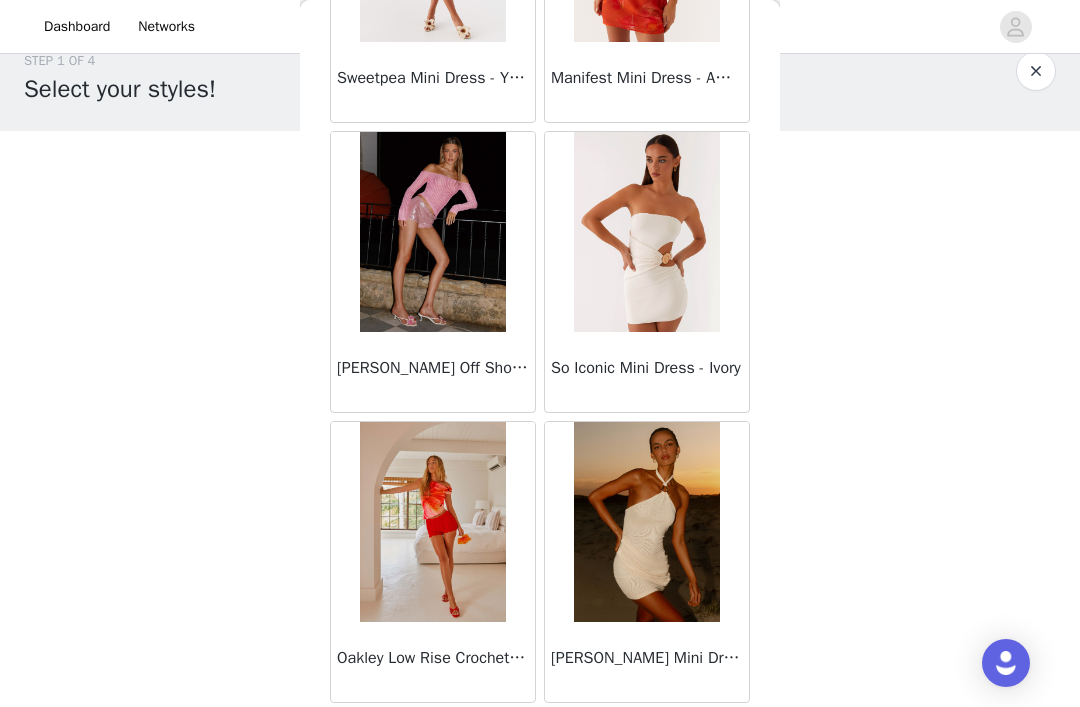 click on "Load More" at bounding box center (540, 737) 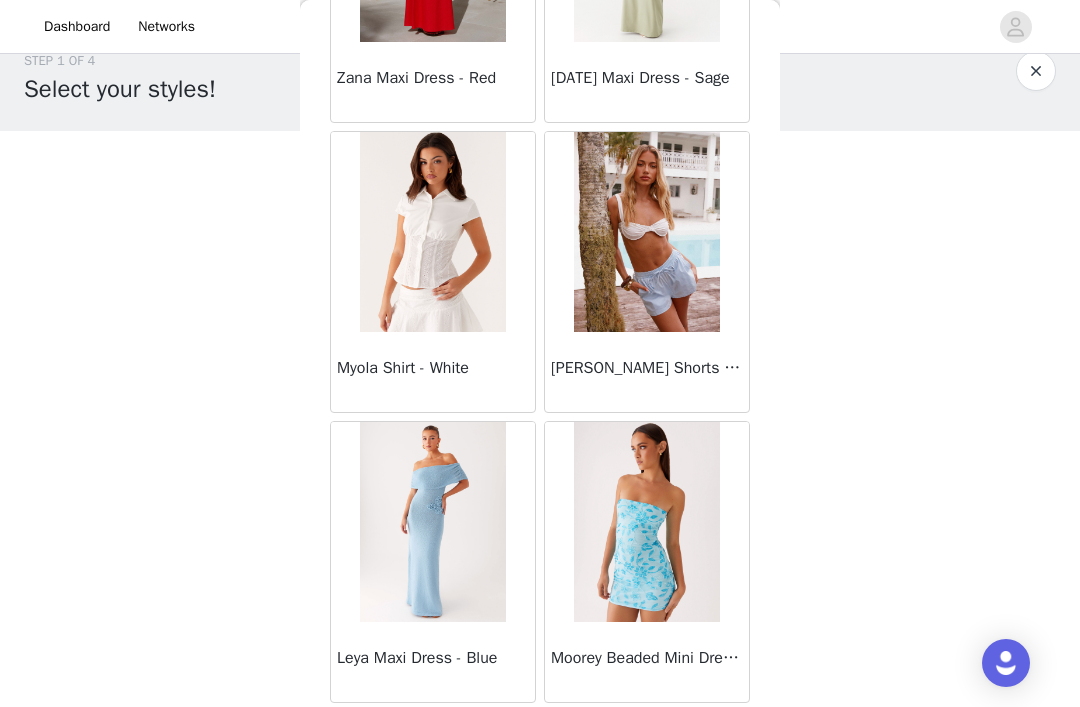 click on "Load More" at bounding box center (540, 737) 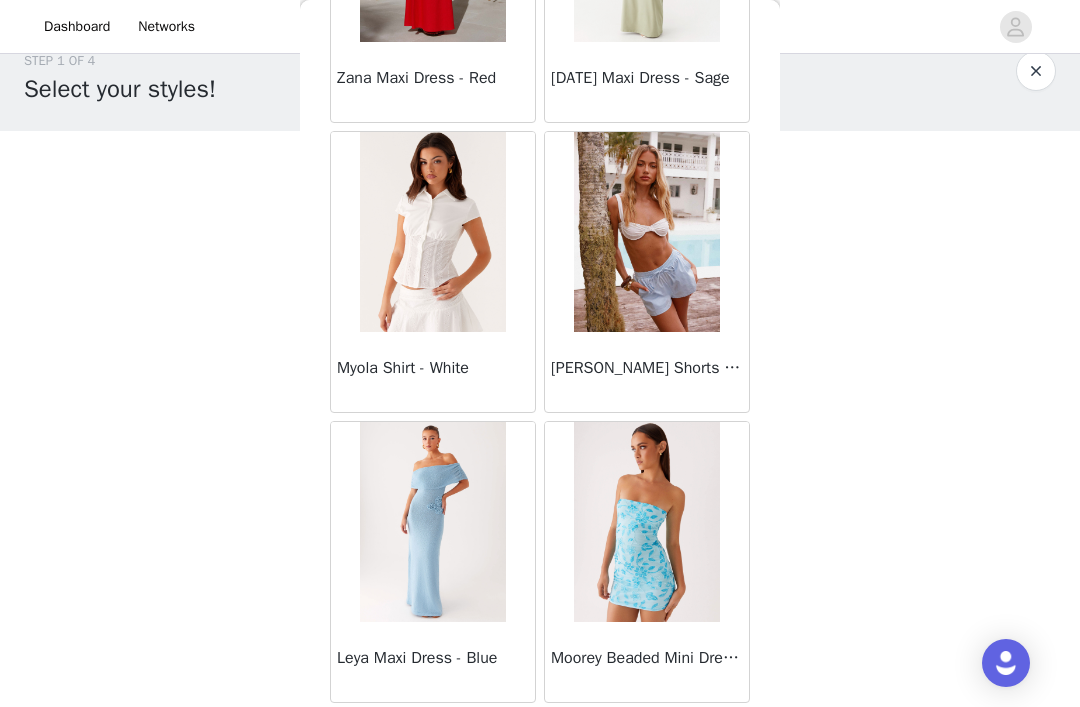 scroll, scrollTop: 25480, scrollLeft: 0, axis: vertical 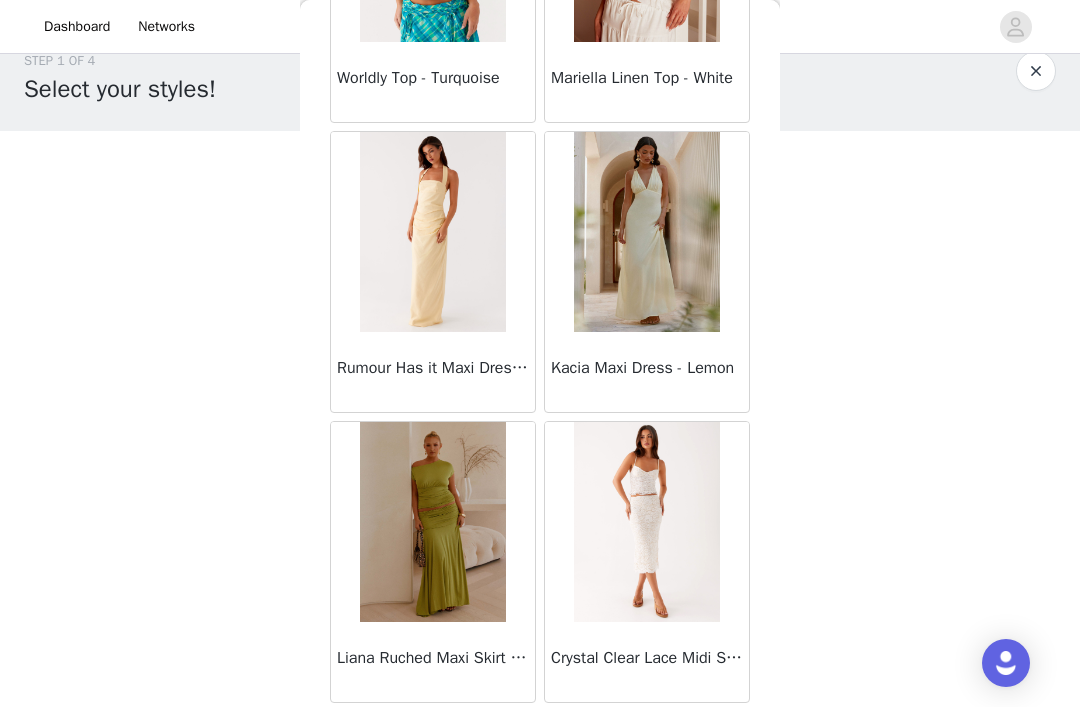 click on "Load More" at bounding box center (540, 737) 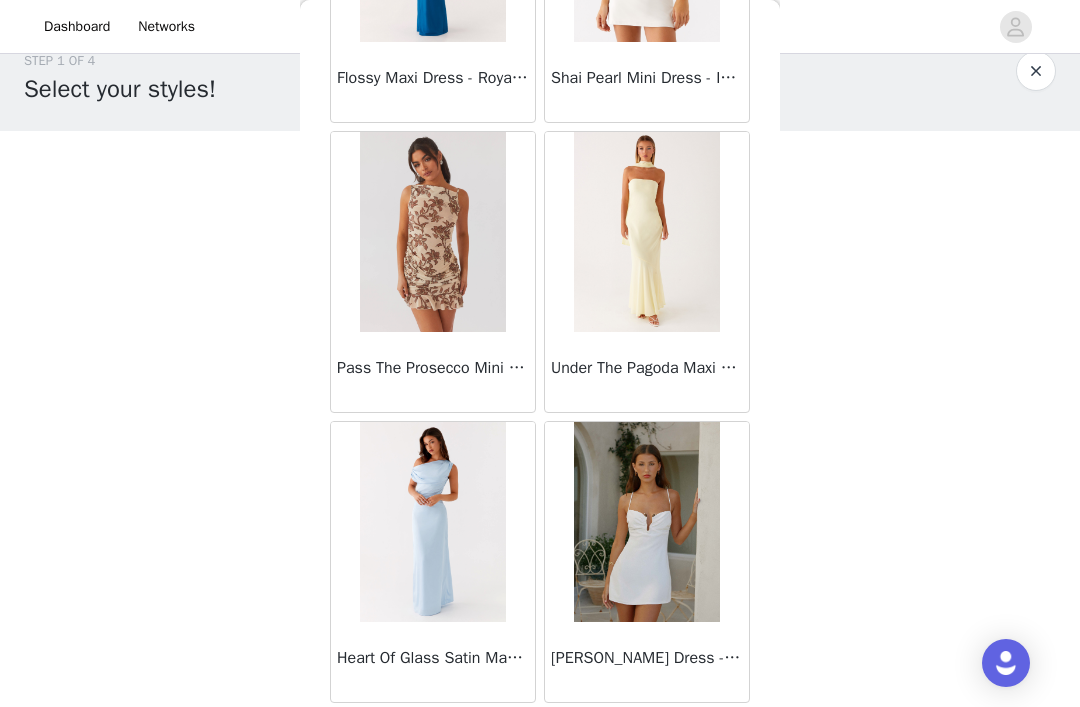 scroll, scrollTop: 31289, scrollLeft: 0, axis: vertical 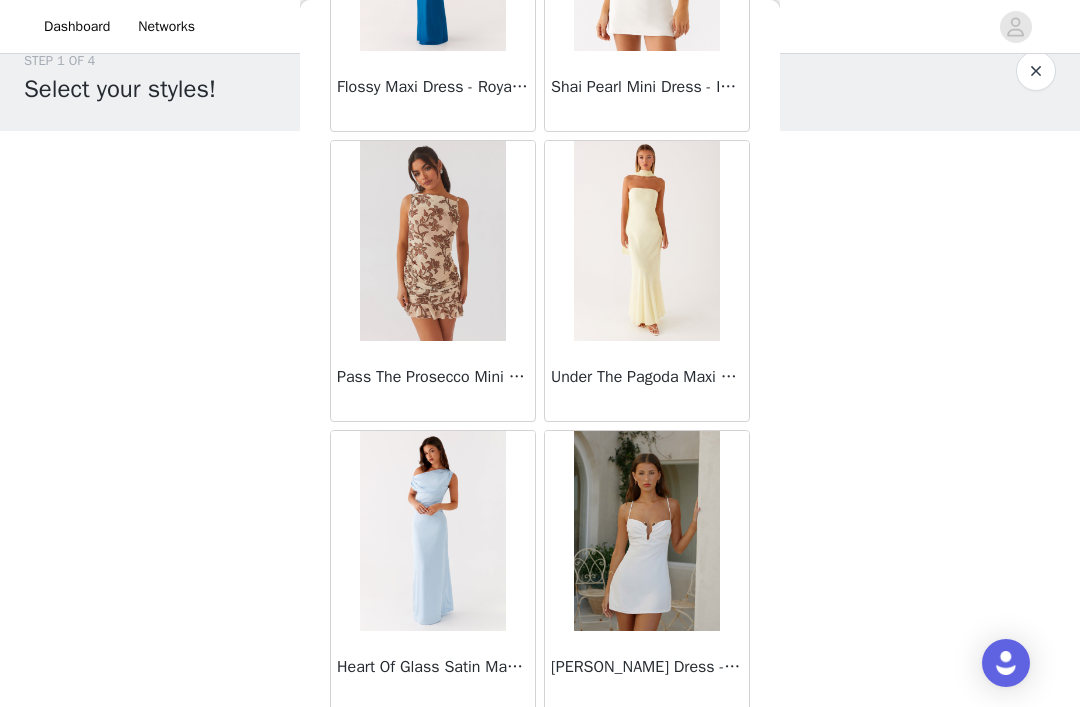 click on "Back       [PERSON_NAME] Strapless Mini Dress - Yellow       [PERSON_NAME] Maxi Dress - Orange Blue Floral       Avenue Mini Dress - Plum       Aullie Maxi Dress - Yellow       Aullie Maxi Dress - Ivory       Aullie Mini Dress - Black       Avalia Backless Scarf Mini Dress - White Polka Dot       Aullie Maxi Dress - Blue       [PERSON_NAME] Maxi Dress - Bloom Wave Print       Athens One Shoulder Top - Floral       Aullie Mini Dress - Blue       Aullie Maxi Dress - [PERSON_NAME] Strapless Mini Dress - Cobalt       Atlantic Midi Dress - Yellow       Aullie Maxi Dress - Pink       Azura Halter Top - Yellow       Beki Beaded Mesh Maxi Dress - Deep Red       Bad News Mesh Maxi Dress - Turquoise Floral       Bad News Mesh Maxi Dress - Yellow Floral       Be Mine Satin Maxi Dress - Canary       Belize Maxi Dress - Yellow       [PERSON_NAME] Off Shoulder Knit Top - Mint       [PERSON_NAME] Tube Top - Blue       [PERSON_NAME] Top - Red Gingham       Breaking News Mini Dress - Black       Bodie Maxi Dress - Pastel Yellow" at bounding box center (540, 353) 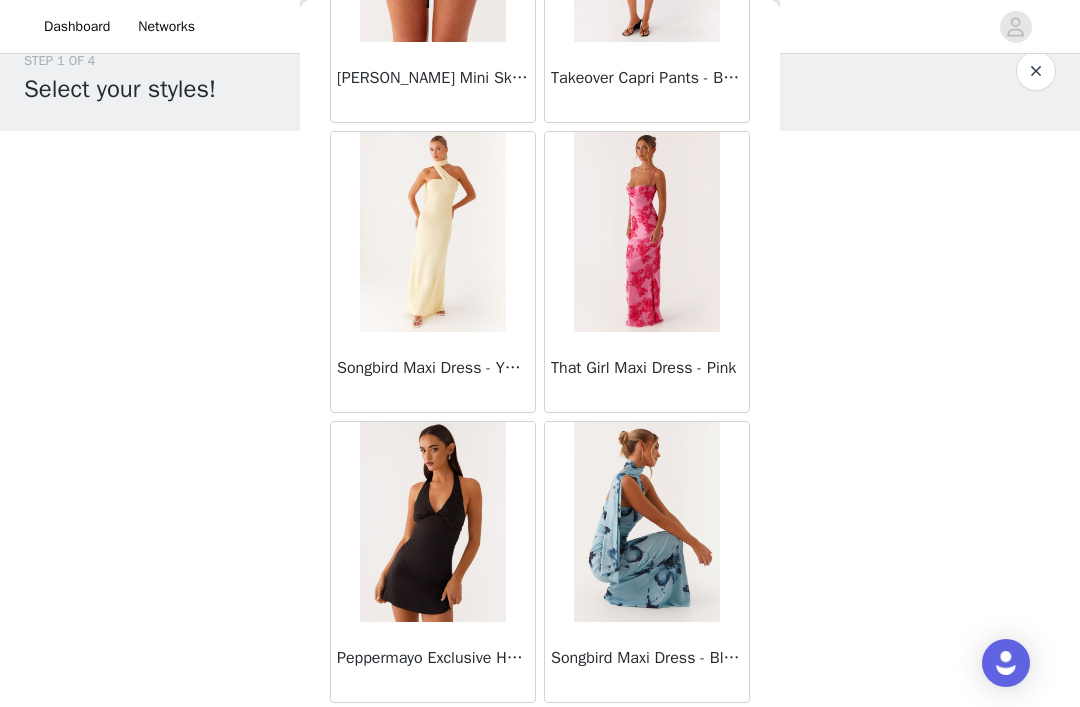 click on "Load More" at bounding box center (540, 737) 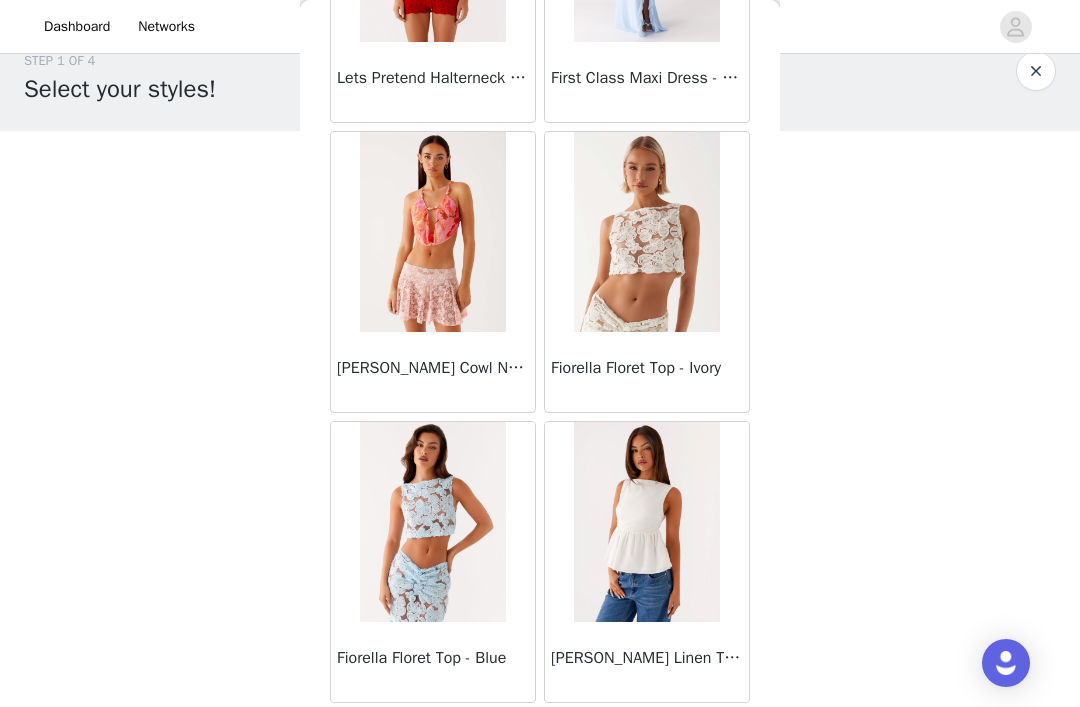 click on "Load More" at bounding box center (540, 737) 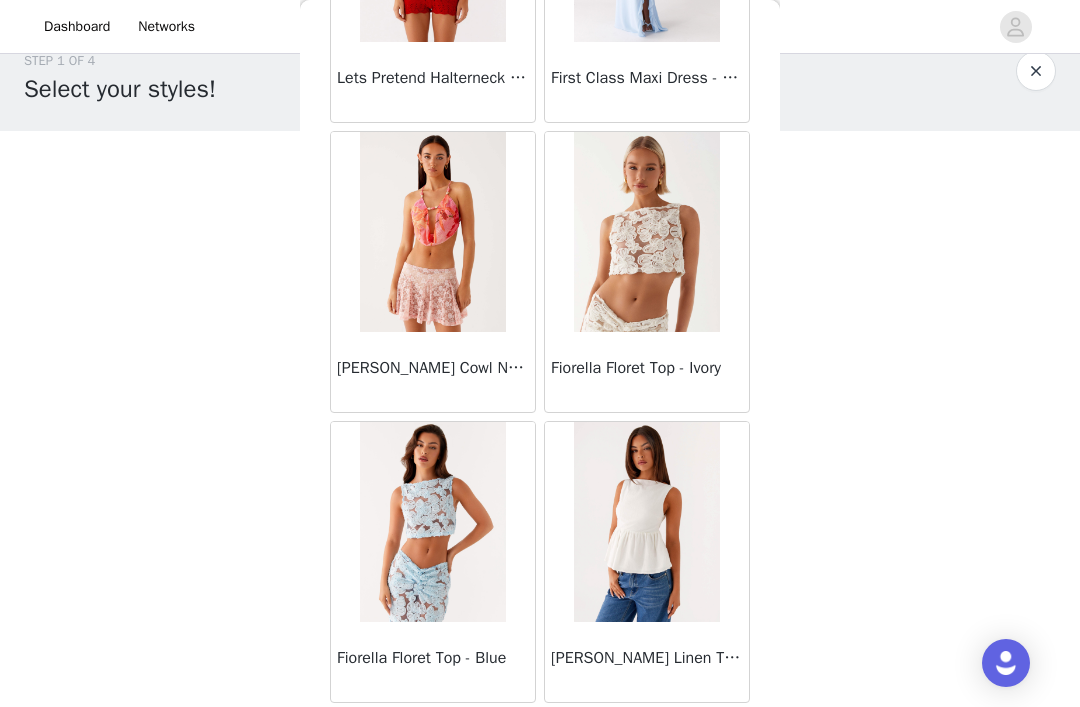 scroll, scrollTop: 37080, scrollLeft: 0, axis: vertical 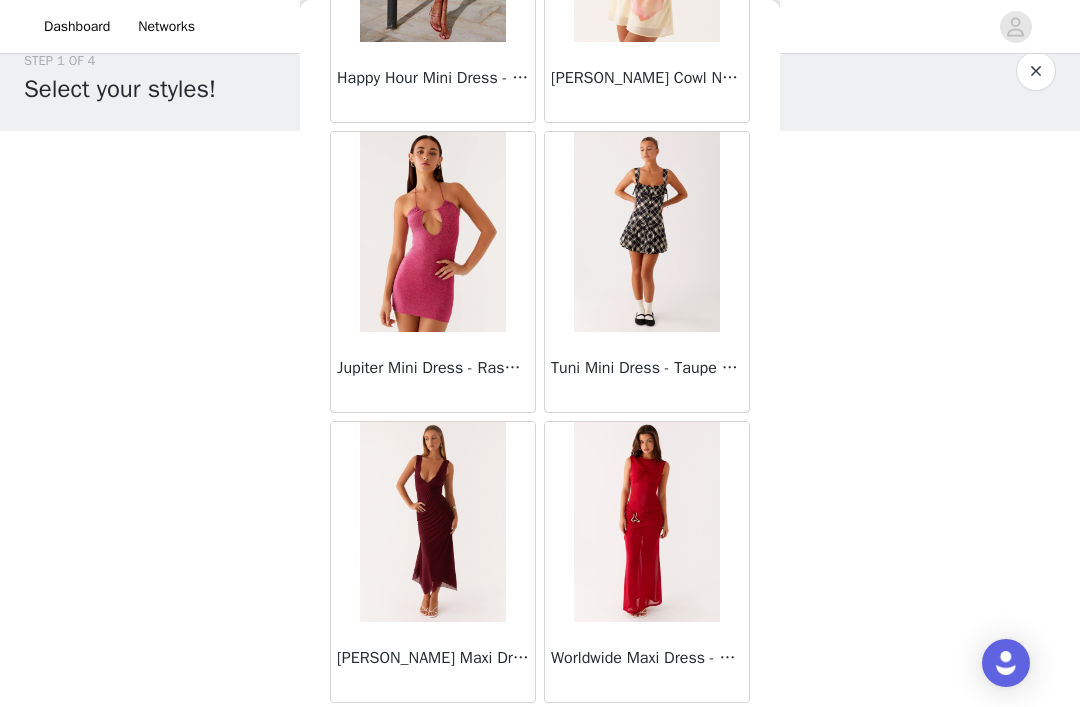 click on "Load More" at bounding box center (540, 737) 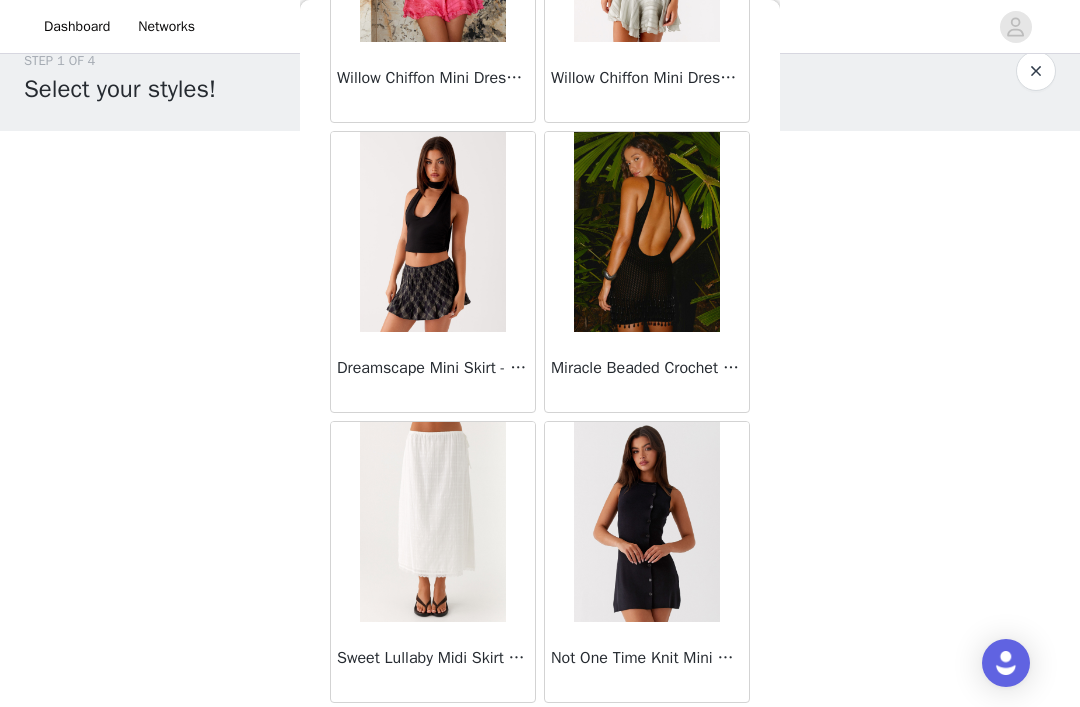 click on "Load More" at bounding box center (540, 737) 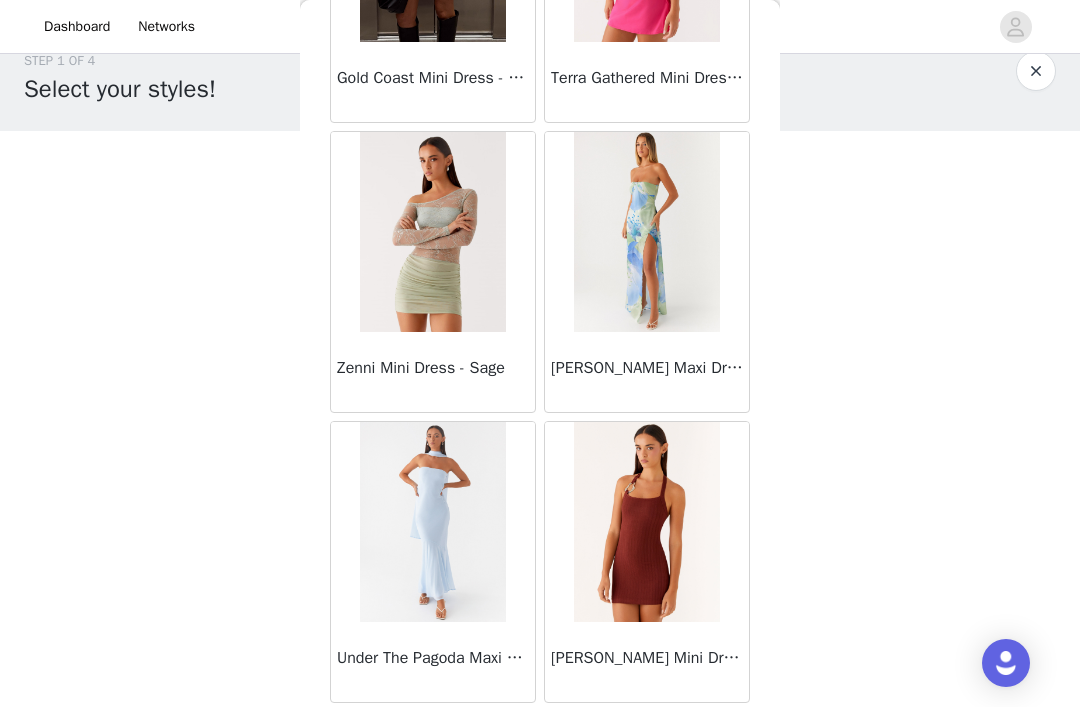 click on "Load More" at bounding box center (540, 737) 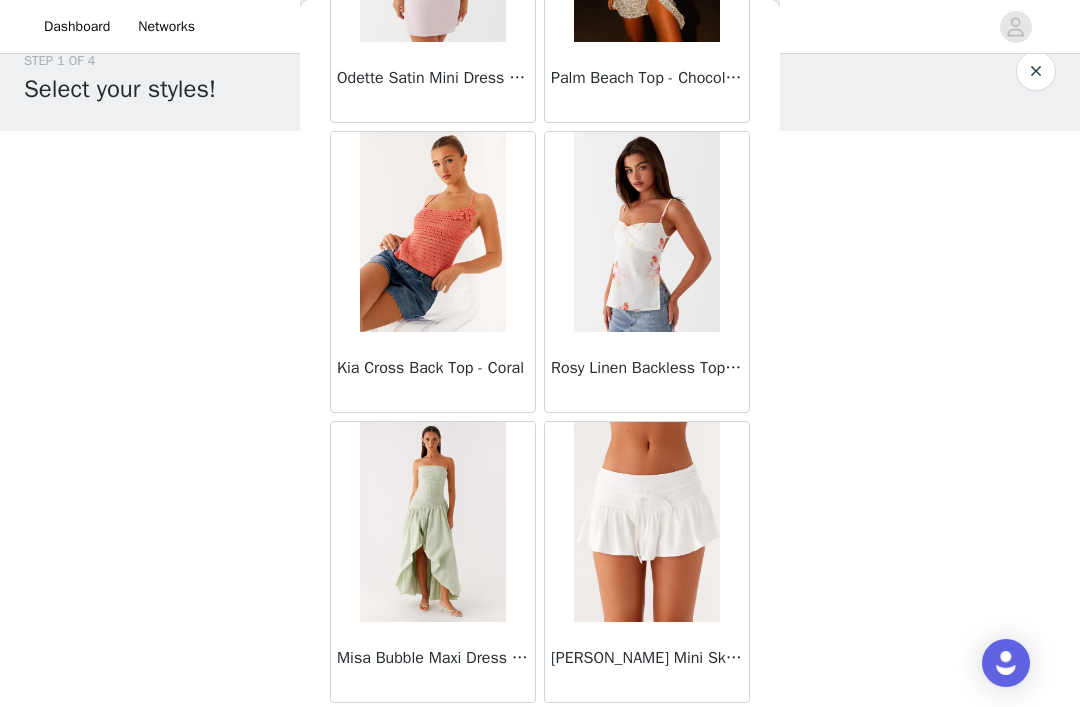 click on "Load More" at bounding box center [540, 737] 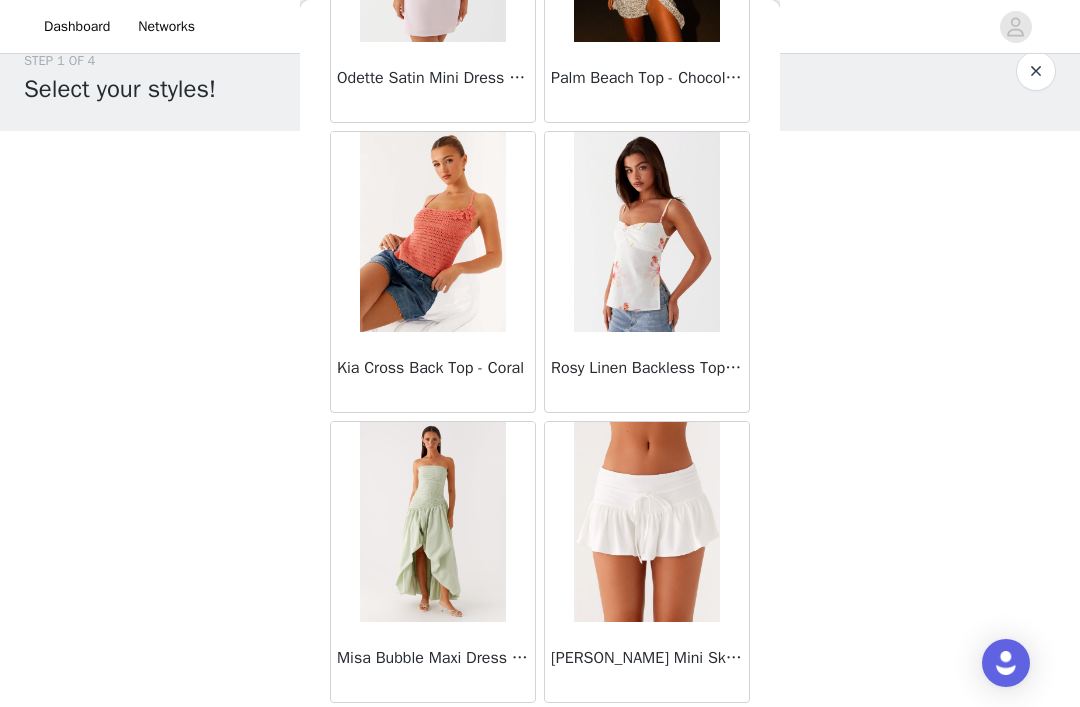 scroll, scrollTop: 48680, scrollLeft: 0, axis: vertical 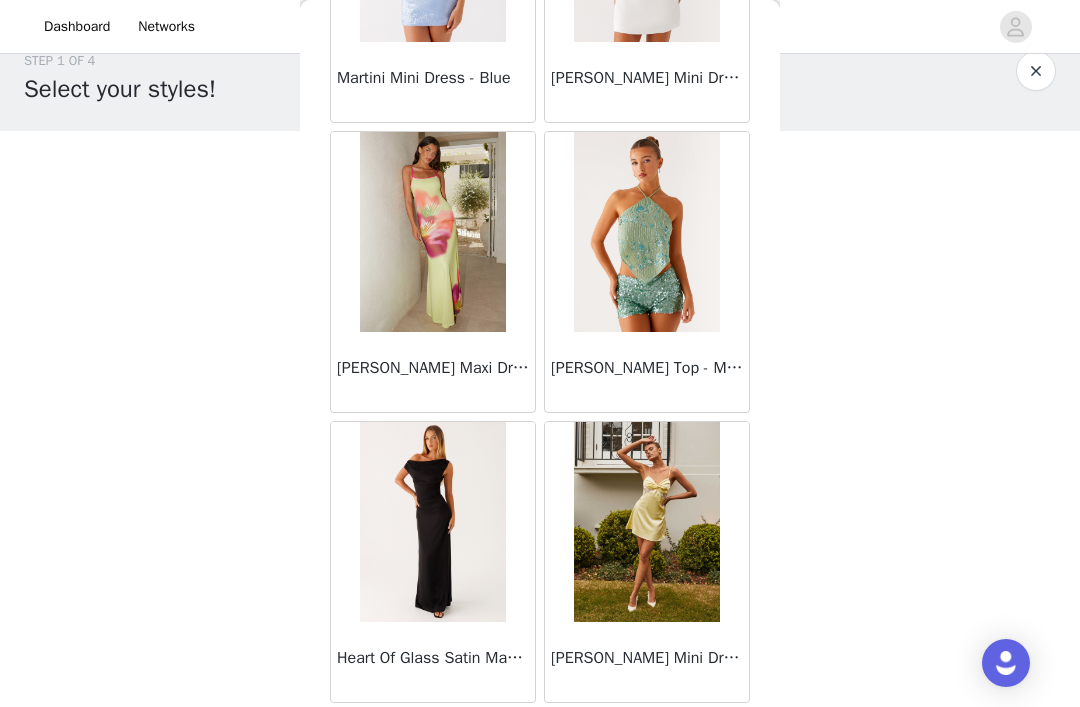 click on "Load More" at bounding box center [540, 737] 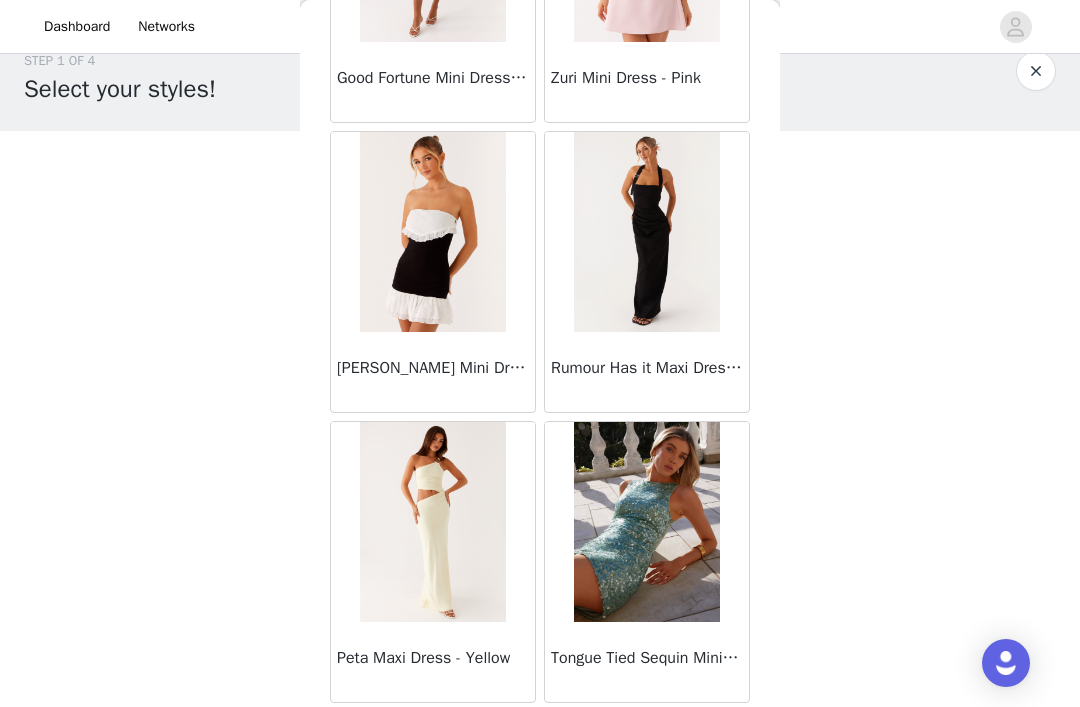 click on "Load More" at bounding box center [540, 737] 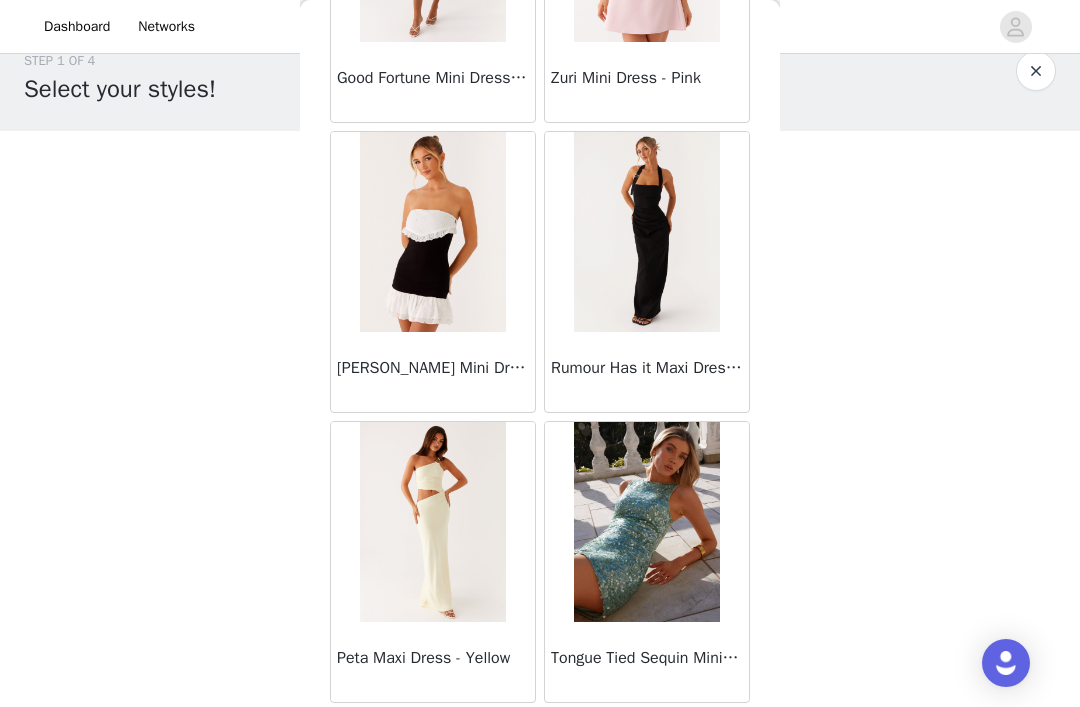scroll, scrollTop: 54480, scrollLeft: 0, axis: vertical 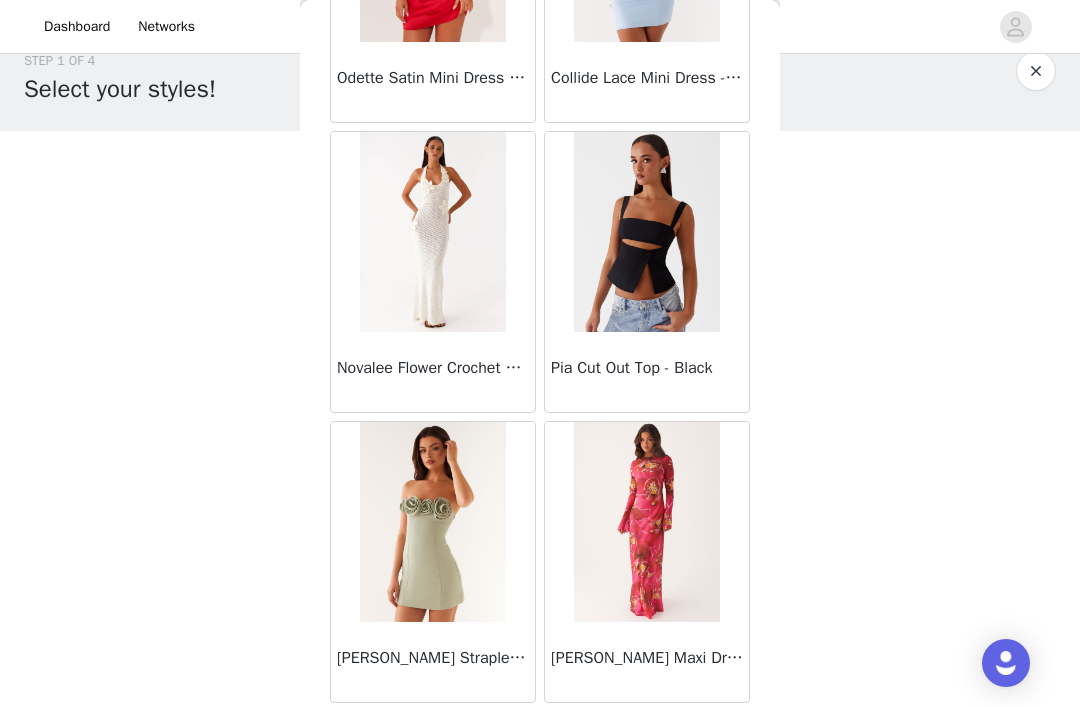 click on "Load More" at bounding box center [540, 737] 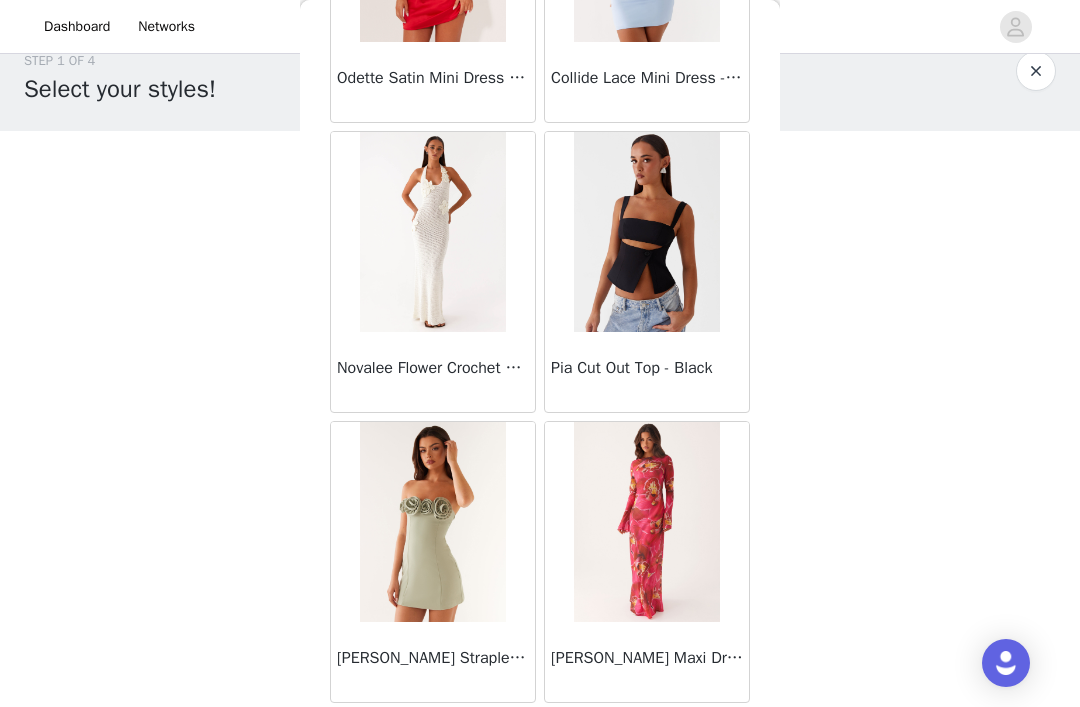 scroll, scrollTop: 57380, scrollLeft: 0, axis: vertical 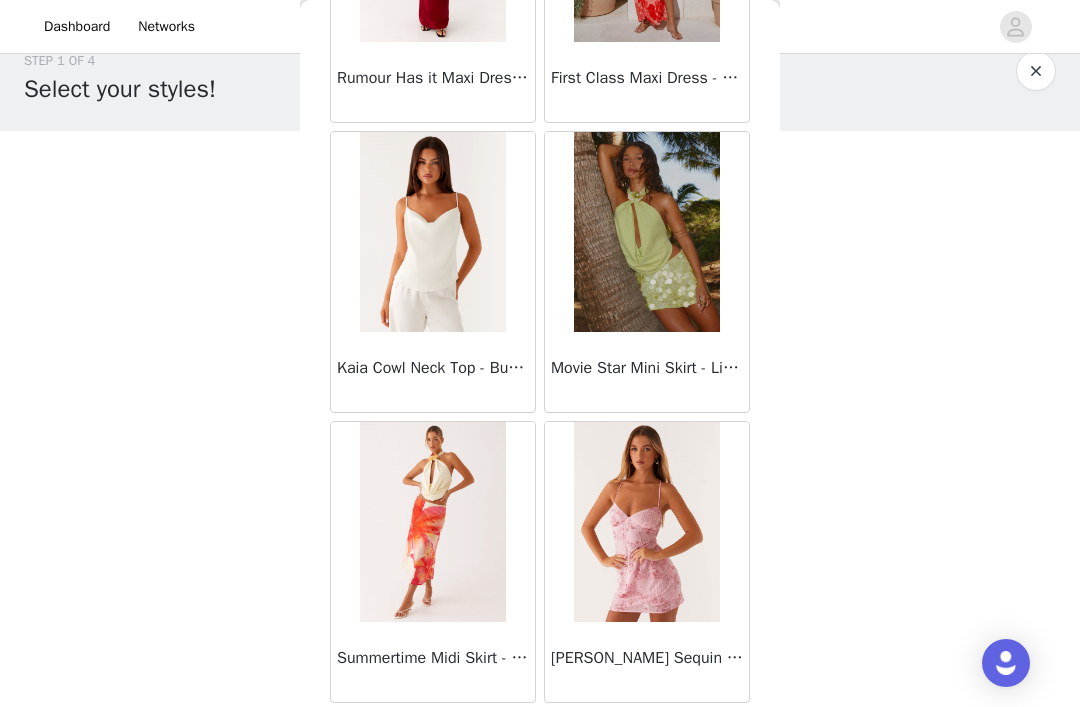 click on "Load More" at bounding box center (540, 737) 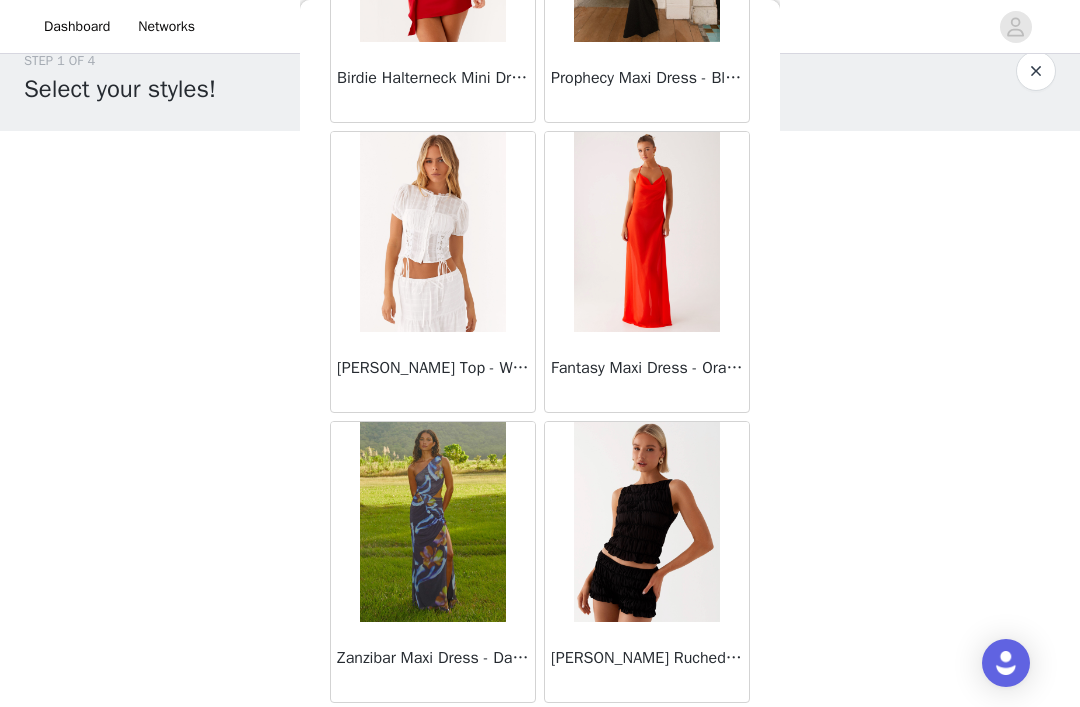 click on "Load More" at bounding box center [540, 737] 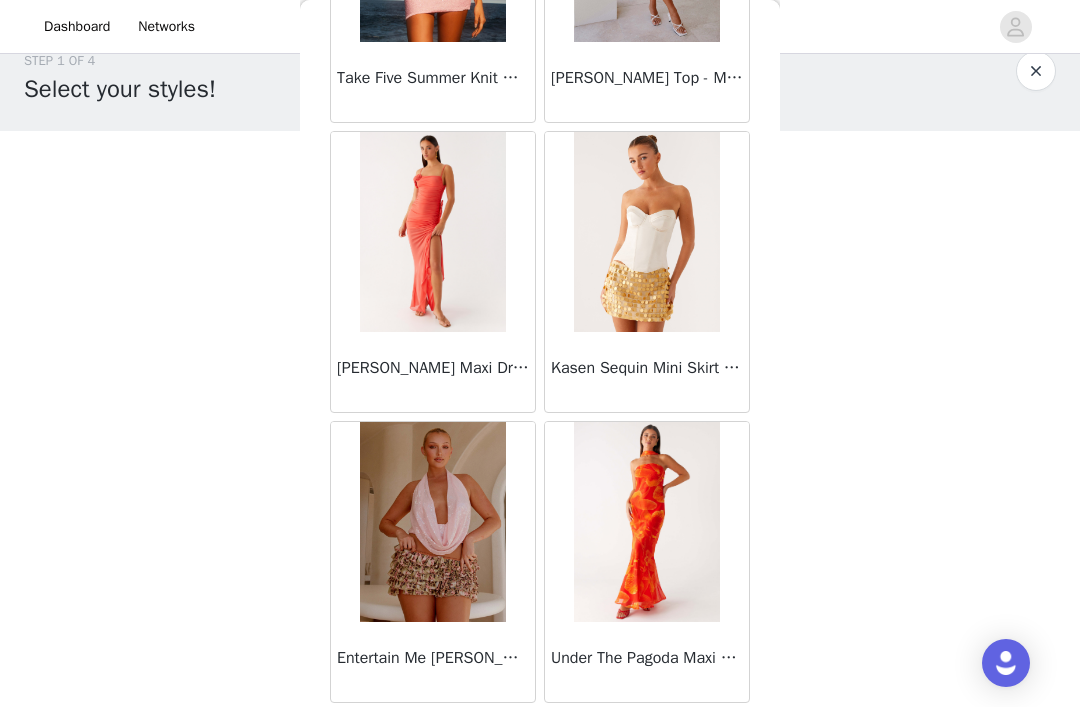 click on "Load More" at bounding box center [540, 737] 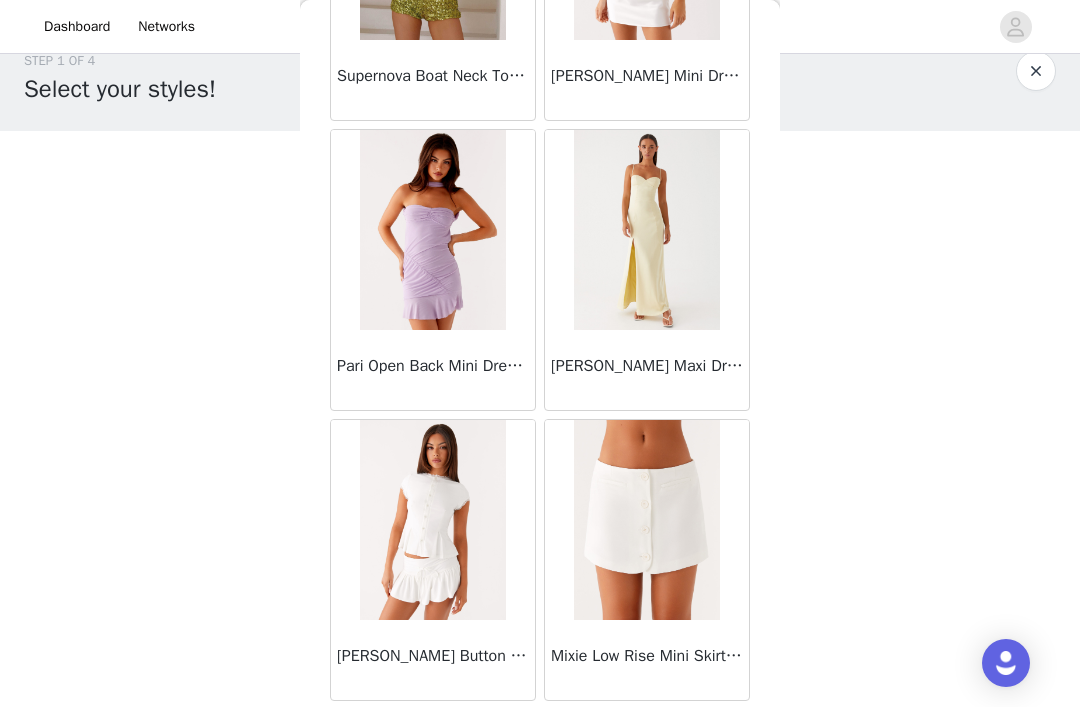 scroll, scrollTop: 68989, scrollLeft: 0, axis: vertical 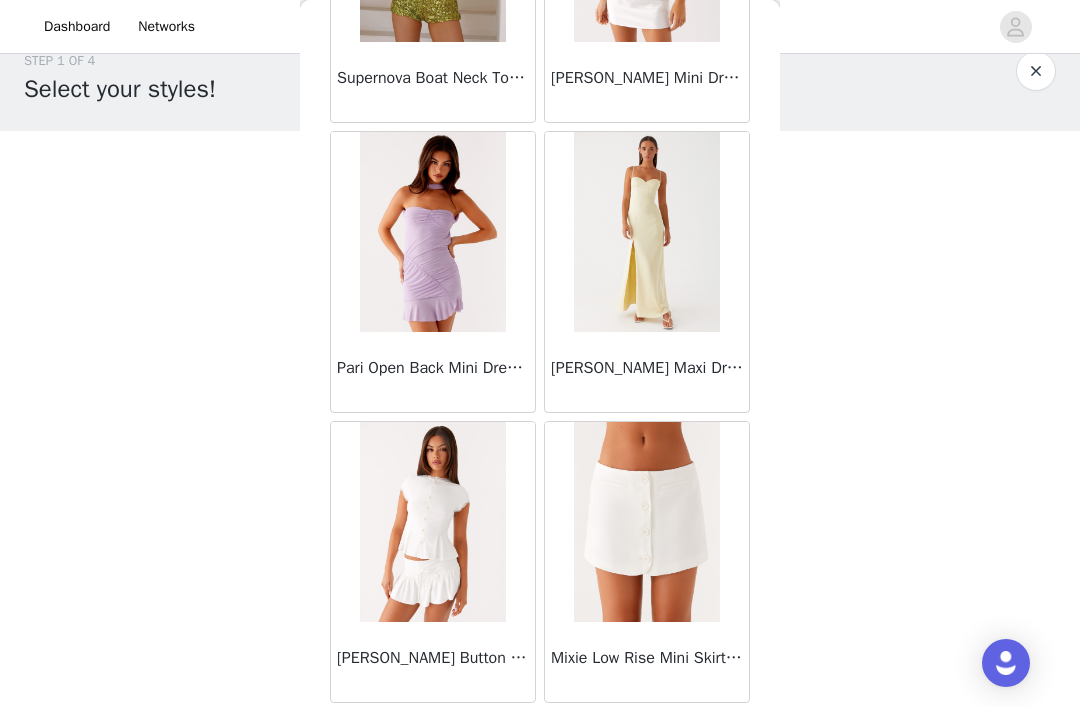 click on "Load More" at bounding box center (540, 737) 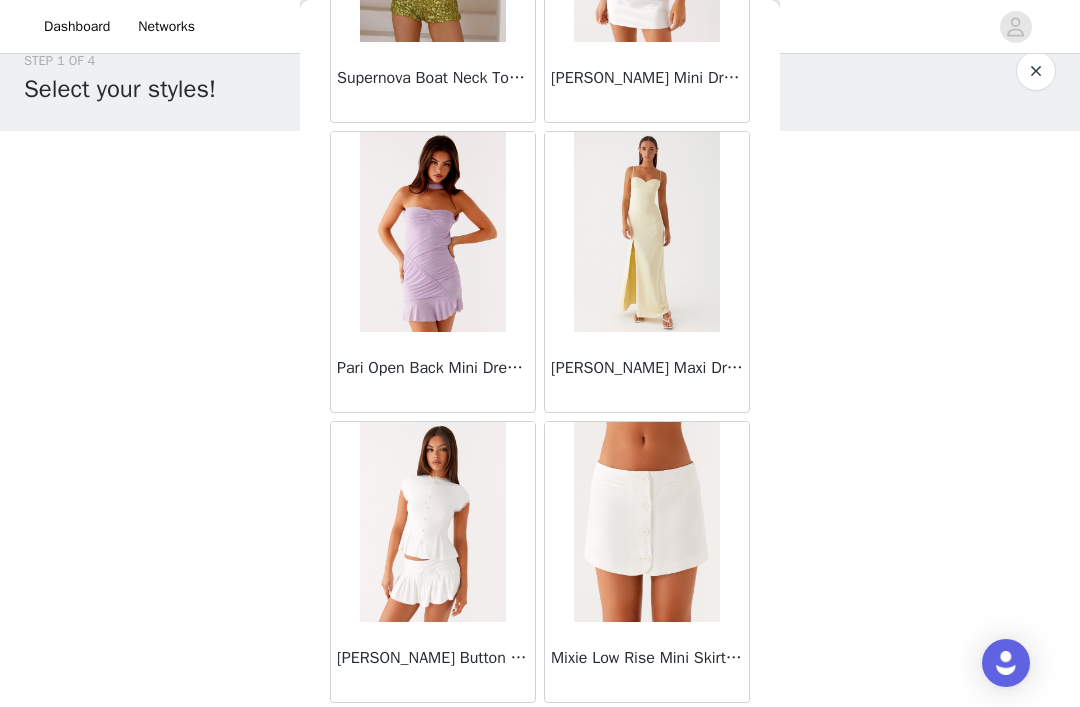 scroll, scrollTop: 68980, scrollLeft: 0, axis: vertical 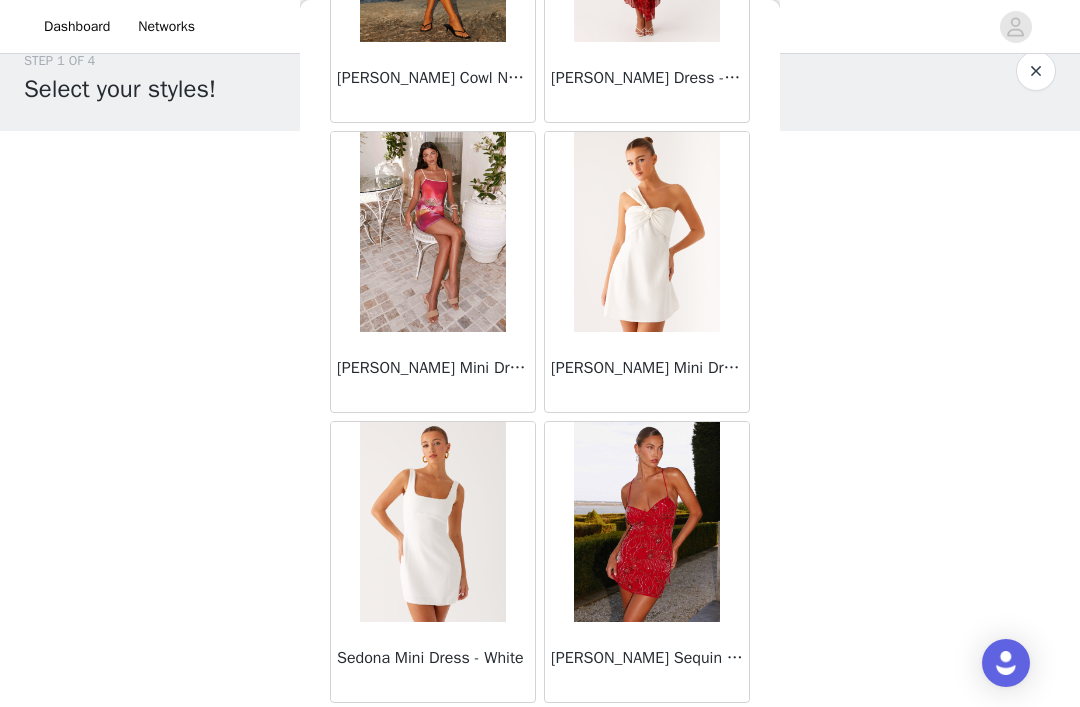click on "Load More" at bounding box center (540, 737) 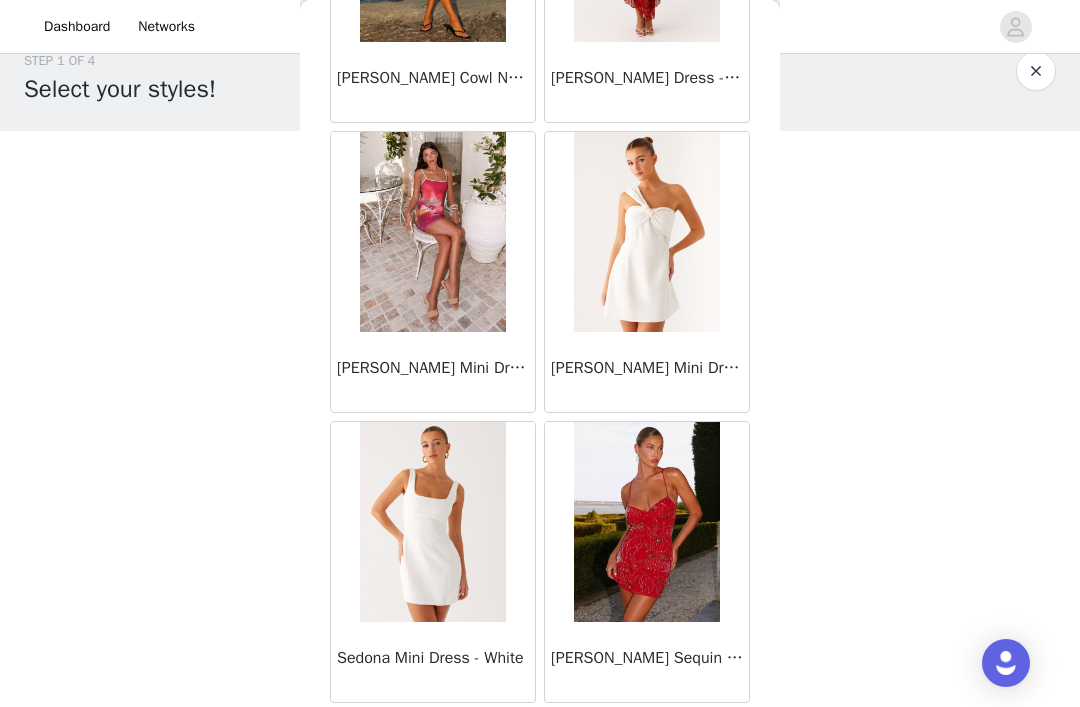 scroll, scrollTop: 71880, scrollLeft: 0, axis: vertical 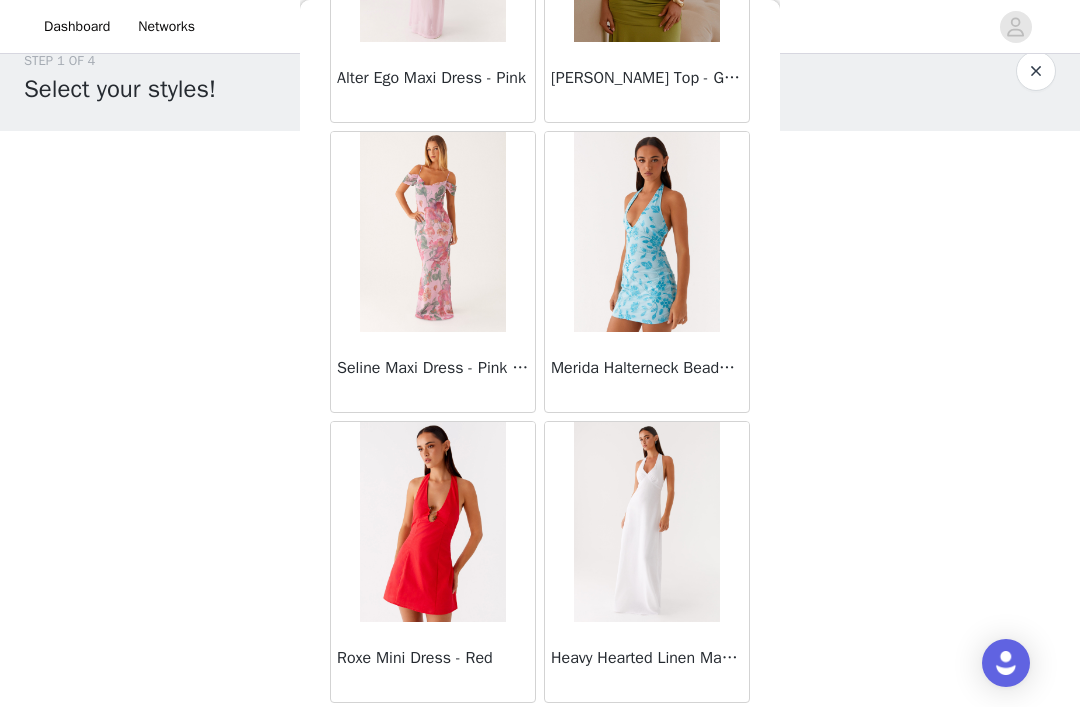 click on "Load More" at bounding box center (540, 737) 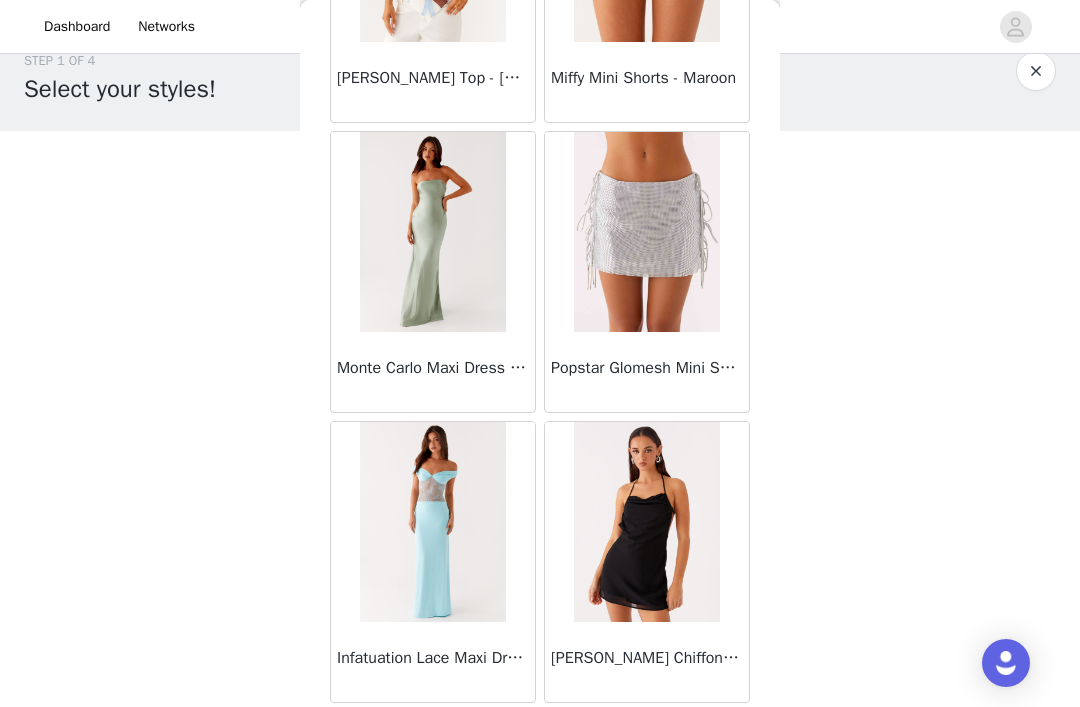 click on "Load More" at bounding box center (540, 737) 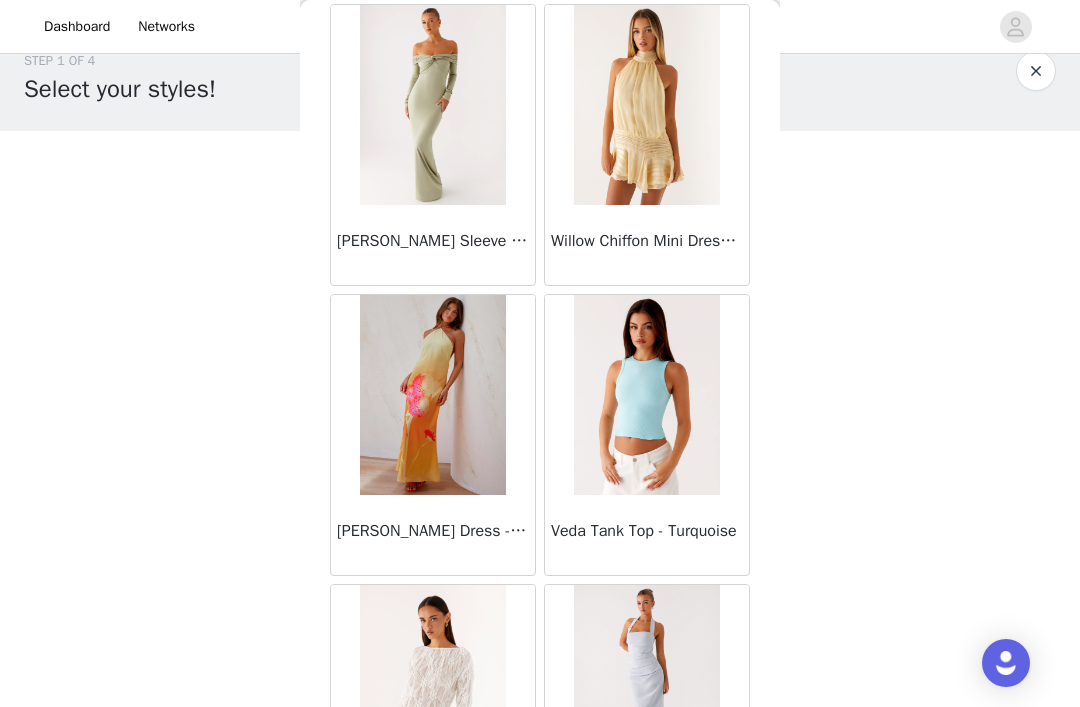 scroll, scrollTop: 78684, scrollLeft: 0, axis: vertical 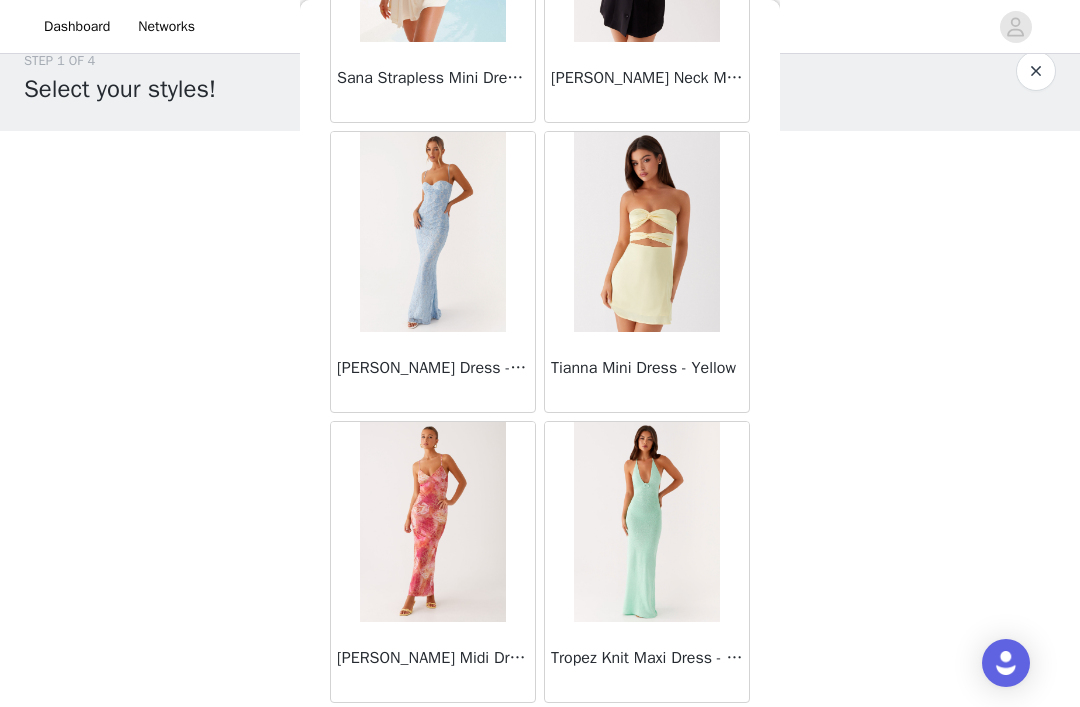 click on "Load More" at bounding box center (540, 737) 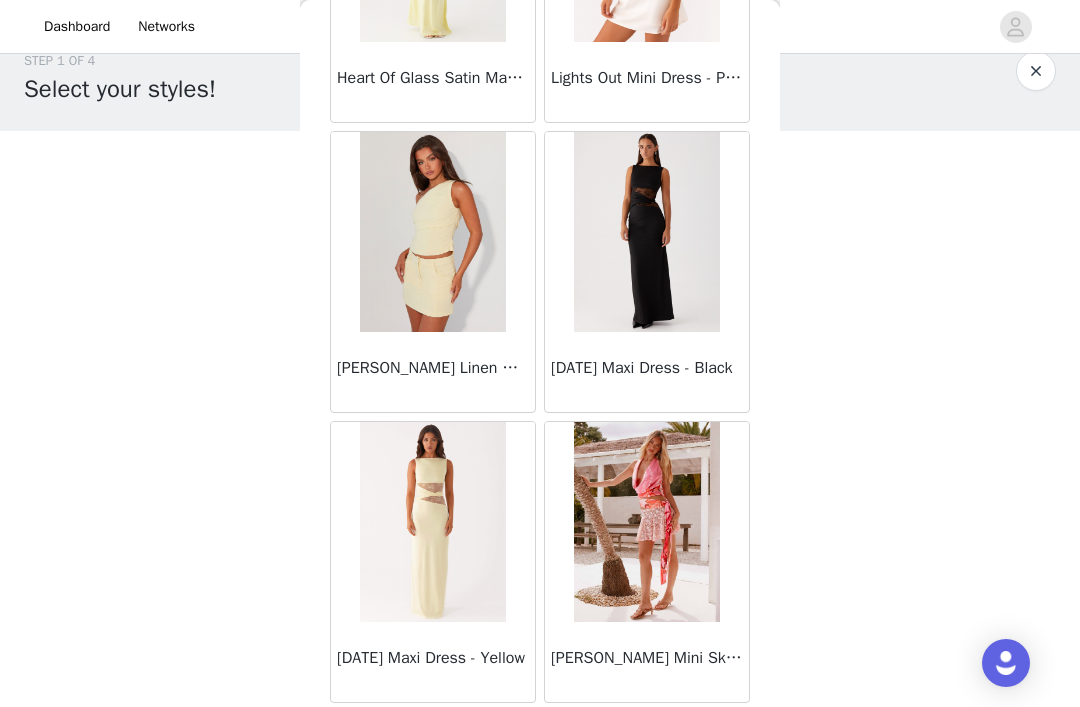 click on "Load More" at bounding box center [540, 737] 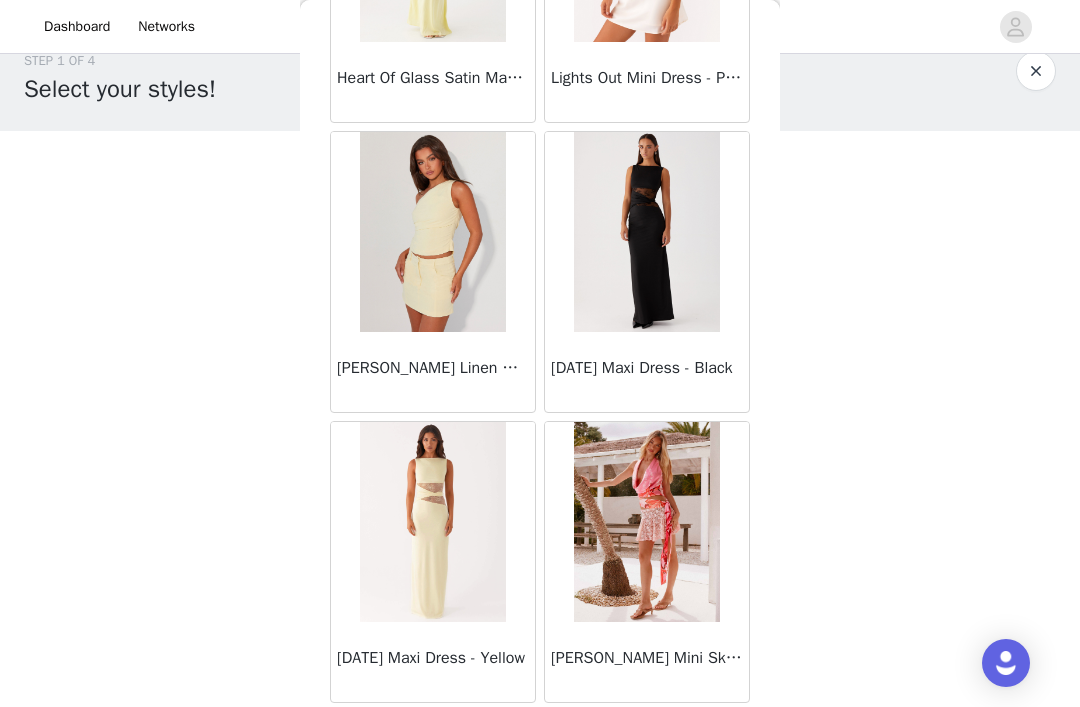scroll, scrollTop: 83480, scrollLeft: 0, axis: vertical 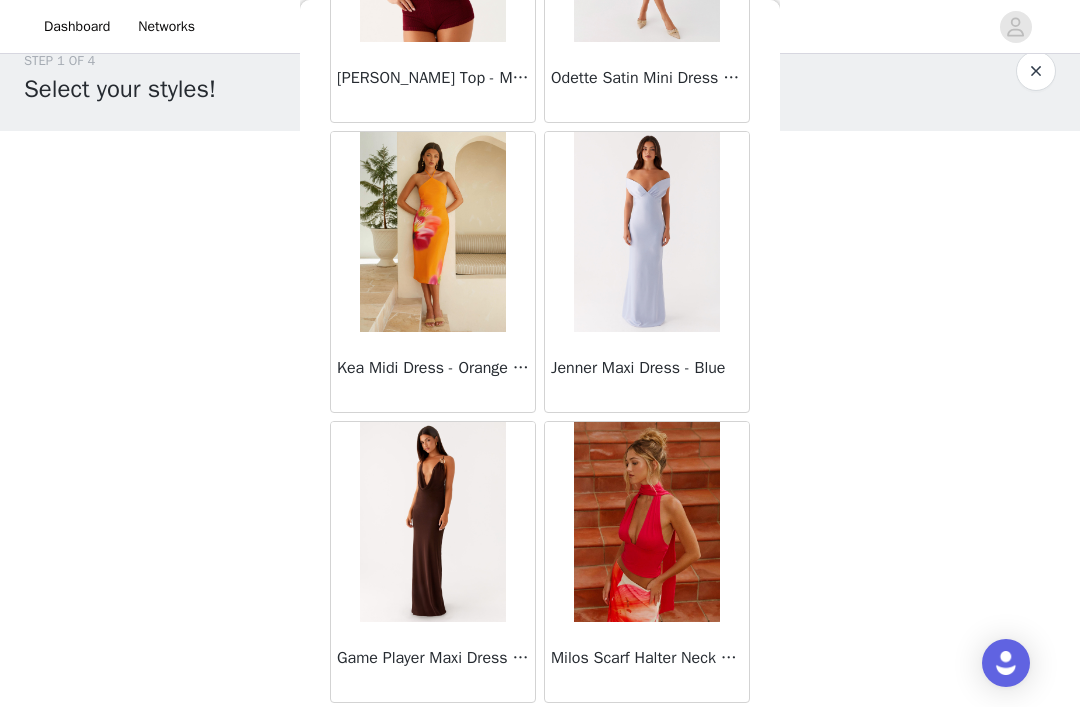 click on "Load More" at bounding box center (540, 737) 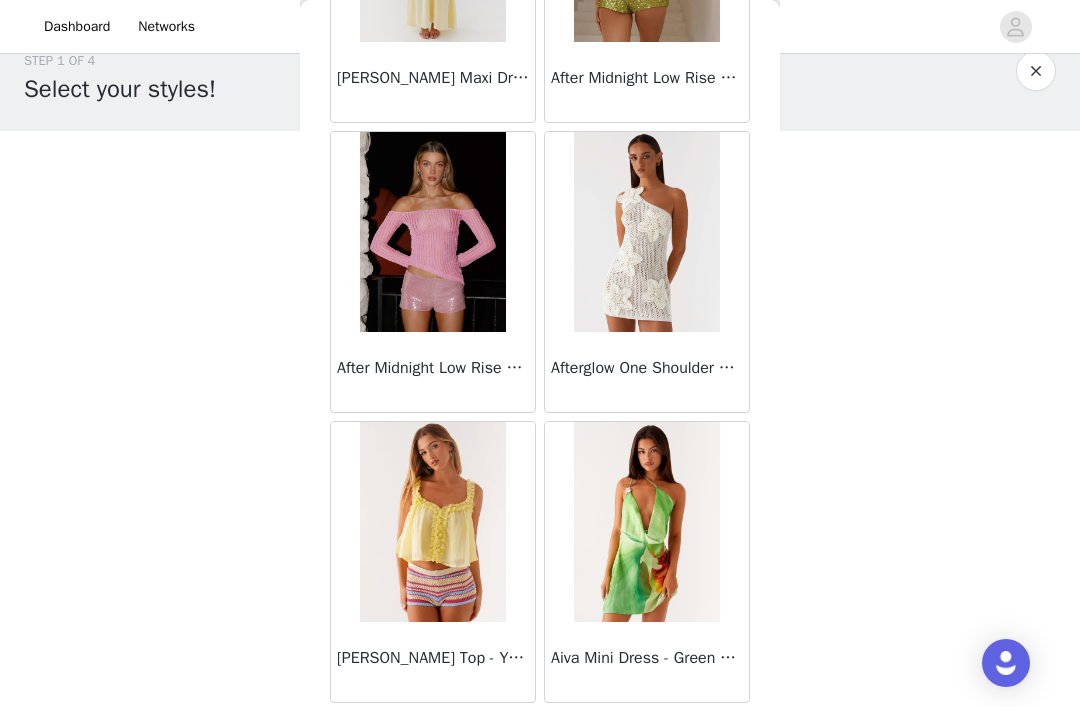 click on "Load More" at bounding box center [540, 737] 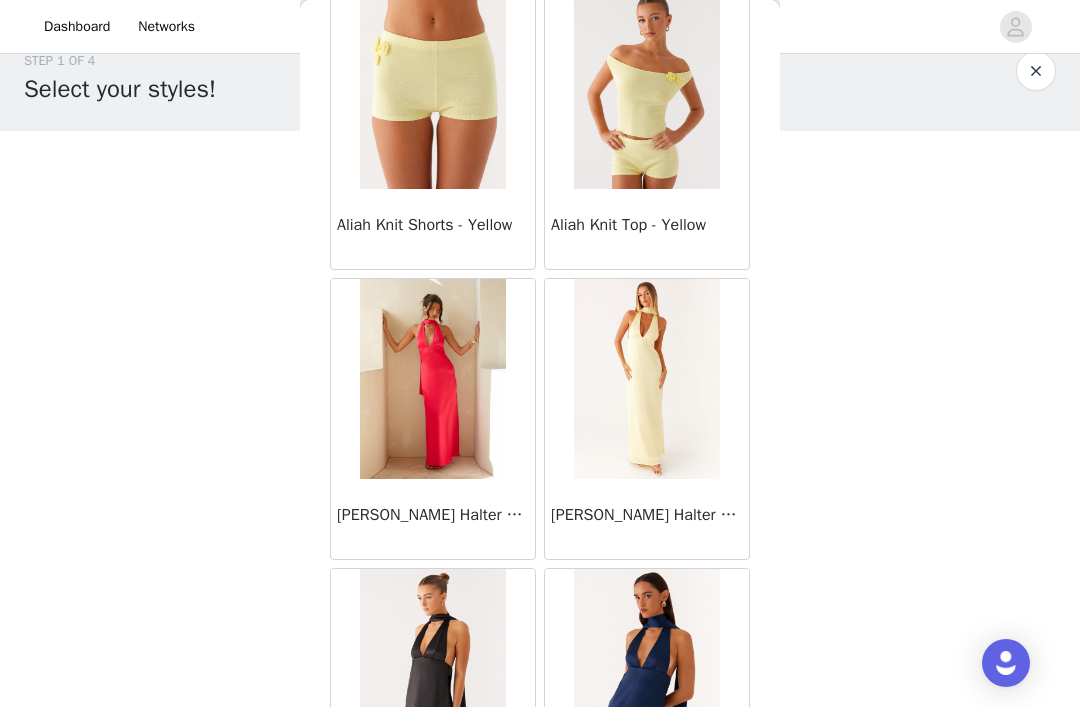 scroll, scrollTop: 90884, scrollLeft: 0, axis: vertical 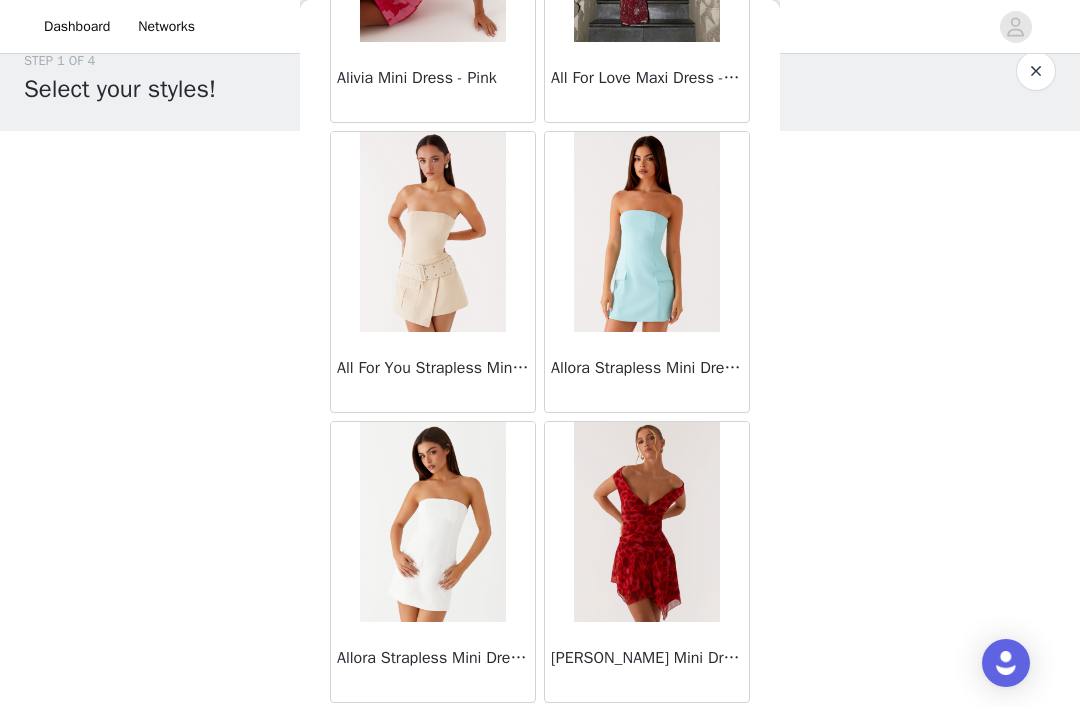 click on "Load More" at bounding box center [540, 737] 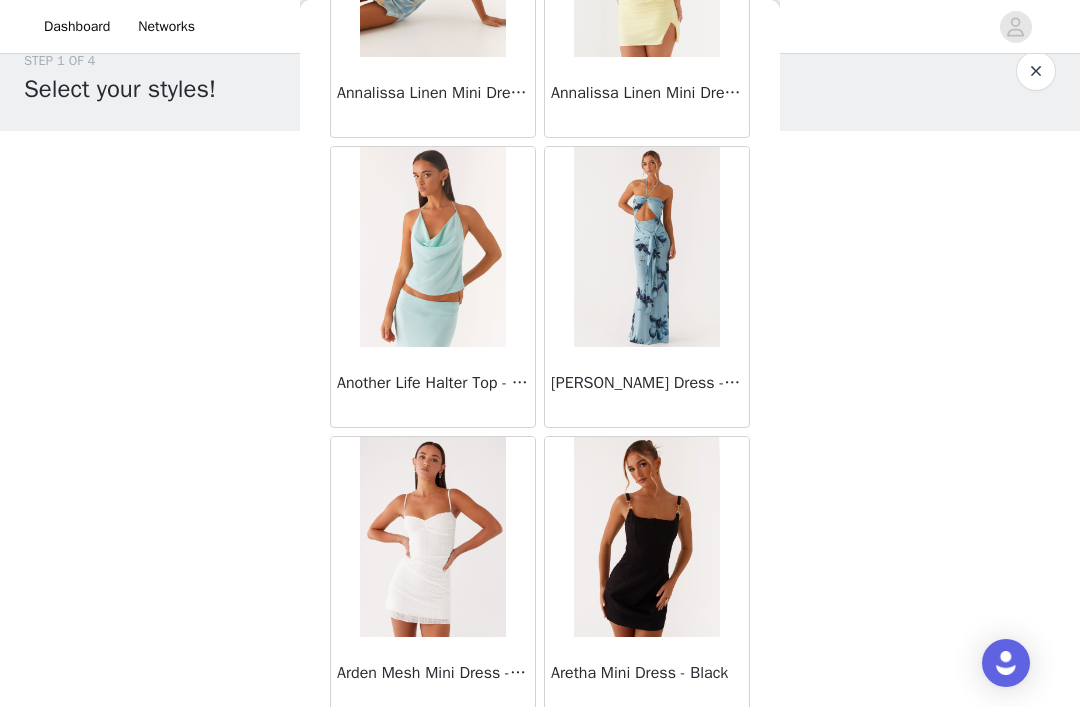 scroll, scrollTop: 95076, scrollLeft: 0, axis: vertical 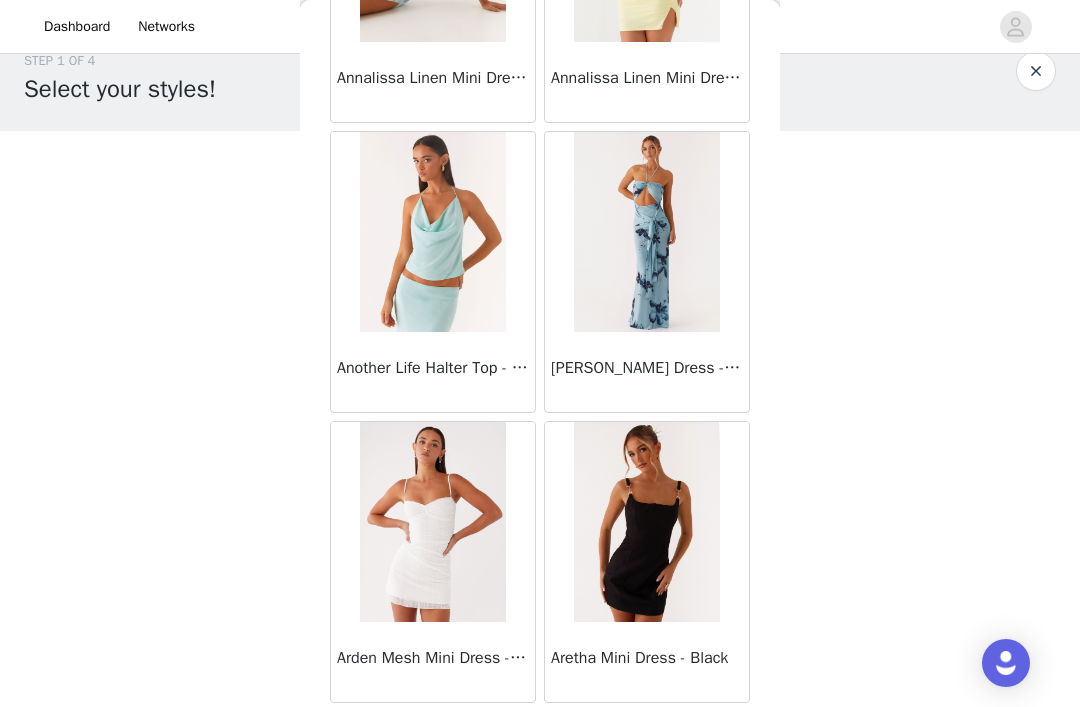 click on "Load More" at bounding box center (540, 737) 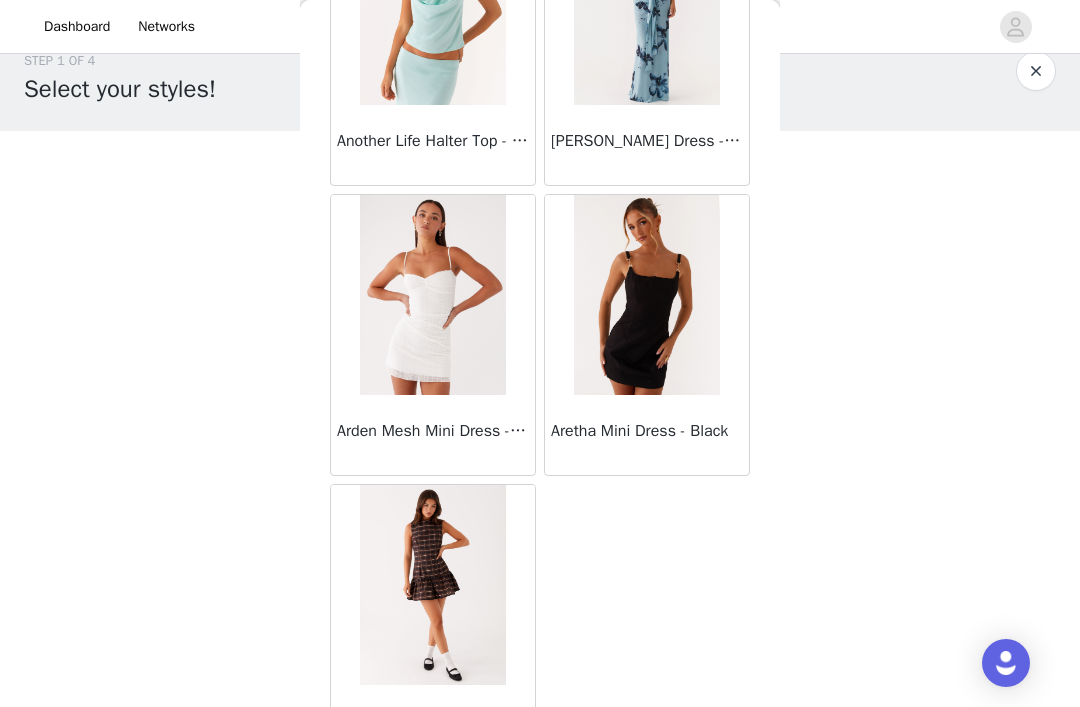scroll, scrollTop: 95315, scrollLeft: 0, axis: vertical 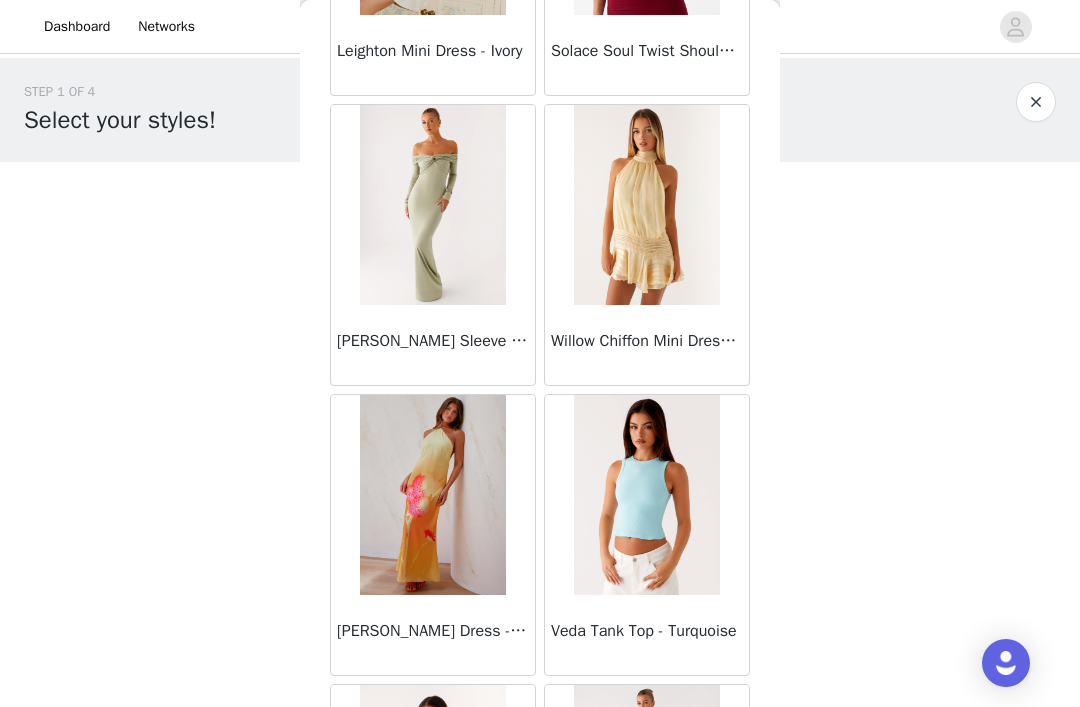 click at bounding box center (646, 205) 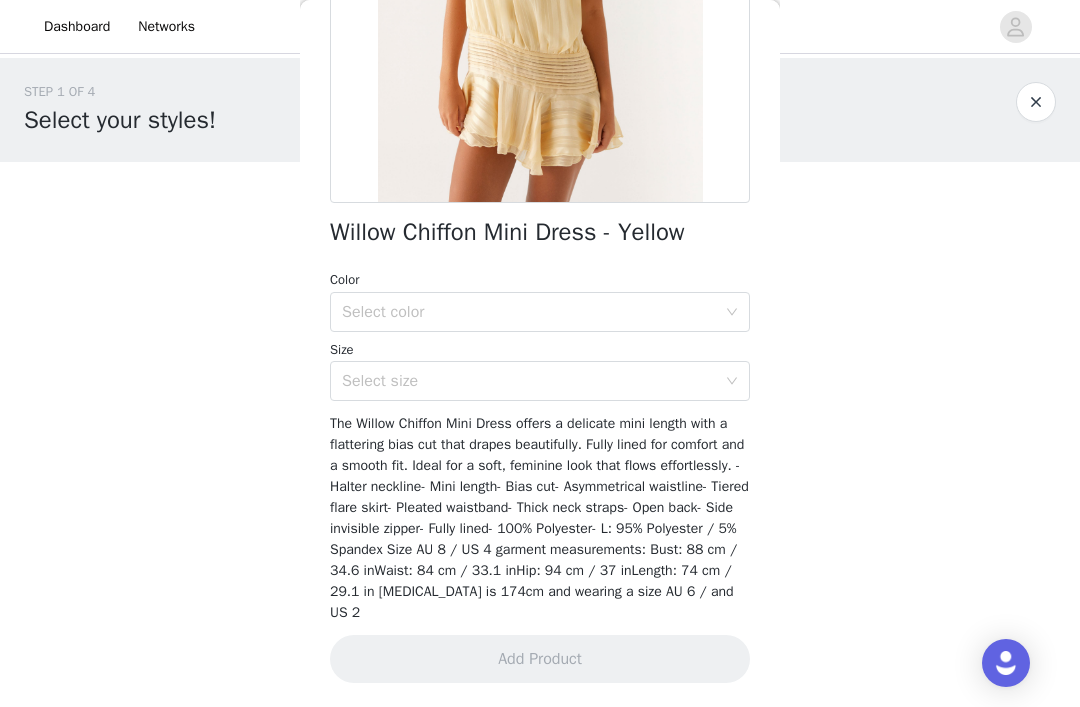 scroll, scrollTop: 346, scrollLeft: 0, axis: vertical 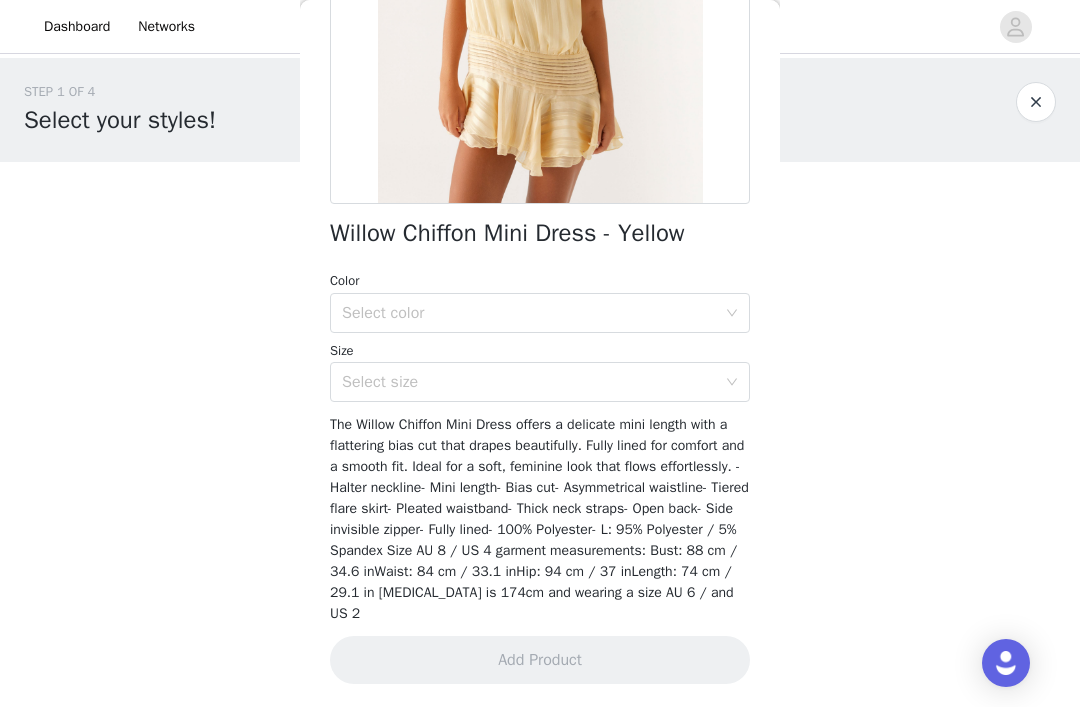 click on "Select color" at bounding box center (529, 313) 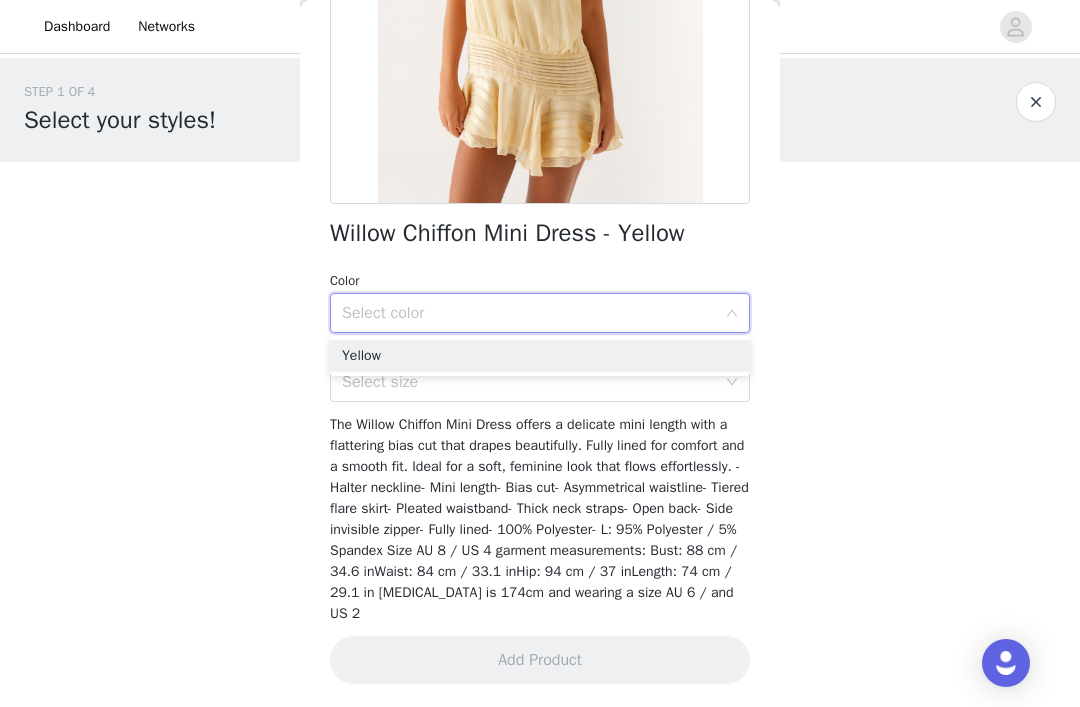 click on "Yellow" at bounding box center (540, 356) 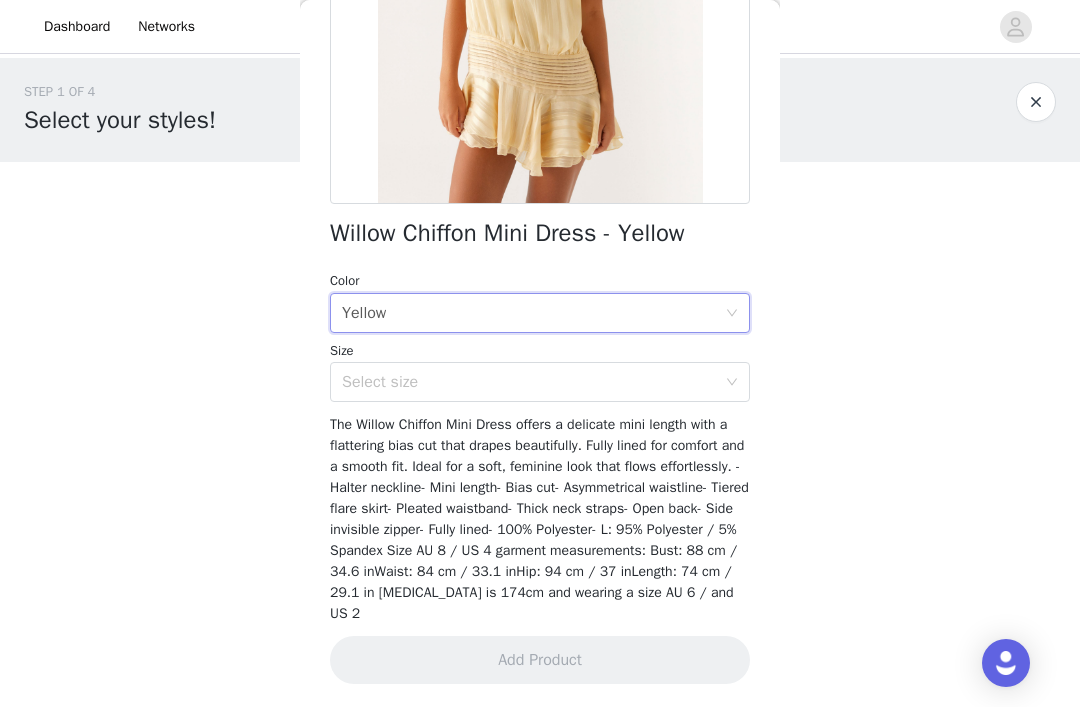 click on "Select size" at bounding box center (529, 382) 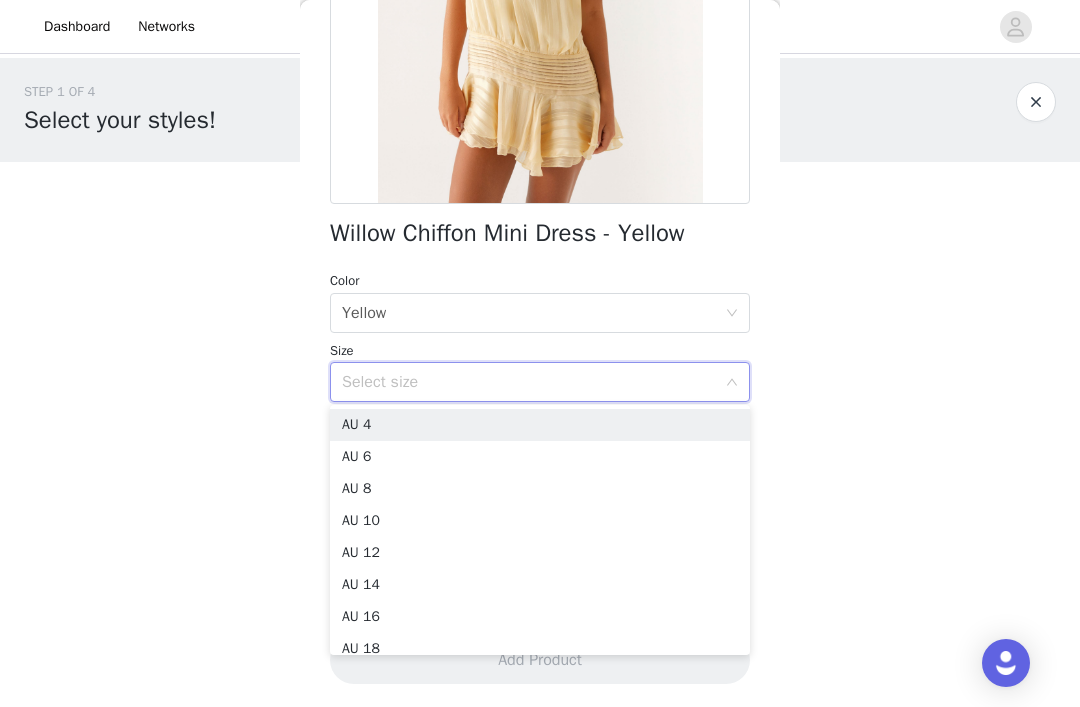 click on "AU 4" at bounding box center [540, 425] 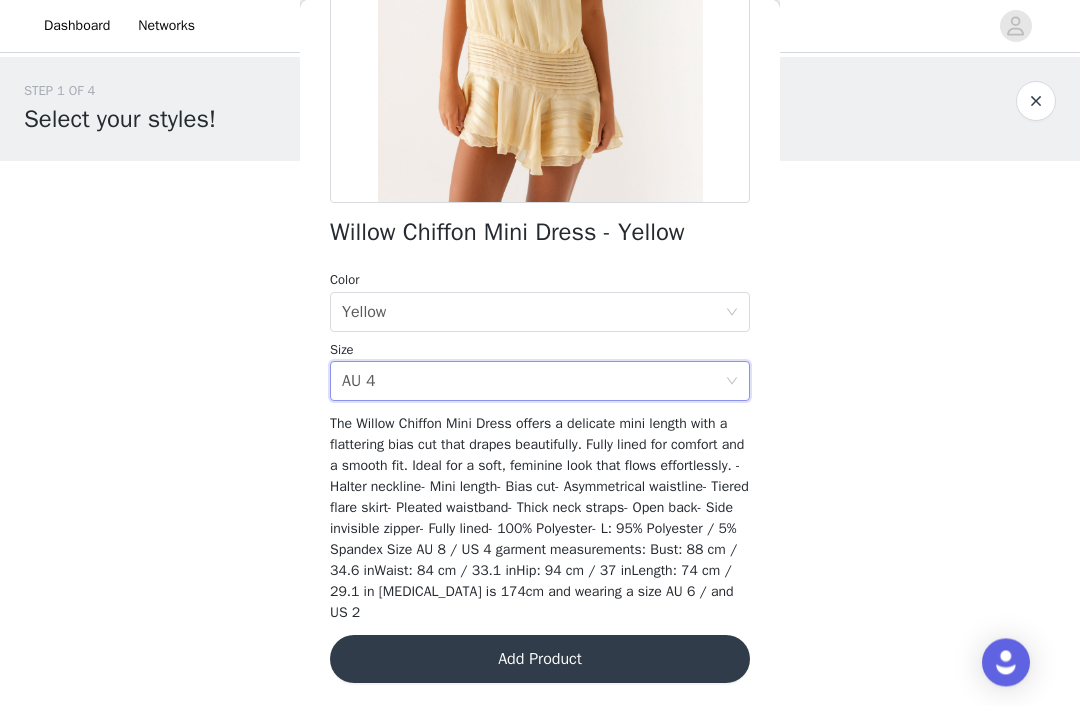 scroll, scrollTop: 90, scrollLeft: 0, axis: vertical 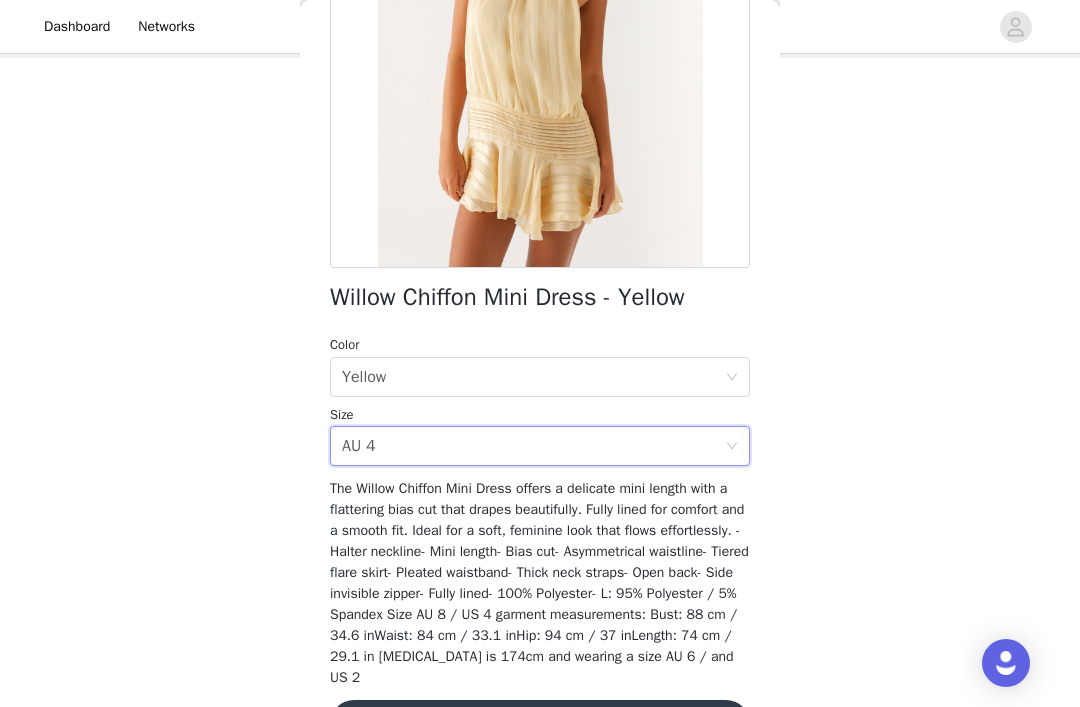 click on "Add Product" at bounding box center (540, 724) 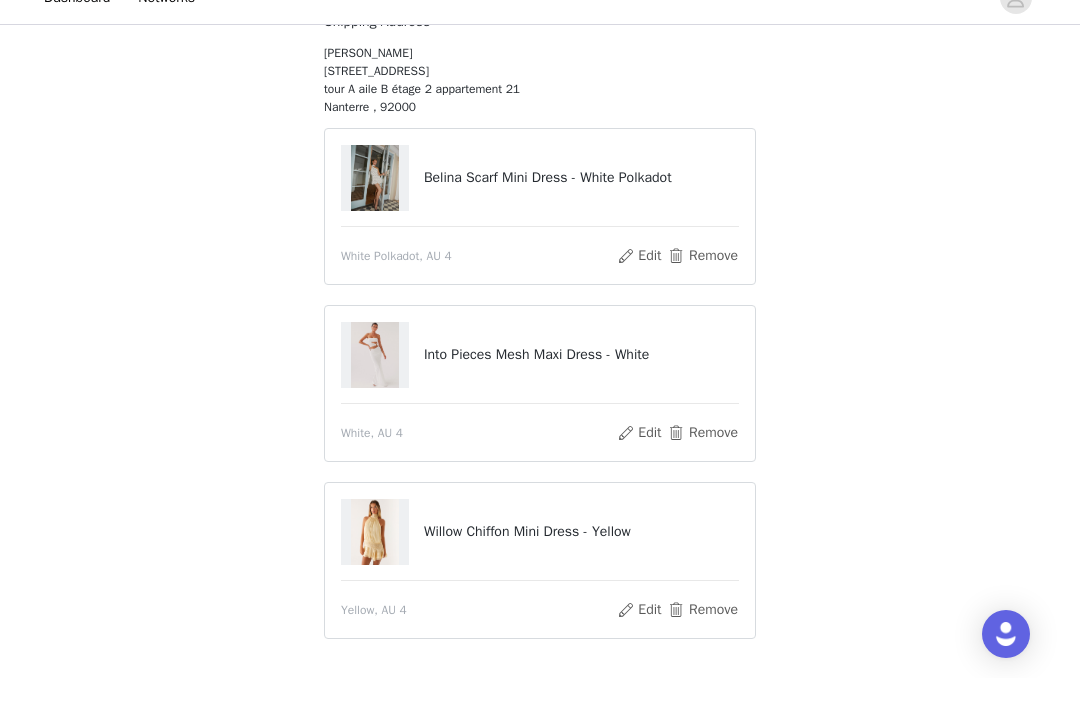 scroll, scrollTop: 341, scrollLeft: 0, axis: vertical 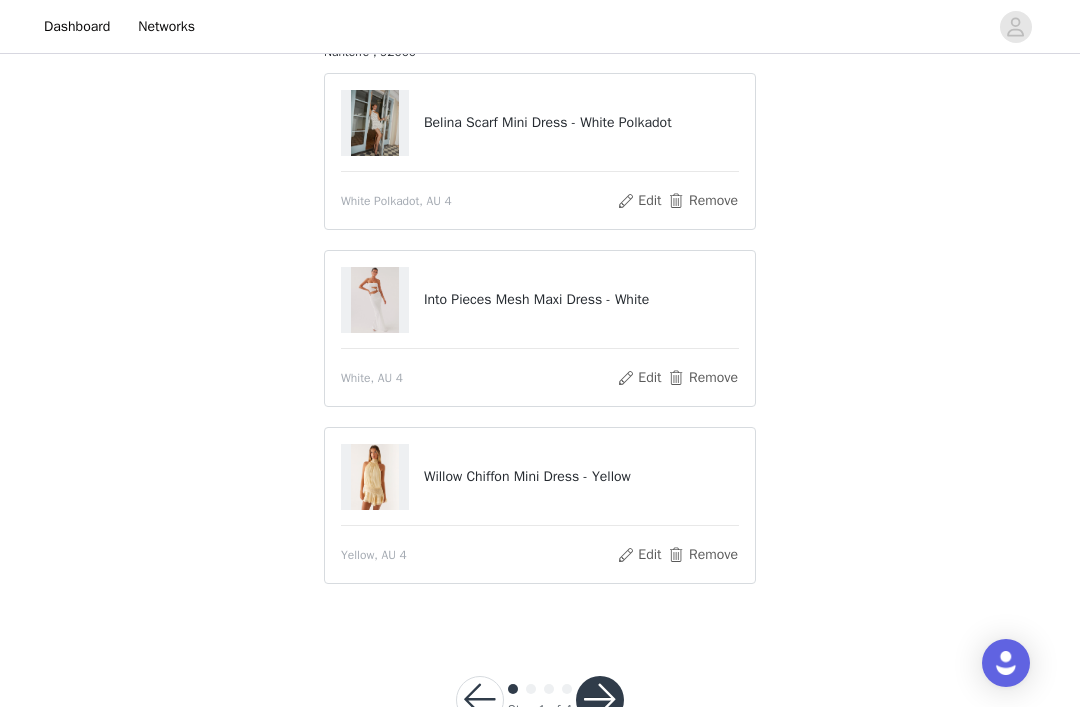 click at bounding box center (600, 700) 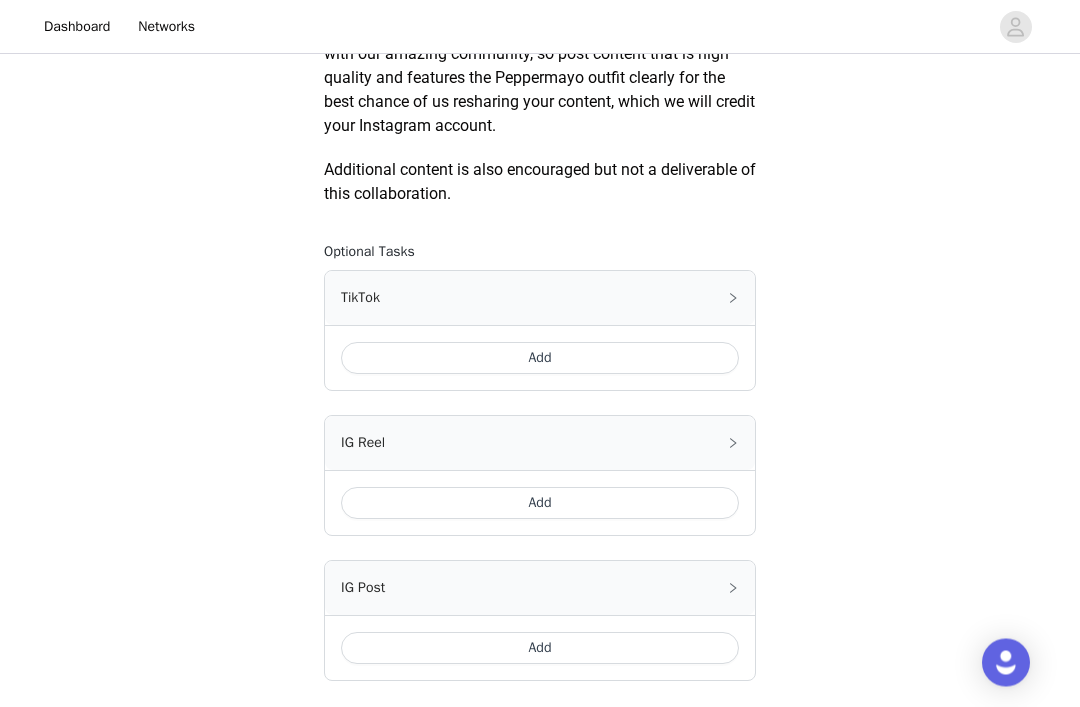 scroll, scrollTop: 1073, scrollLeft: 0, axis: vertical 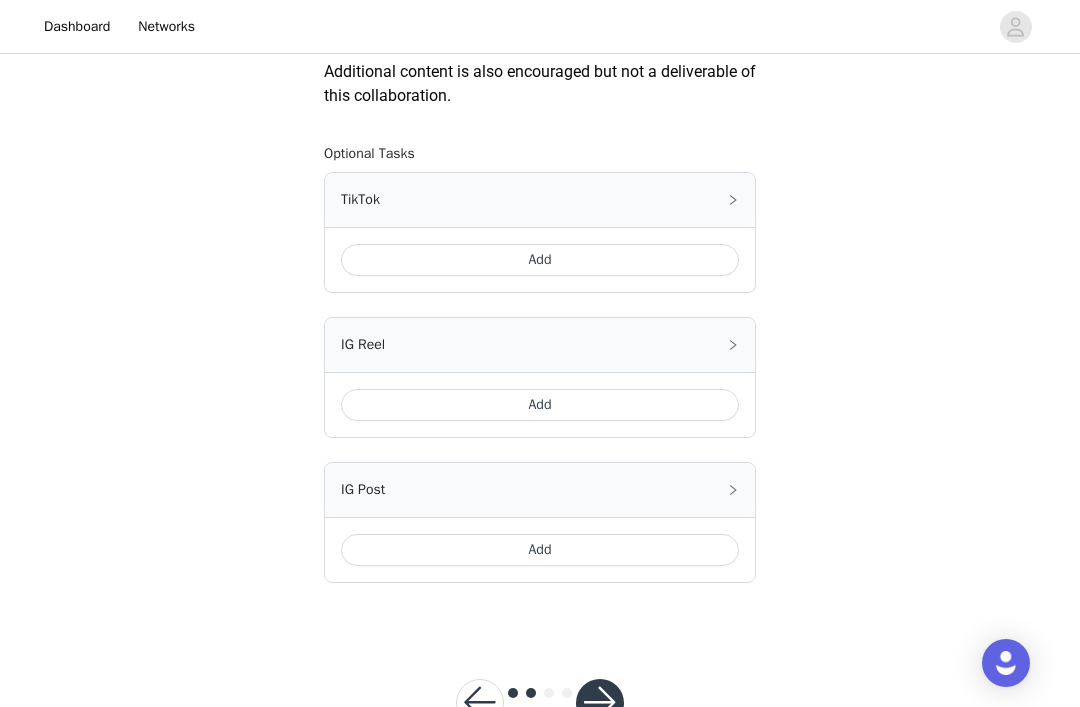 click at bounding box center [600, 703] 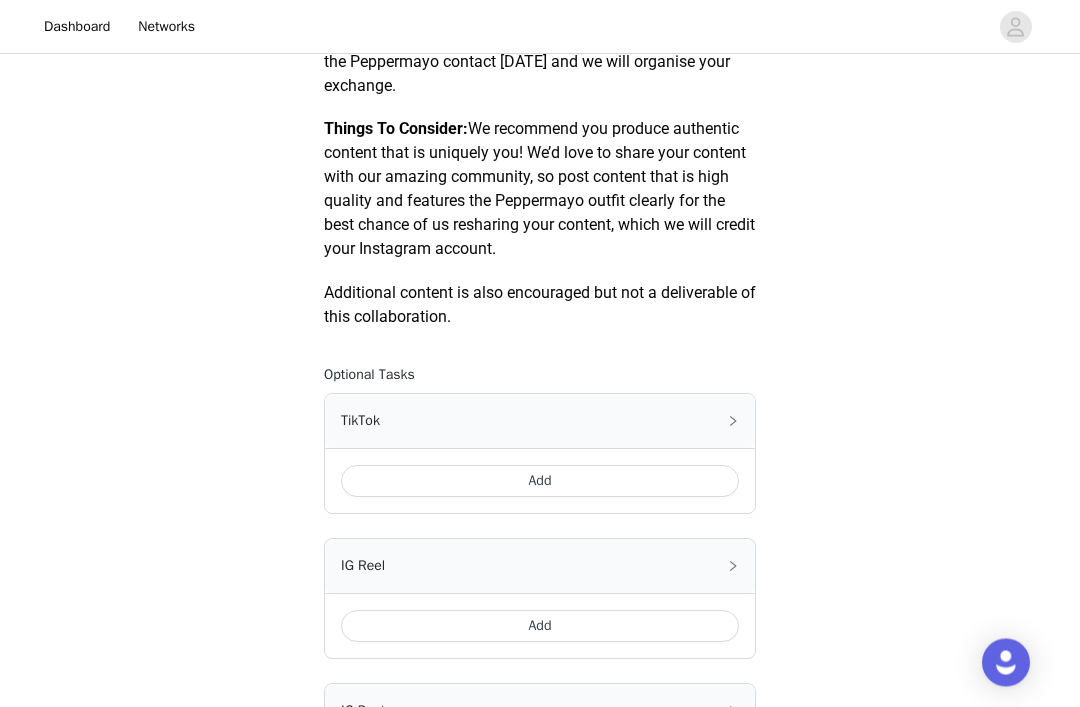 scroll, scrollTop: 1073, scrollLeft: 0, axis: vertical 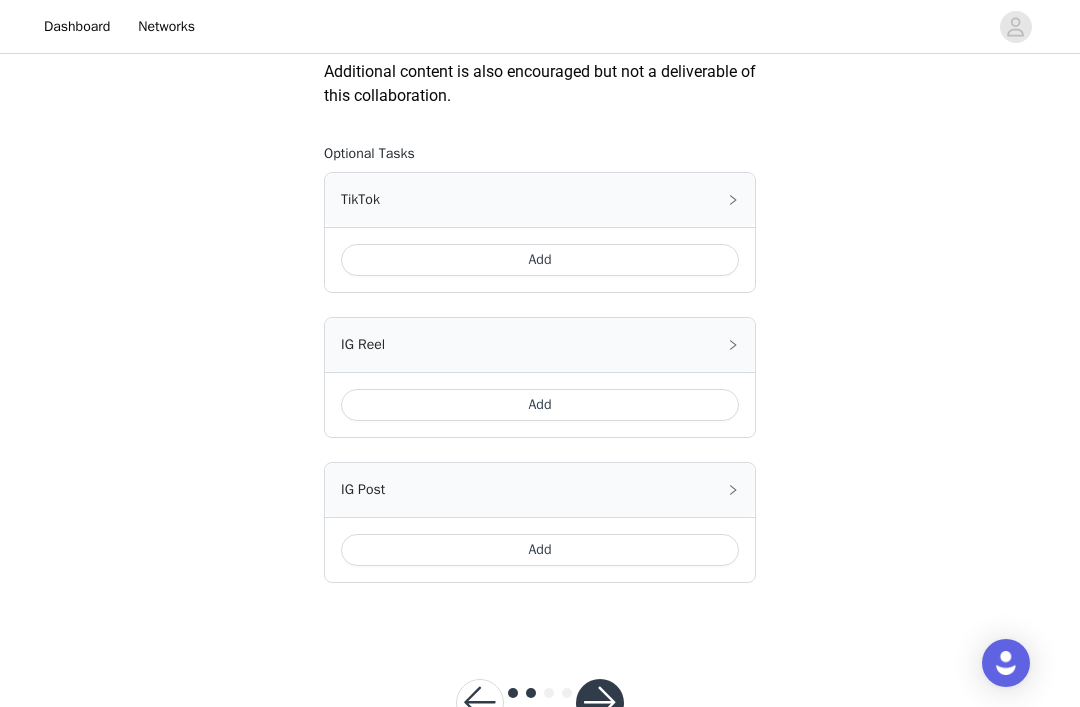 click on "Add" at bounding box center [540, 405] 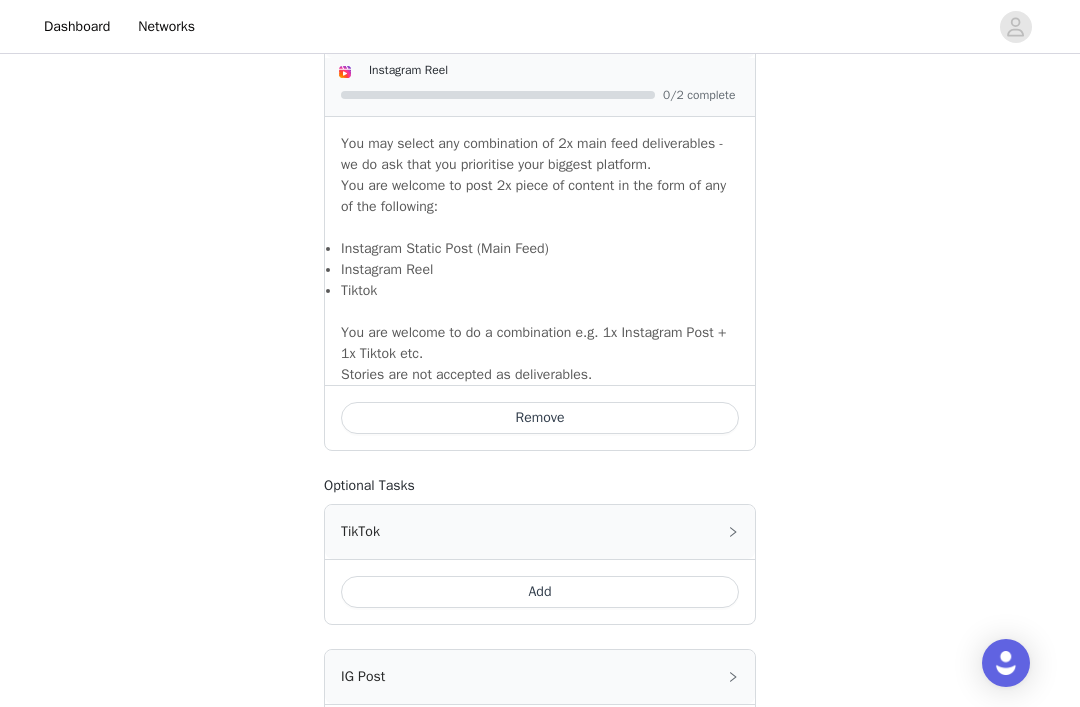 click on "Remove" at bounding box center [540, 418] 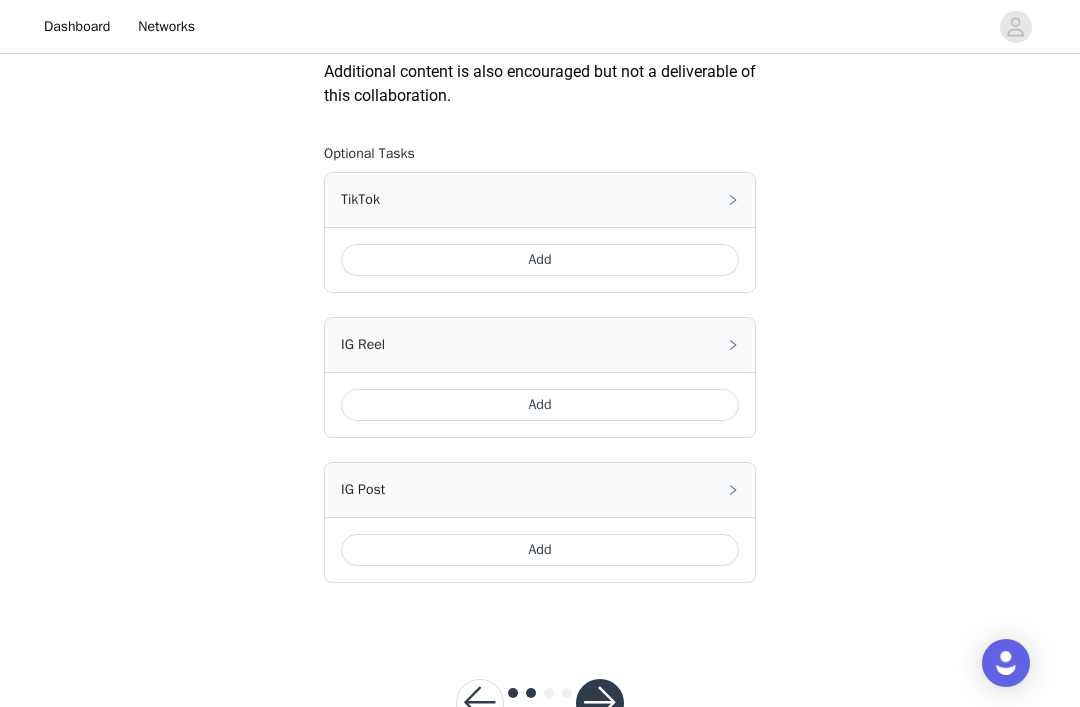 click on "Add" at bounding box center (540, 260) 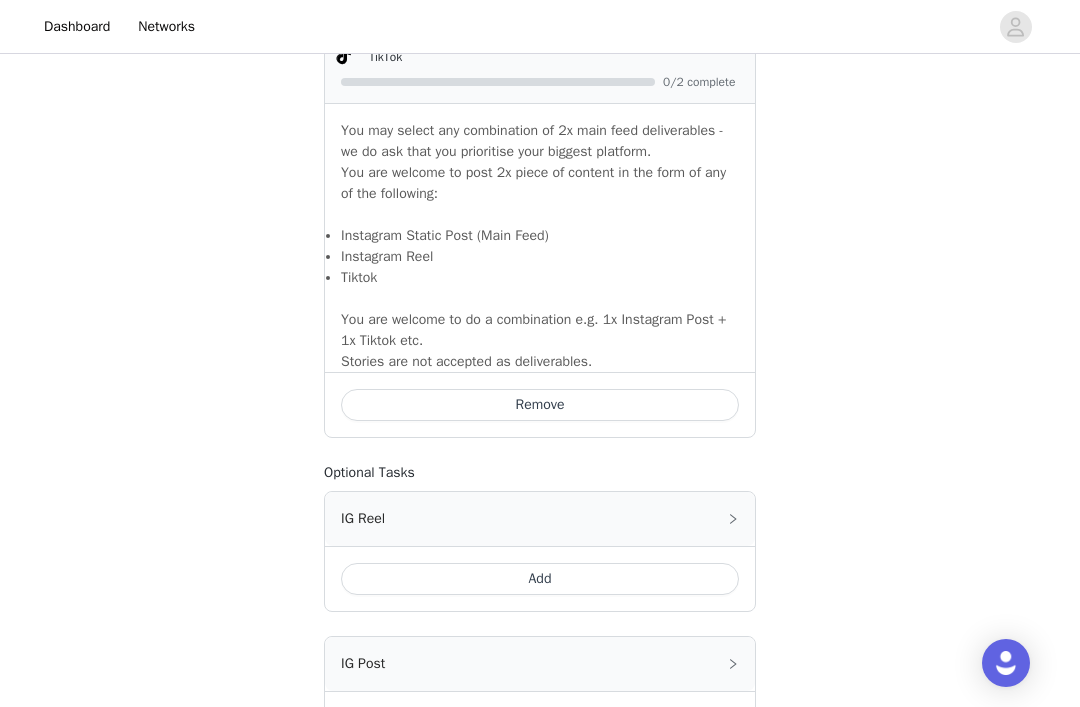 click on "Remove" at bounding box center [540, 405] 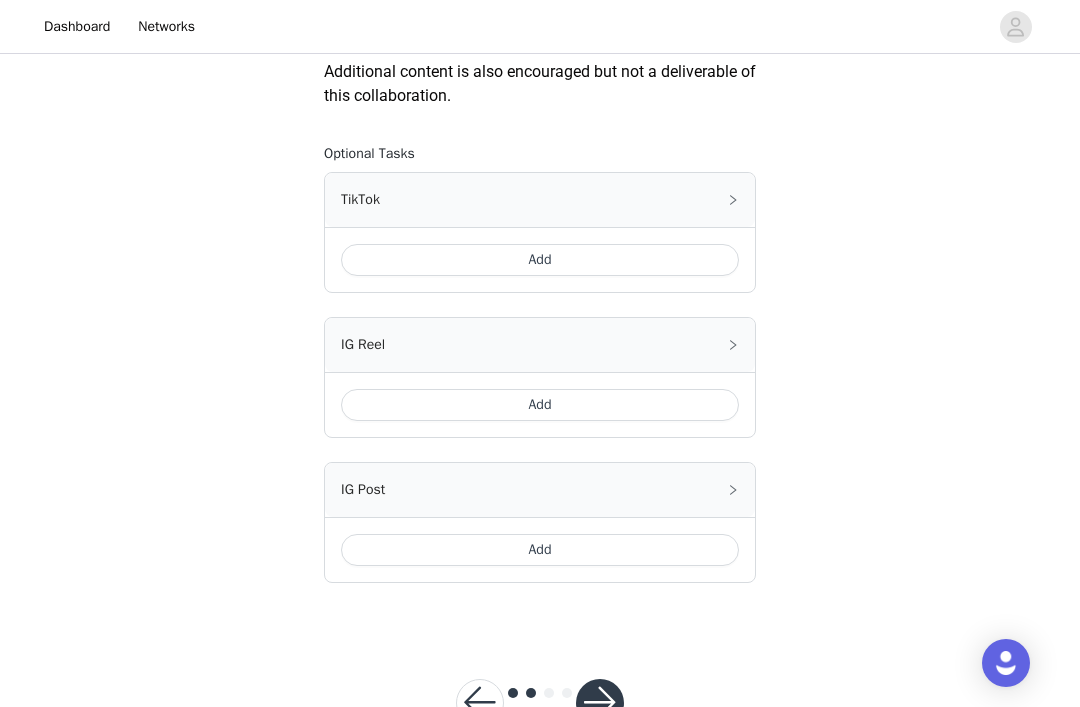 click 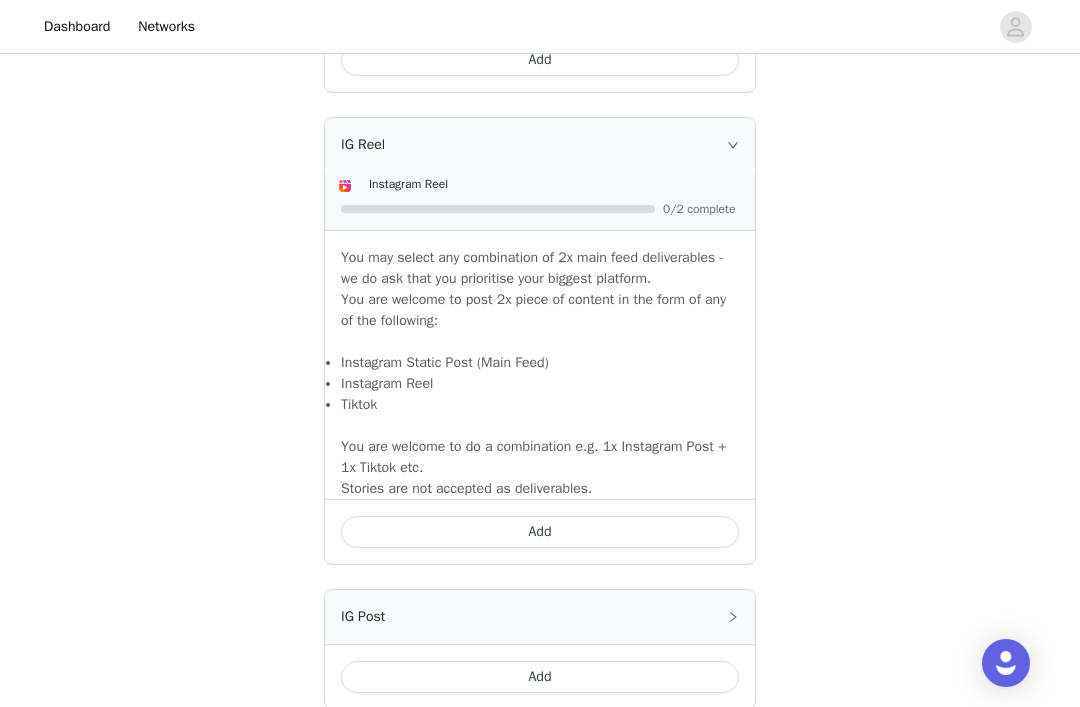 click on "Add" at bounding box center (540, 532) 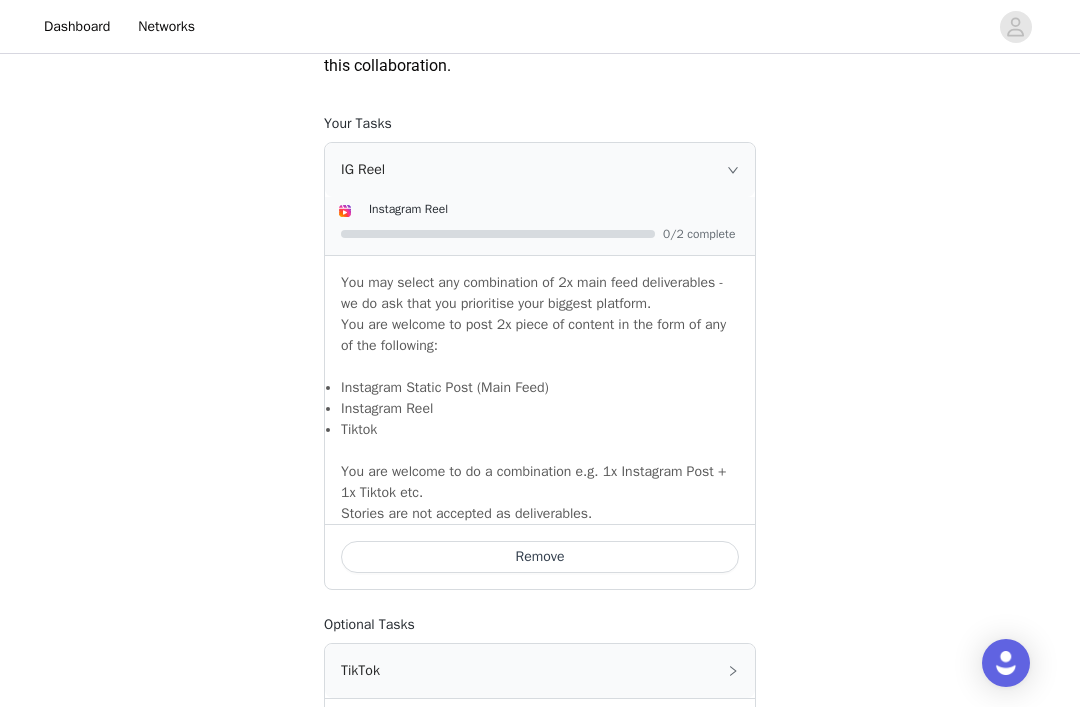 click on "IG Reel" at bounding box center [540, 170] 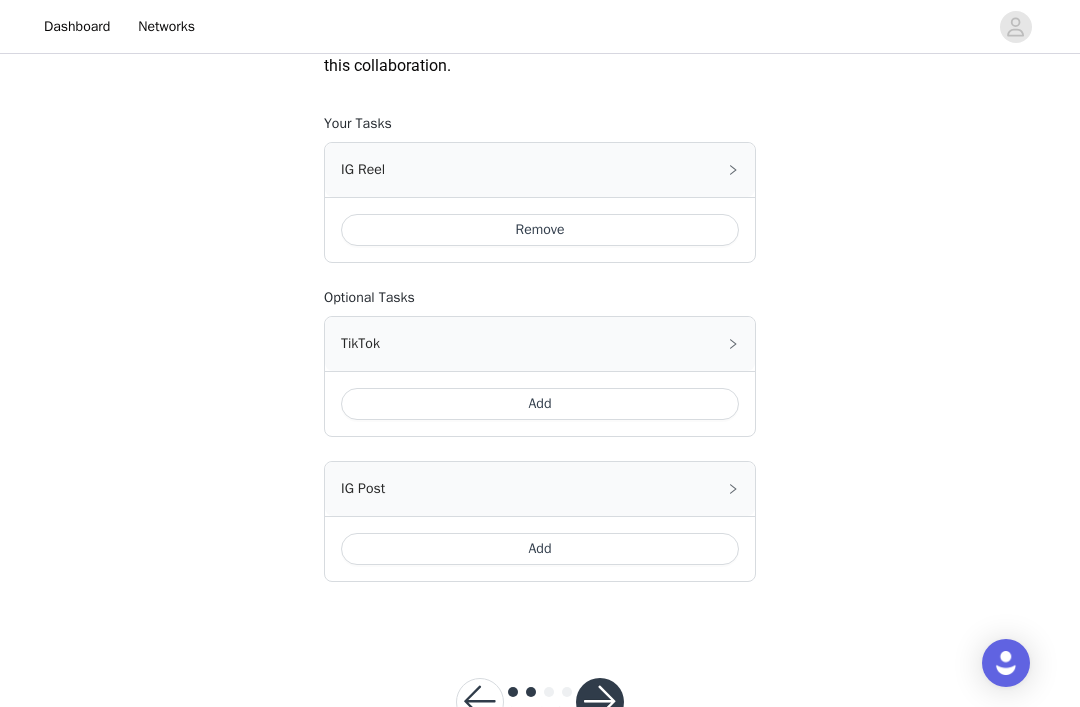 scroll, scrollTop: 1102, scrollLeft: 0, axis: vertical 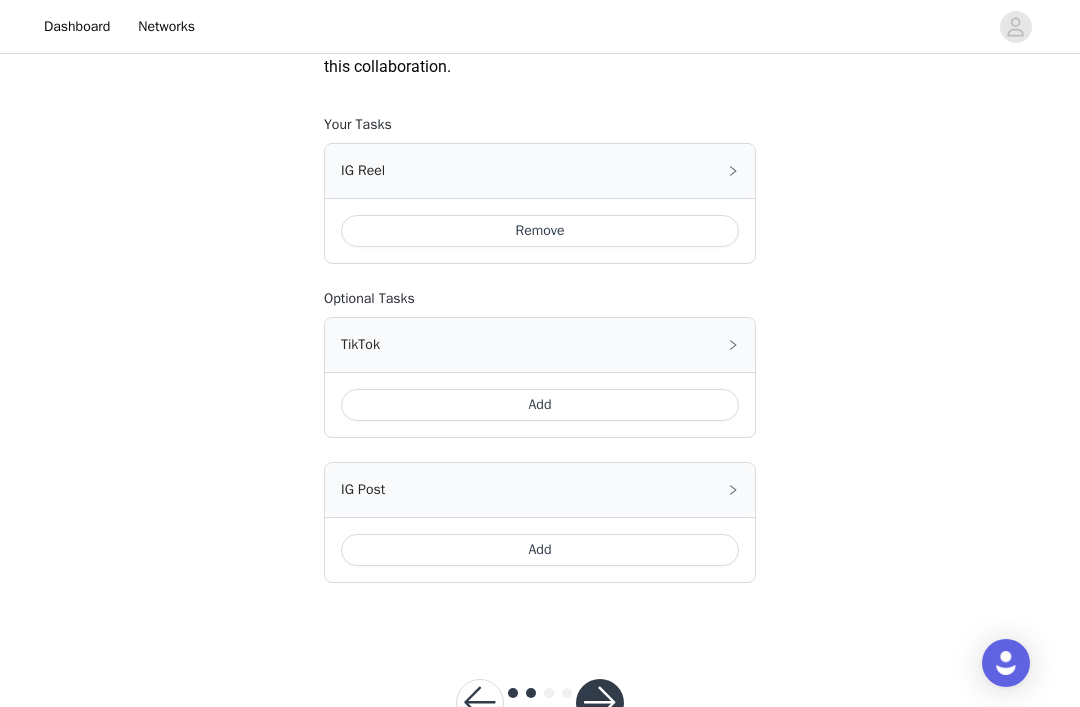 click at bounding box center (600, 703) 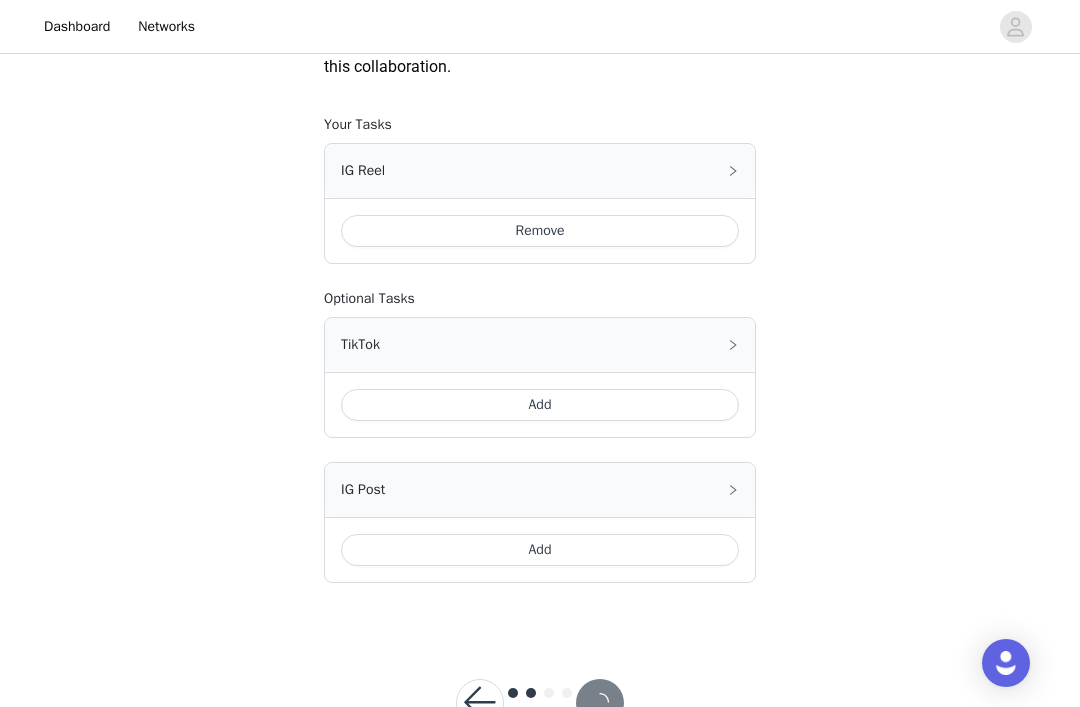 scroll, scrollTop: 0, scrollLeft: 0, axis: both 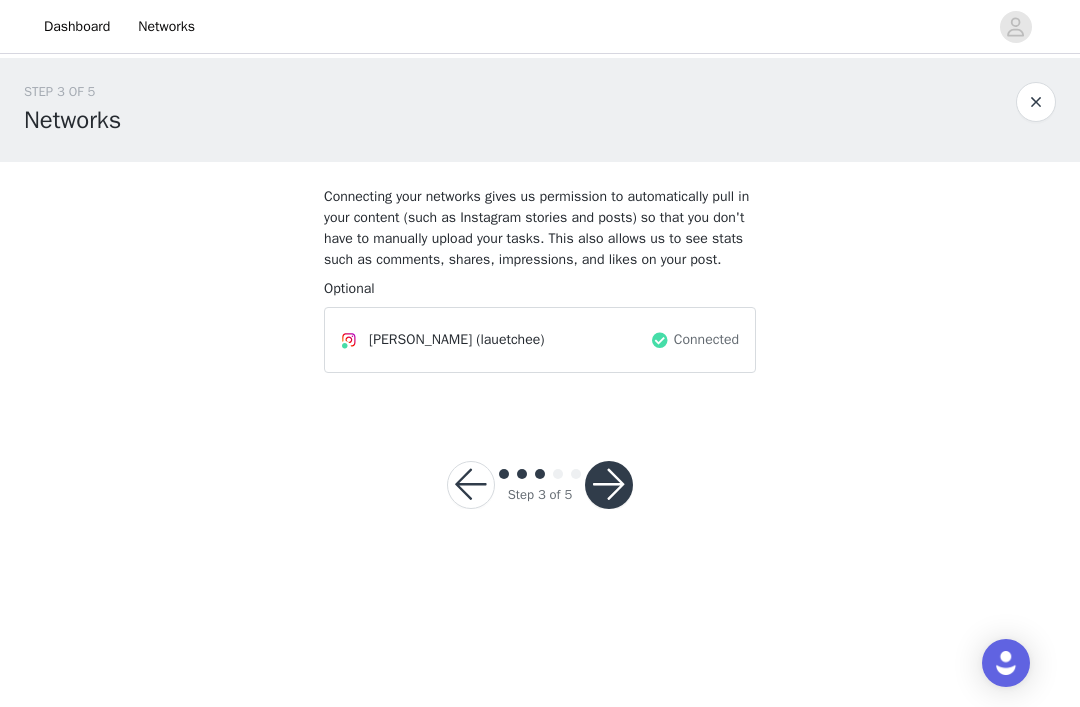 click at bounding box center (609, 485) 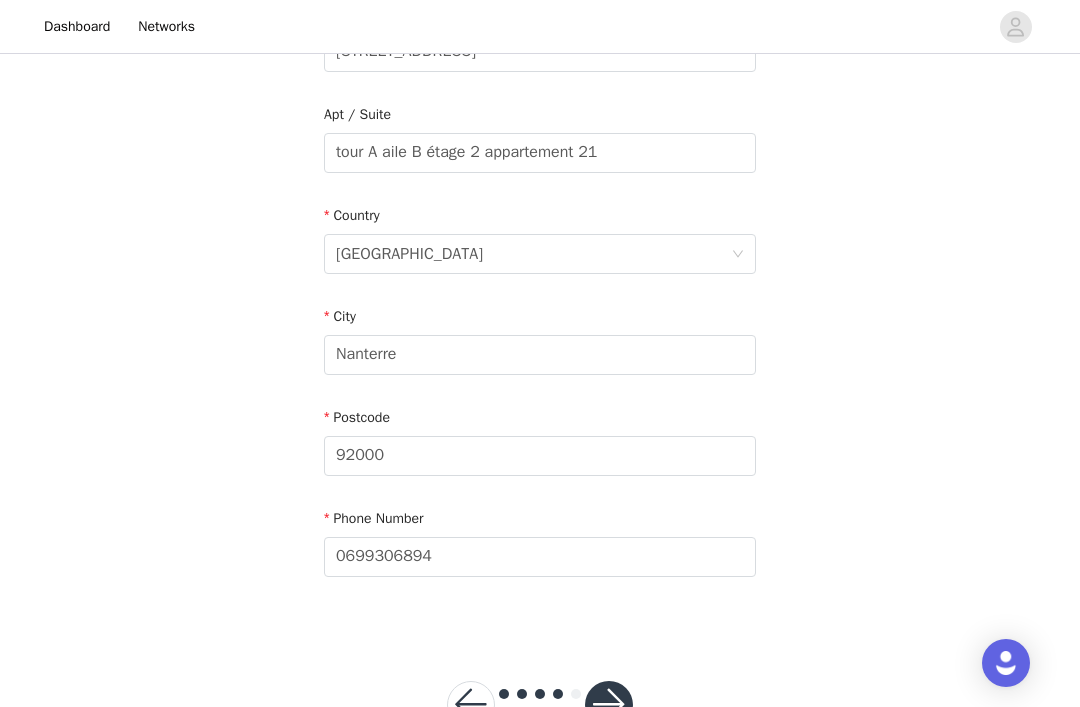 scroll, scrollTop: 491, scrollLeft: 0, axis: vertical 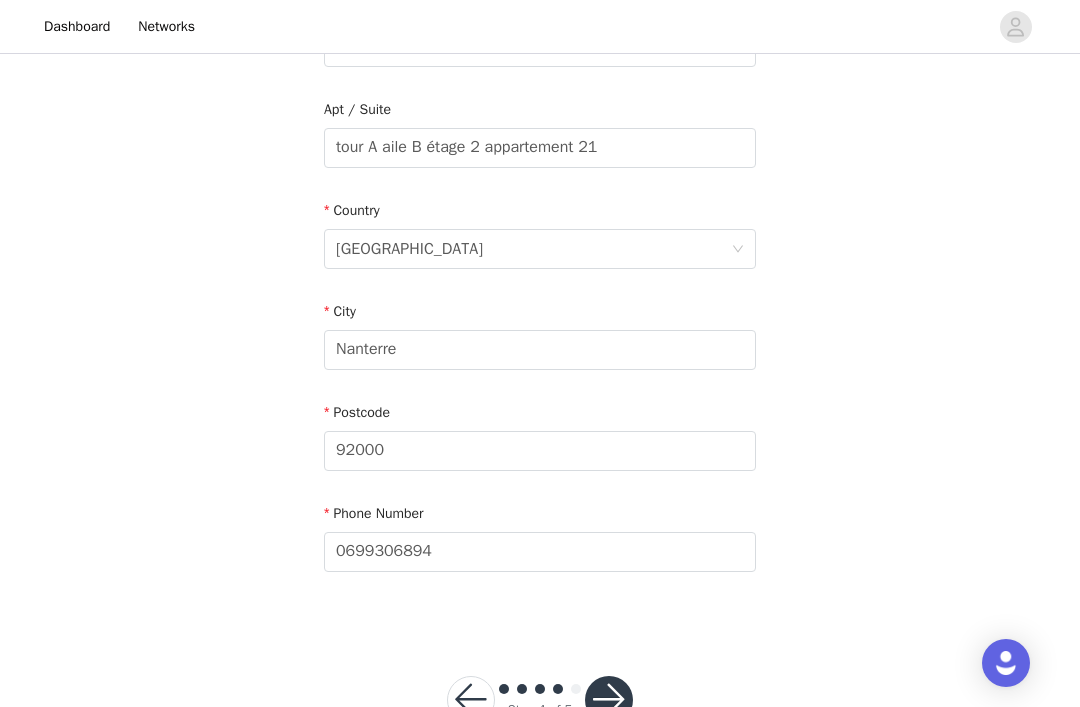 click at bounding box center (609, 700) 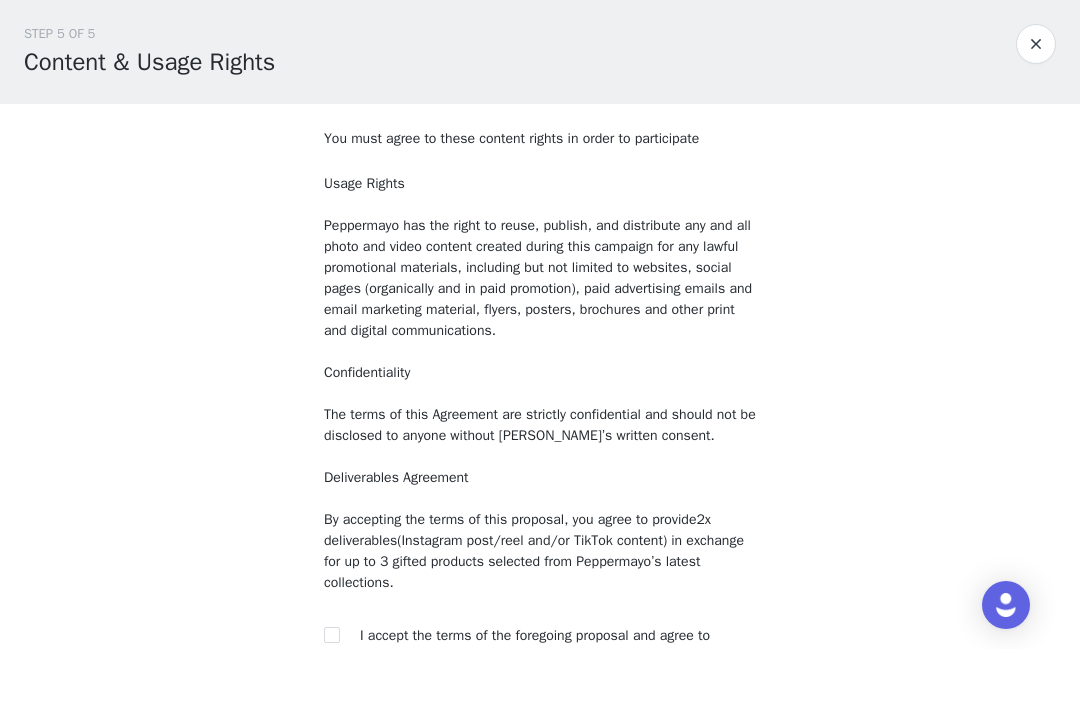 scroll, scrollTop: 153, scrollLeft: 0, axis: vertical 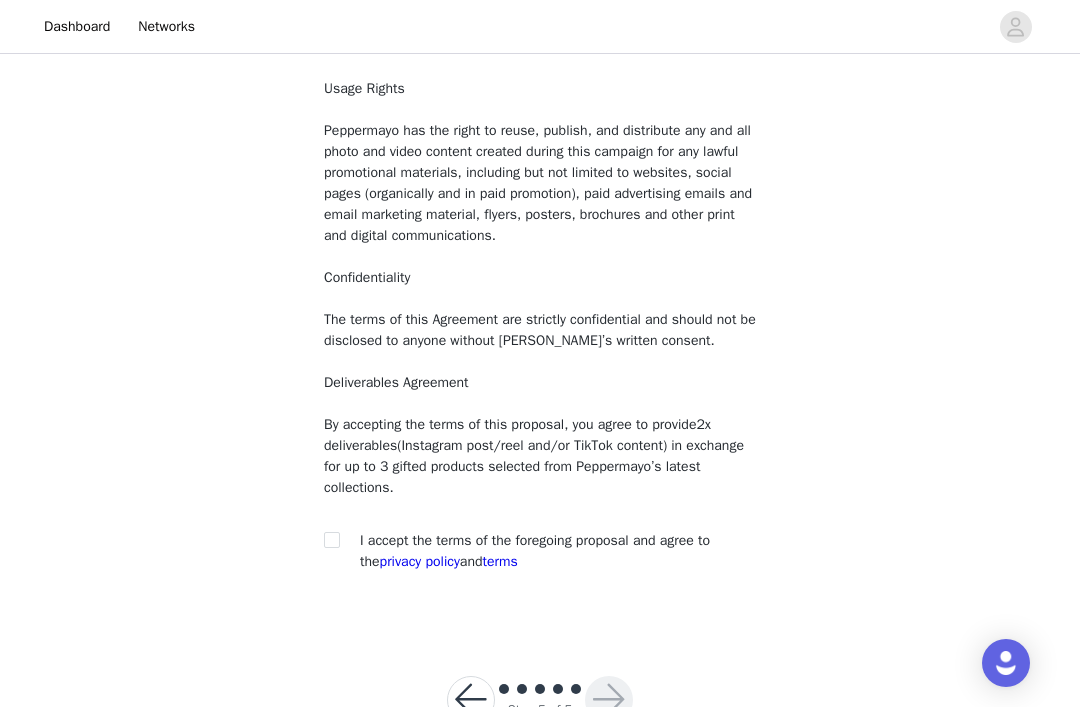 click at bounding box center (331, 539) 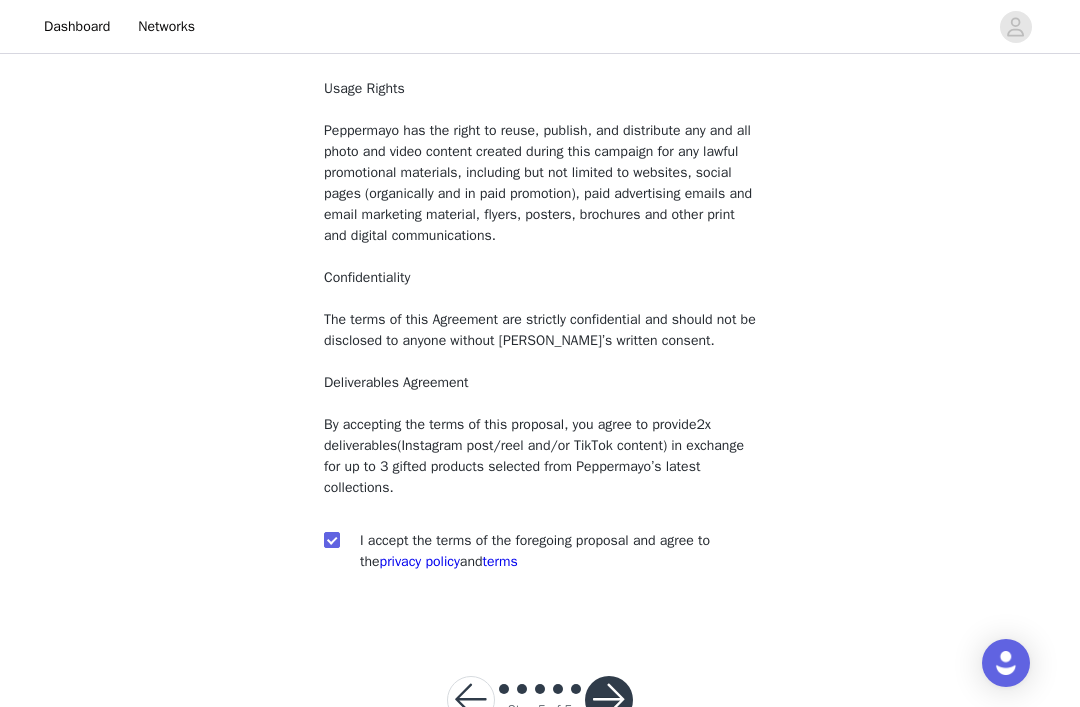 click at bounding box center [609, 700] 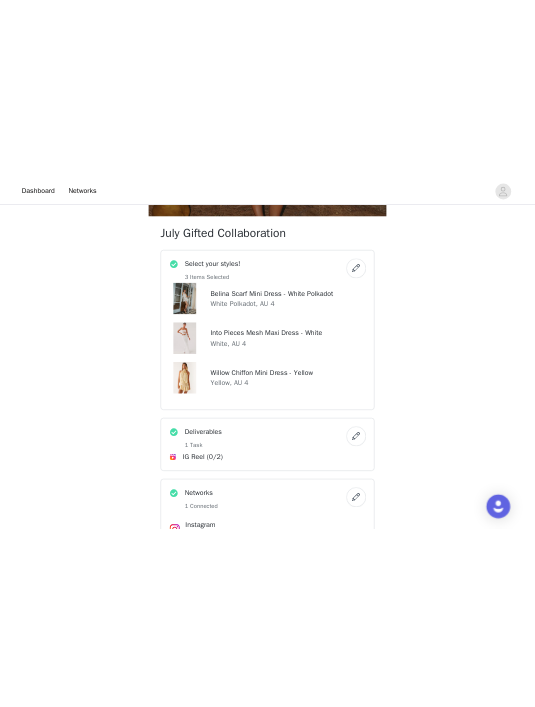 scroll, scrollTop: 529, scrollLeft: 0, axis: vertical 